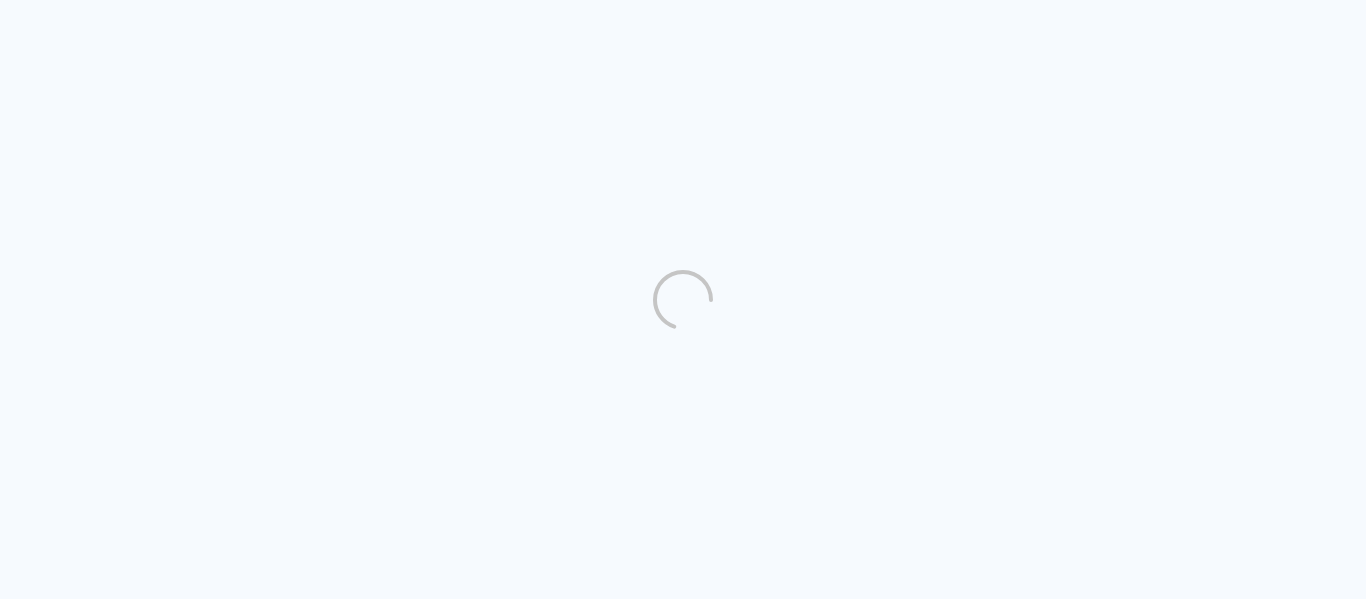 scroll, scrollTop: 0, scrollLeft: 0, axis: both 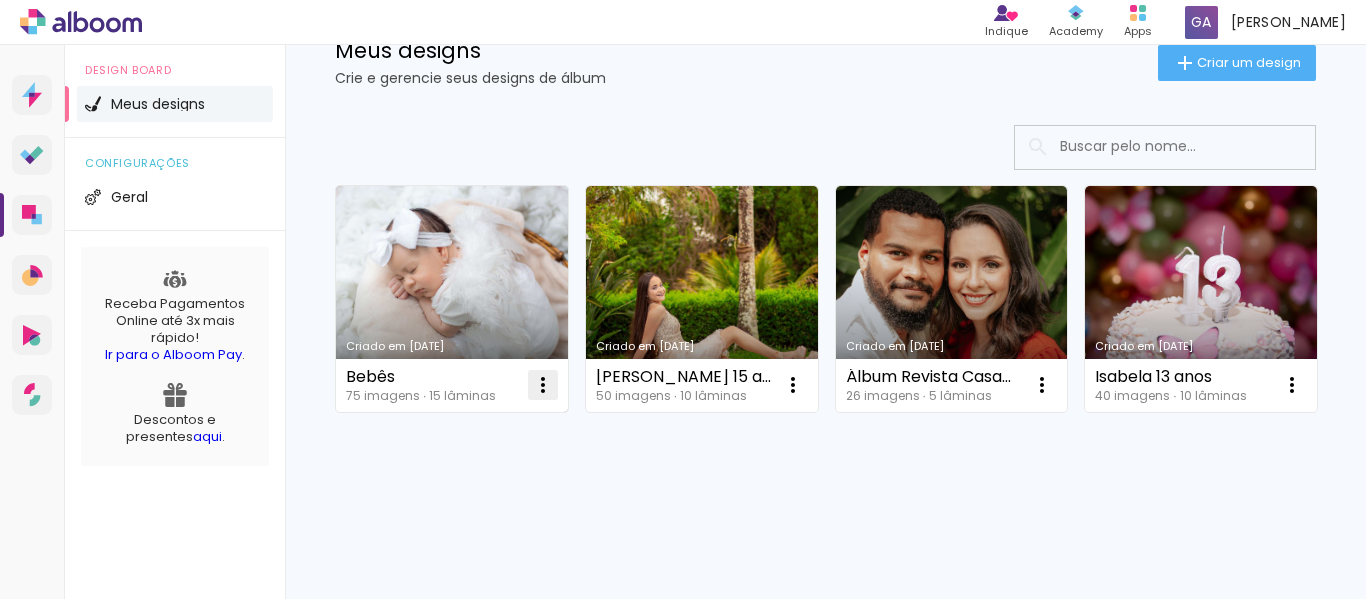 click at bounding box center [543, 385] 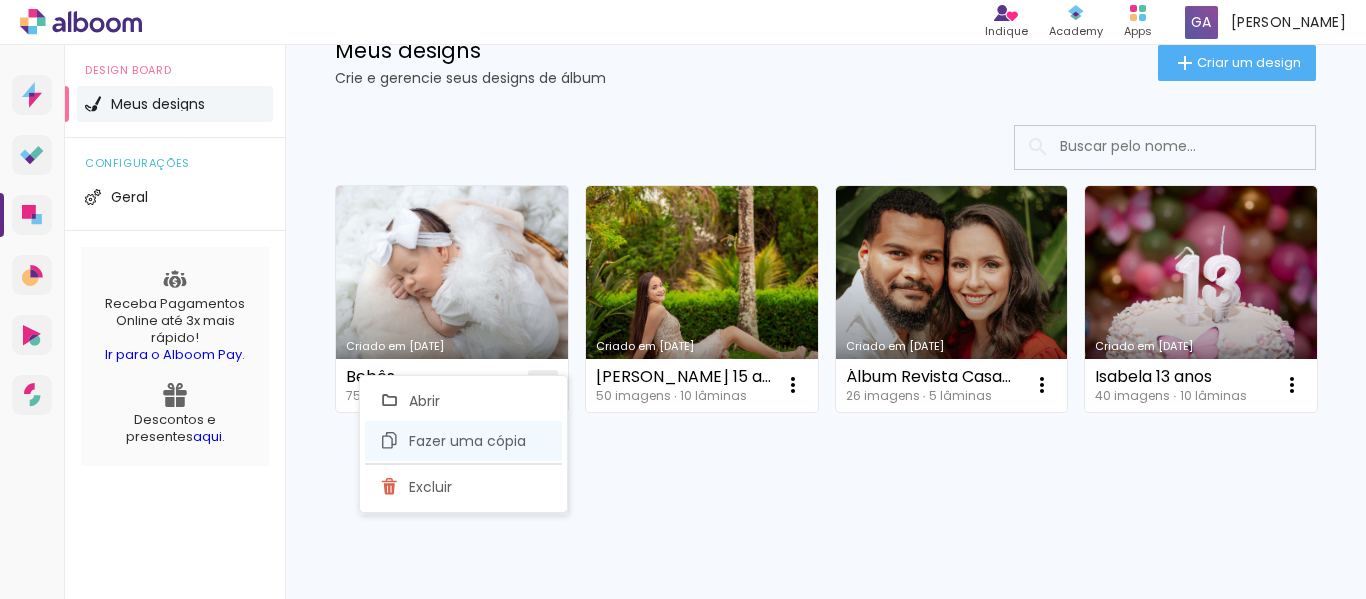 click on "Fazer uma cópia" 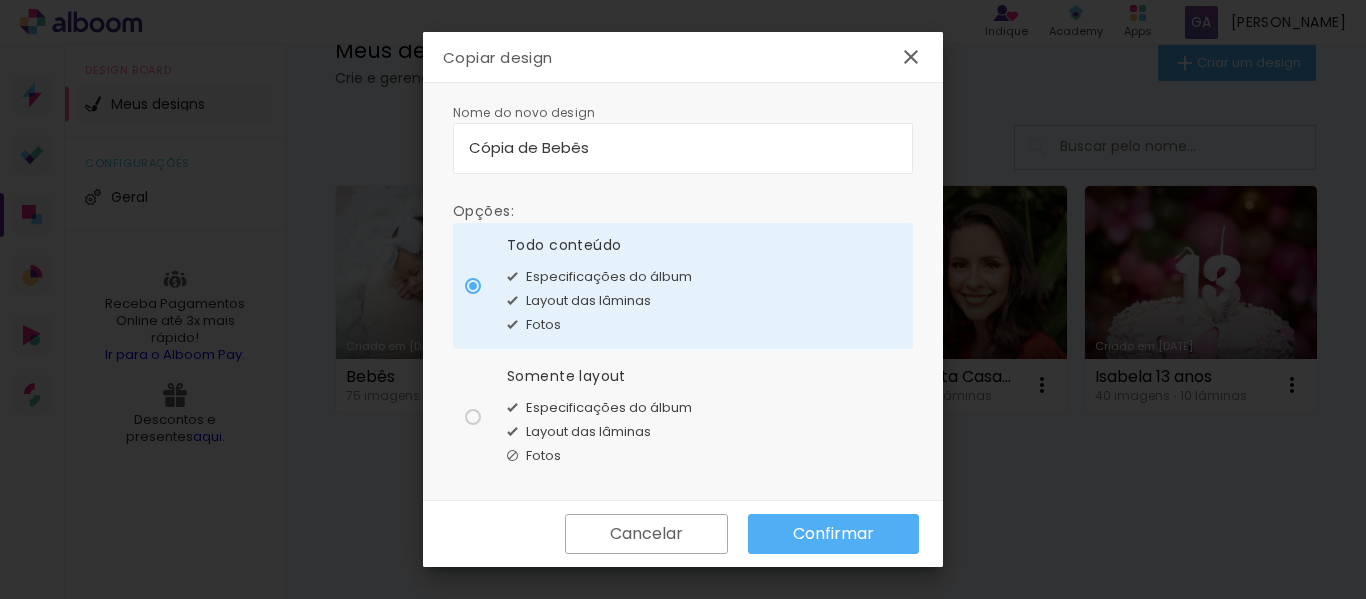 click on "Cópia de Bebês" at bounding box center (683, 147) 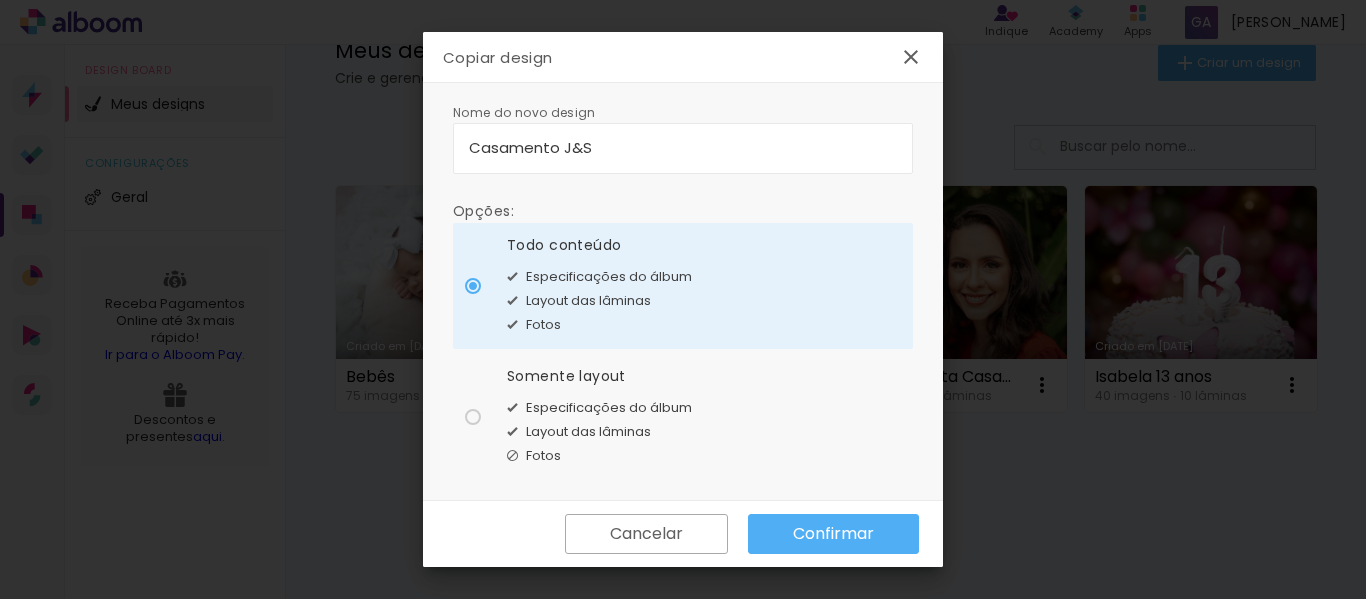 type on "Casamento J&S" 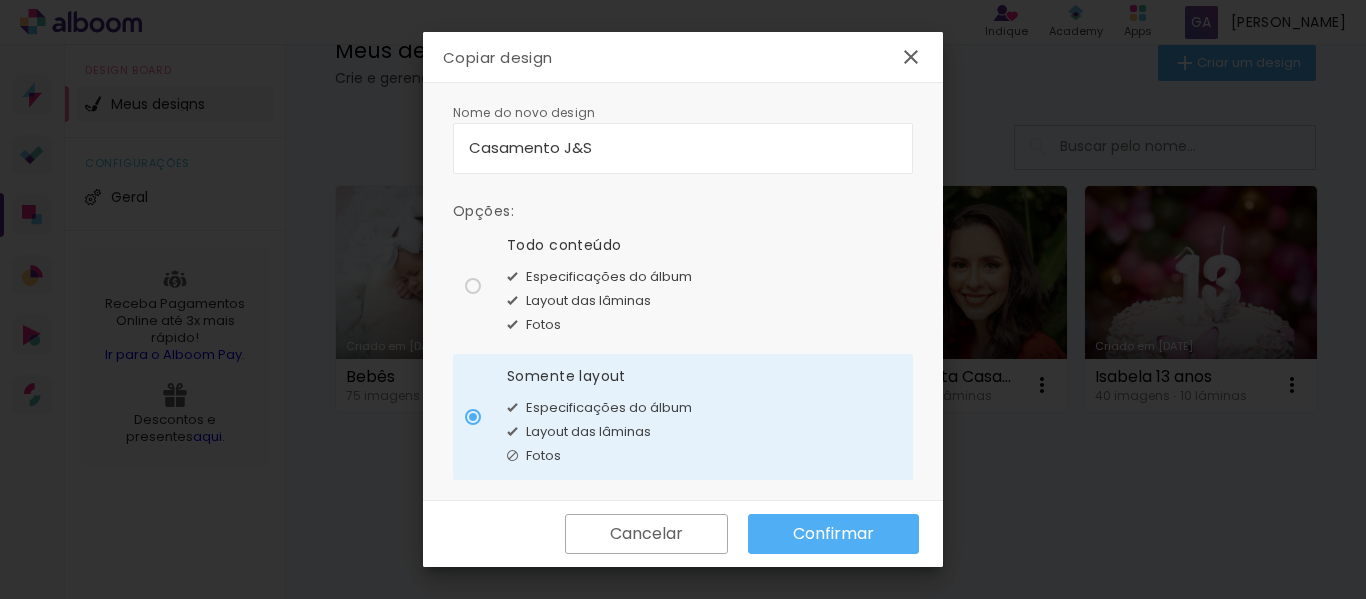 click on "Confirmar" at bounding box center (0, 0) 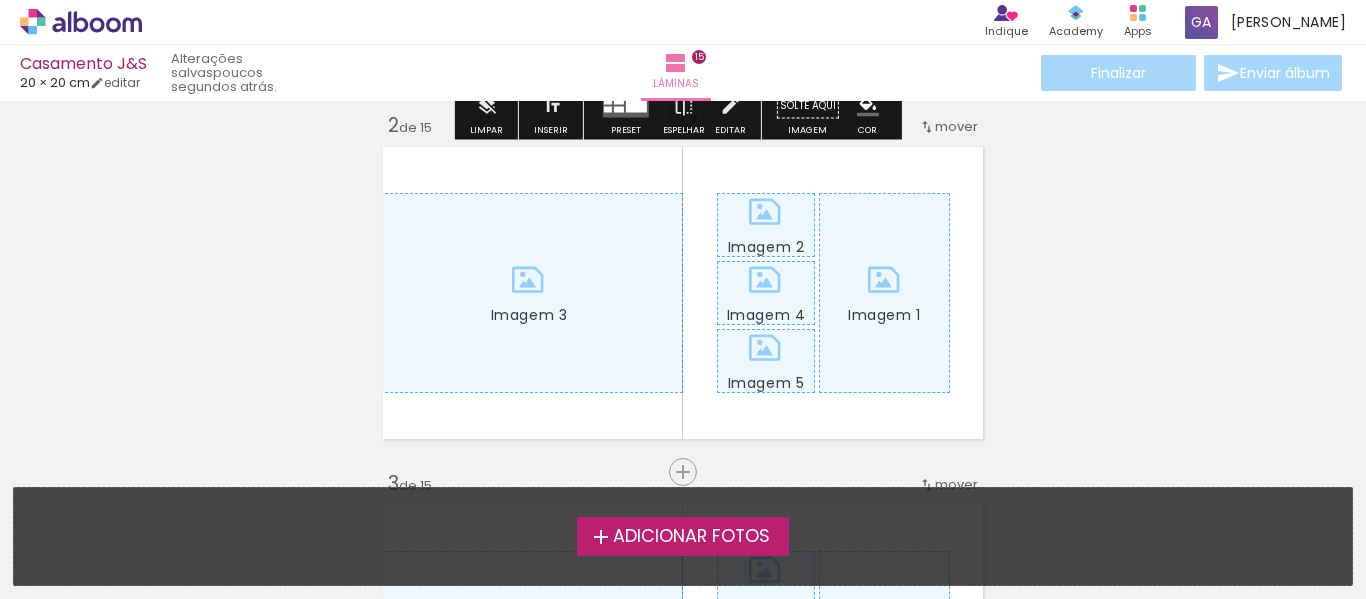 scroll, scrollTop: 0, scrollLeft: 0, axis: both 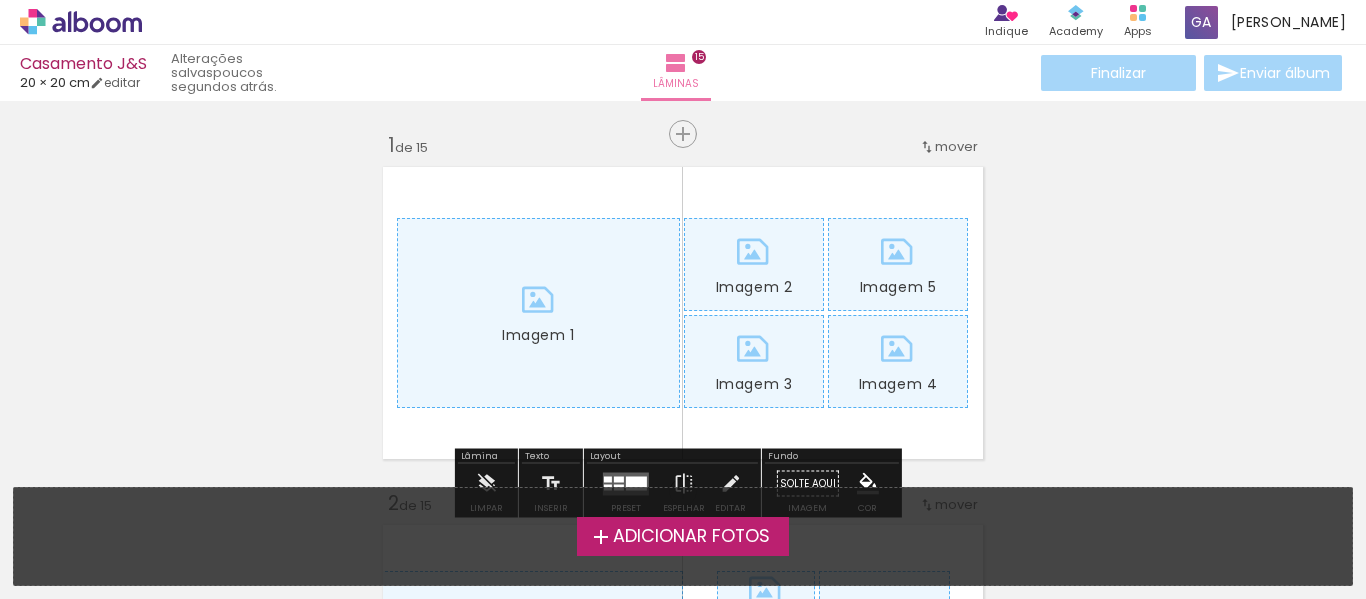 click on "Adicionar Fotos" at bounding box center (691, 537) 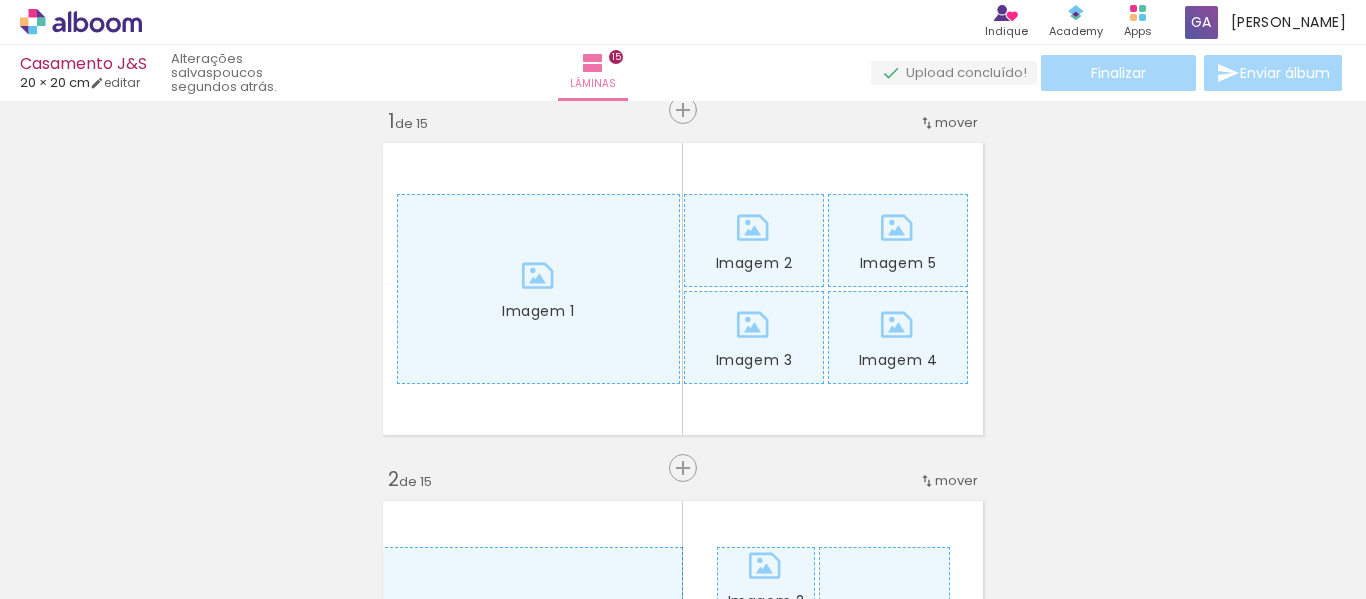 scroll, scrollTop: 26, scrollLeft: 0, axis: vertical 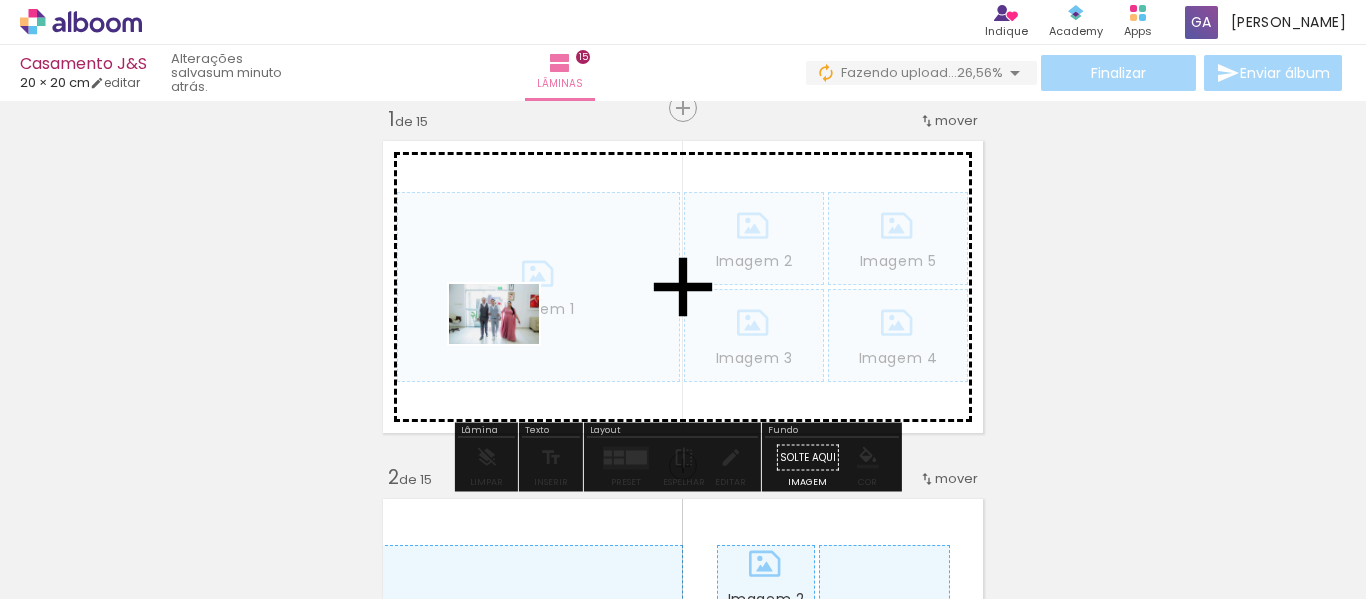 drag, startPoint x: 316, startPoint y: 560, endPoint x: 509, endPoint y: 344, distance: 289.6636 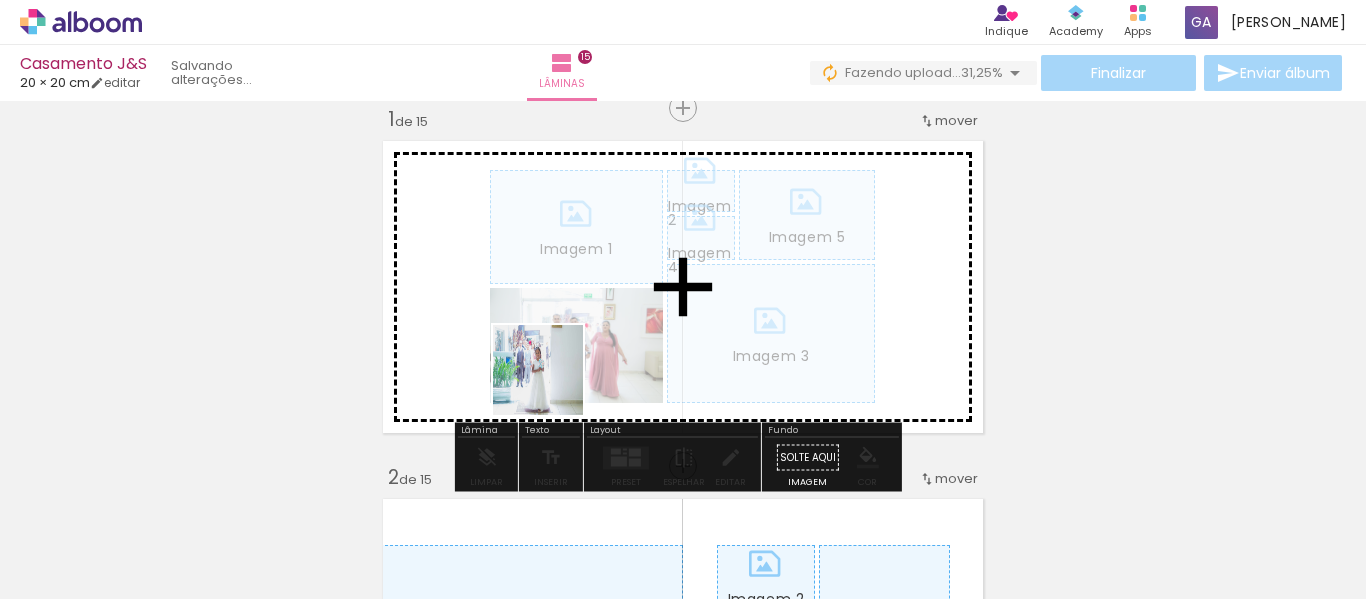 drag, startPoint x: 222, startPoint y: 555, endPoint x: 606, endPoint y: 358, distance: 431.5843 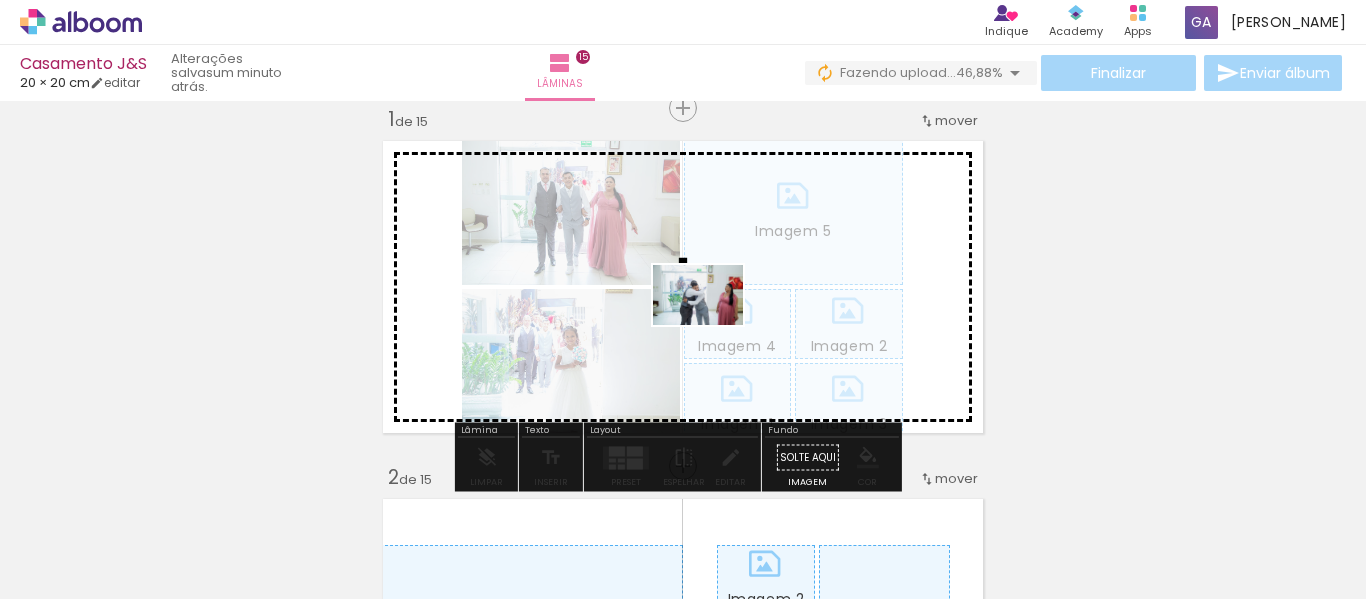drag, startPoint x: 437, startPoint y: 552, endPoint x: 713, endPoint y: 325, distance: 357.35837 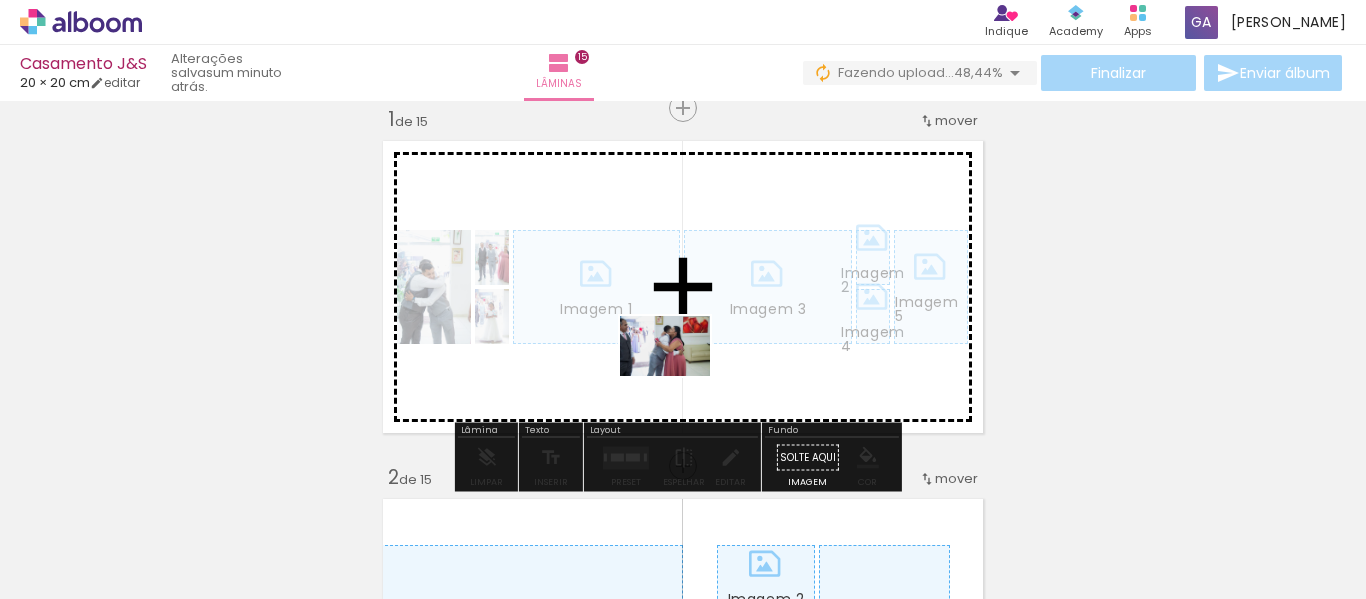 drag, startPoint x: 540, startPoint y: 558, endPoint x: 694, endPoint y: 356, distance: 254.00787 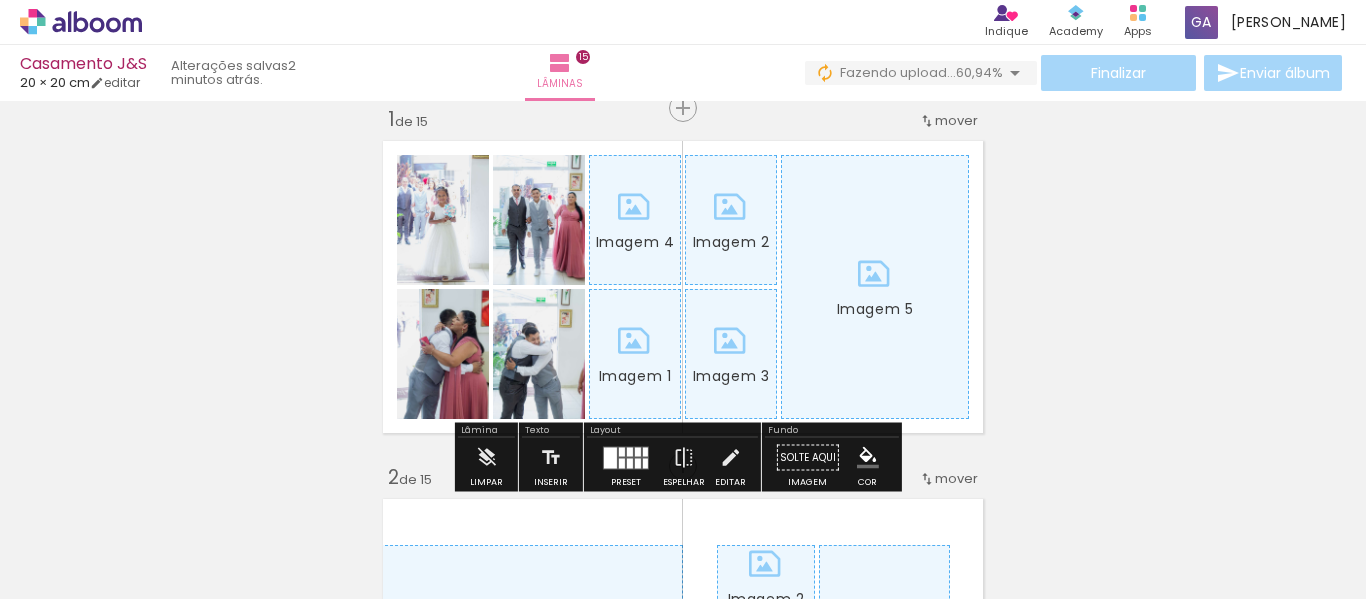 click at bounding box center (635, 354) 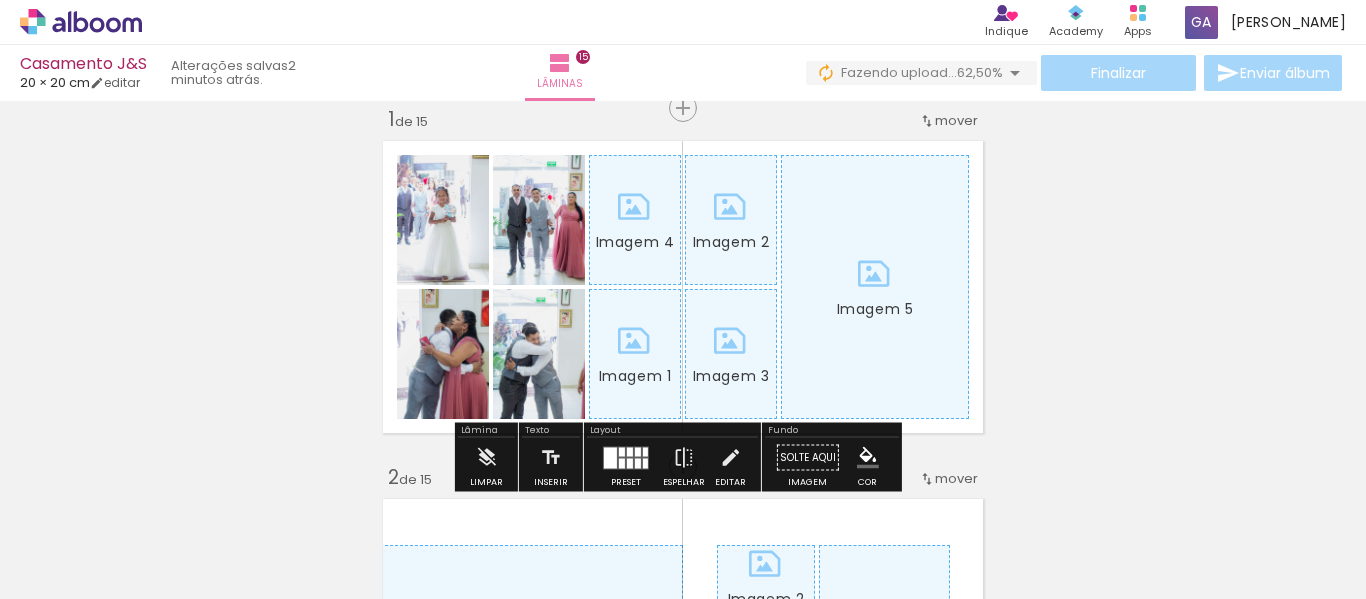 click at bounding box center (635, 354) 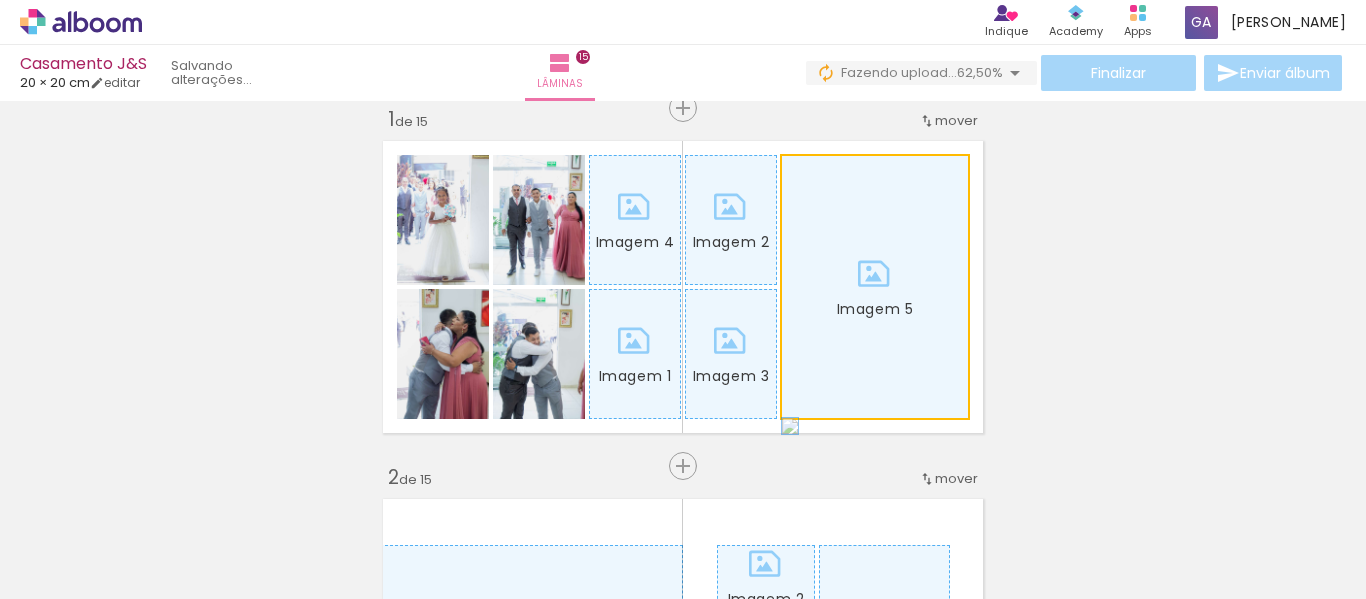 click at bounding box center [875, 287] 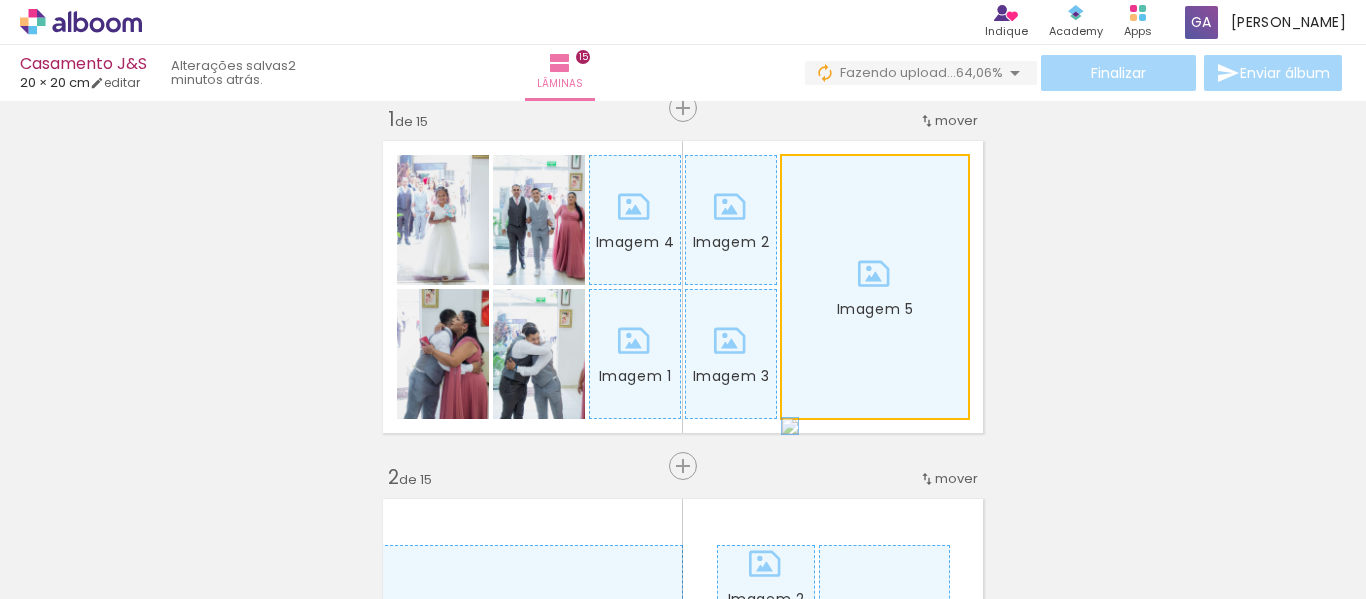 click at bounding box center (875, 287) 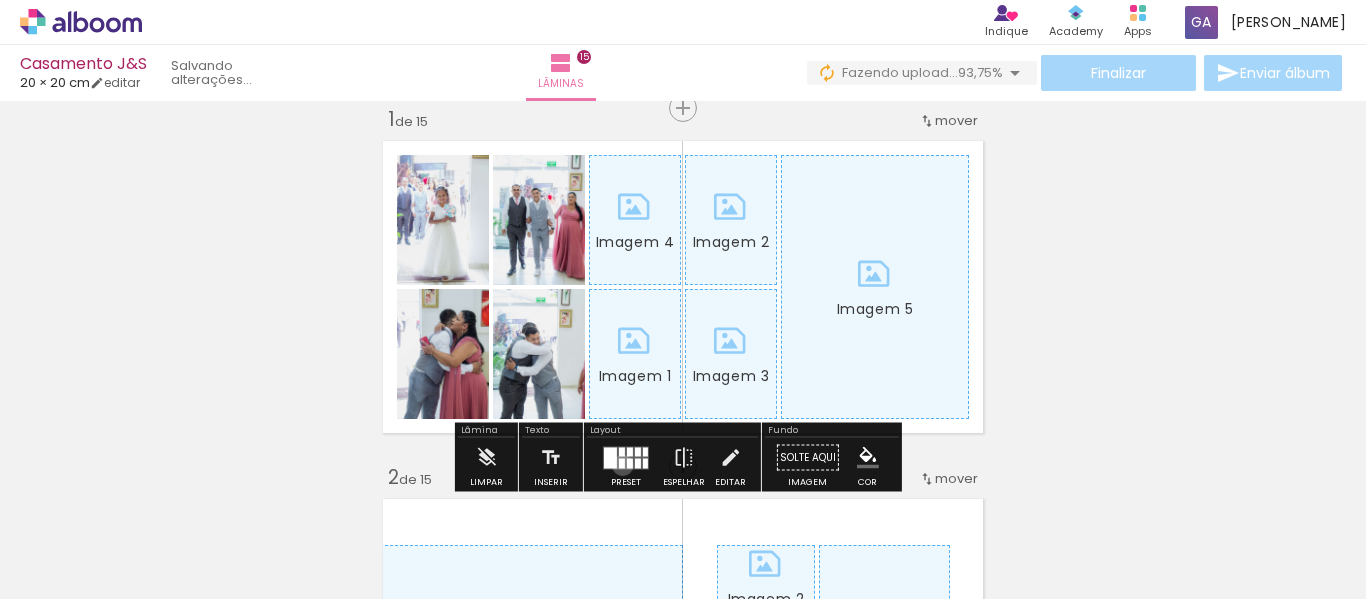 click at bounding box center (622, 463) 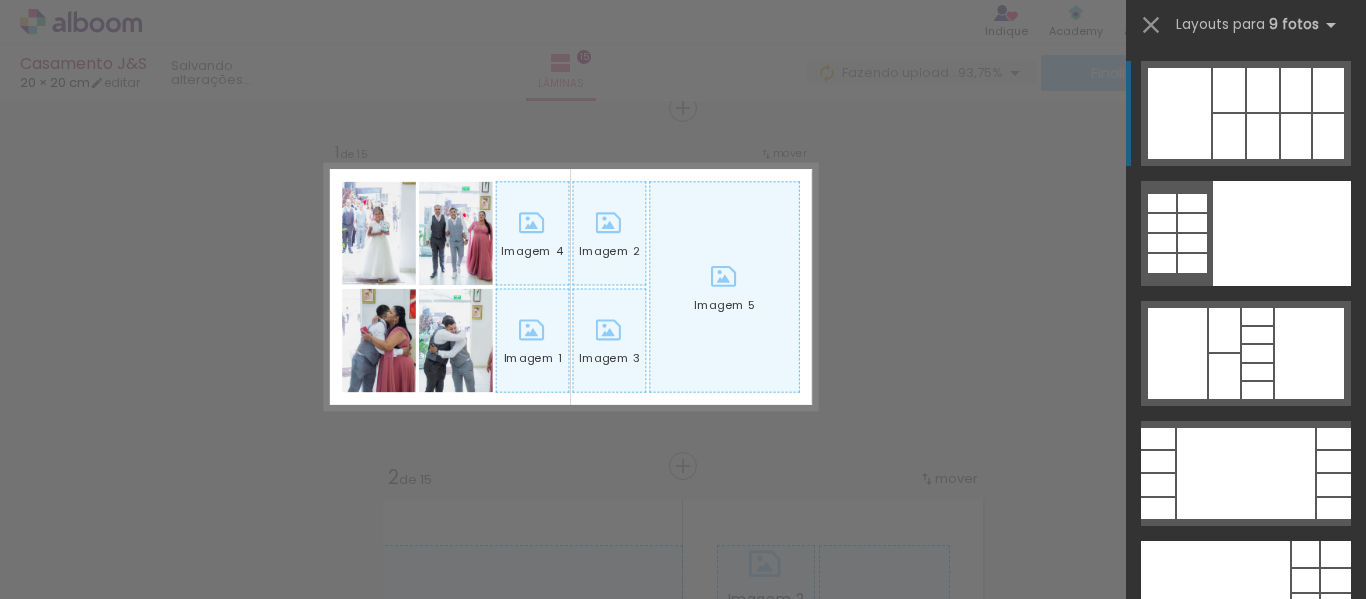 click at bounding box center (1229, 136) 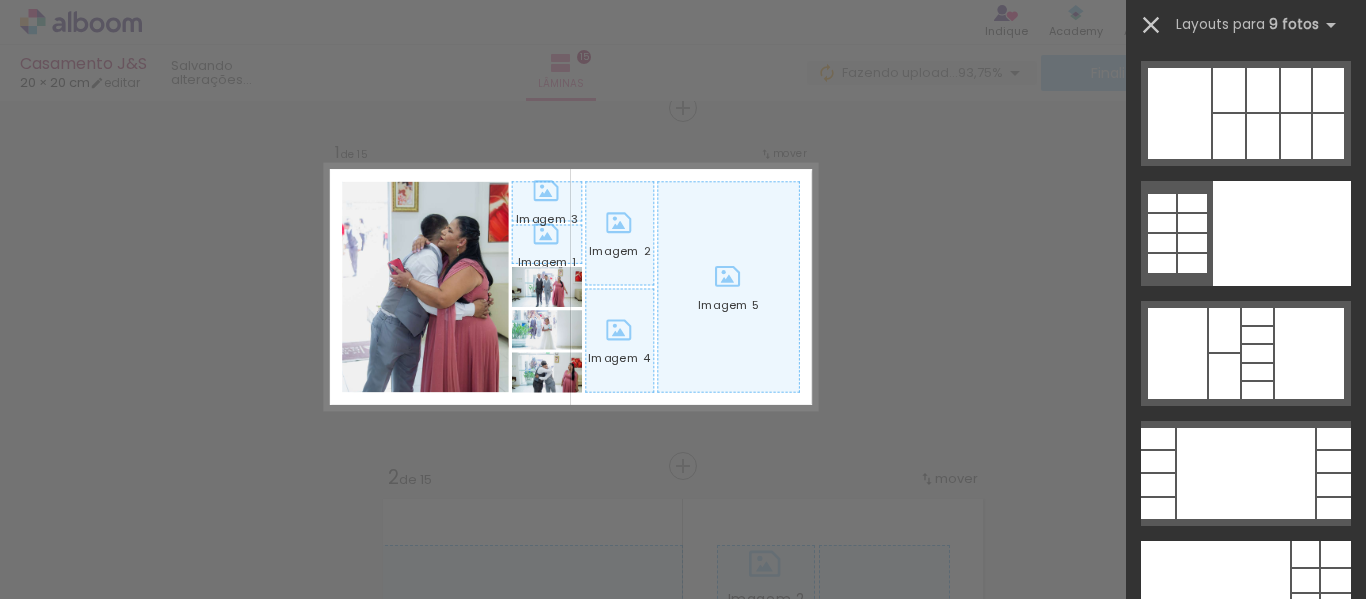 click at bounding box center (1151, 25) 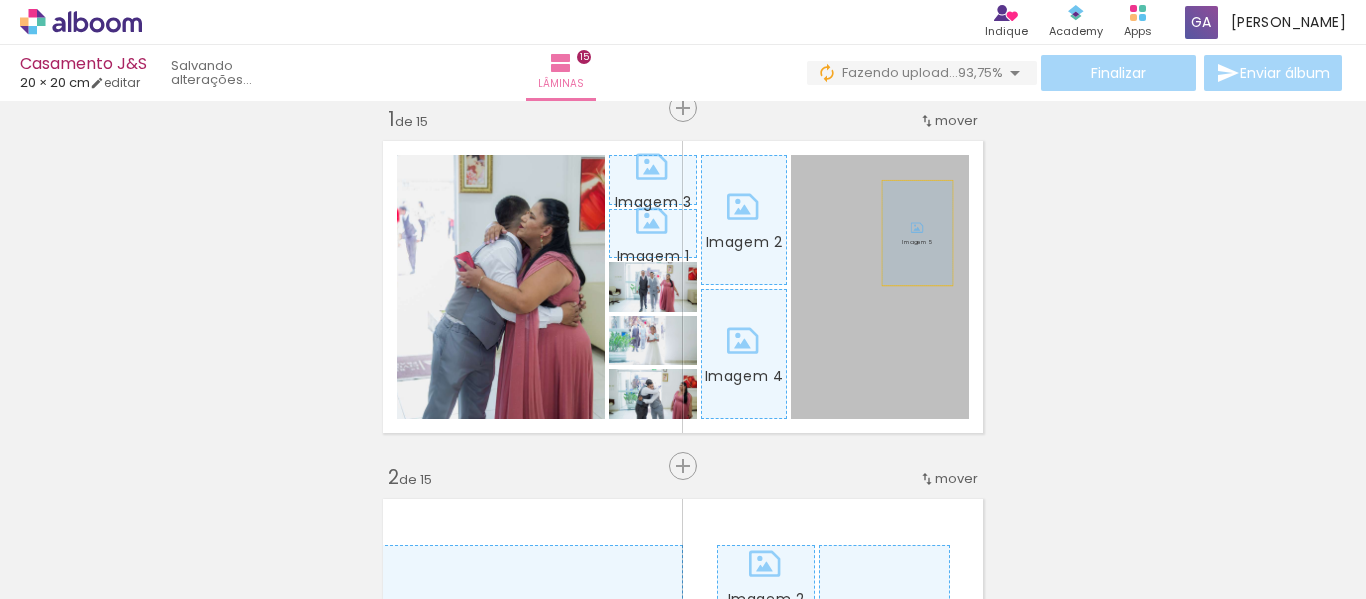 drag, startPoint x: 852, startPoint y: 252, endPoint x: 910, endPoint y: 233, distance: 61.03278 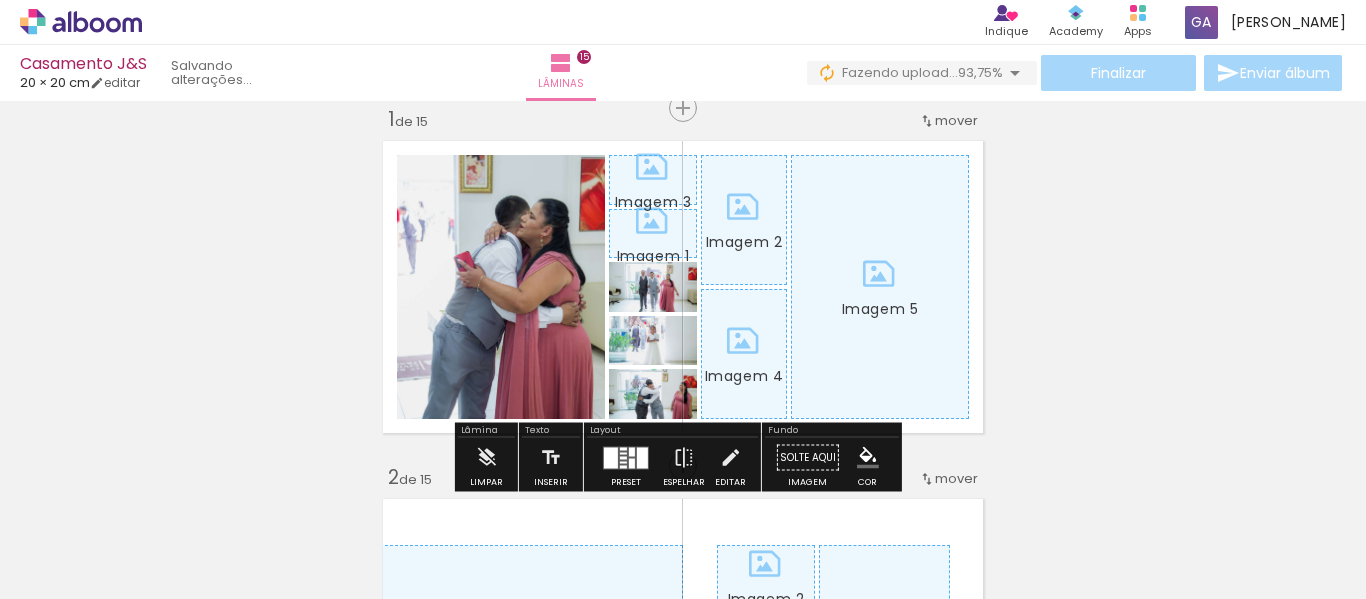 drag, startPoint x: 829, startPoint y: 249, endPoint x: 1095, endPoint y: 137, distance: 288.6174 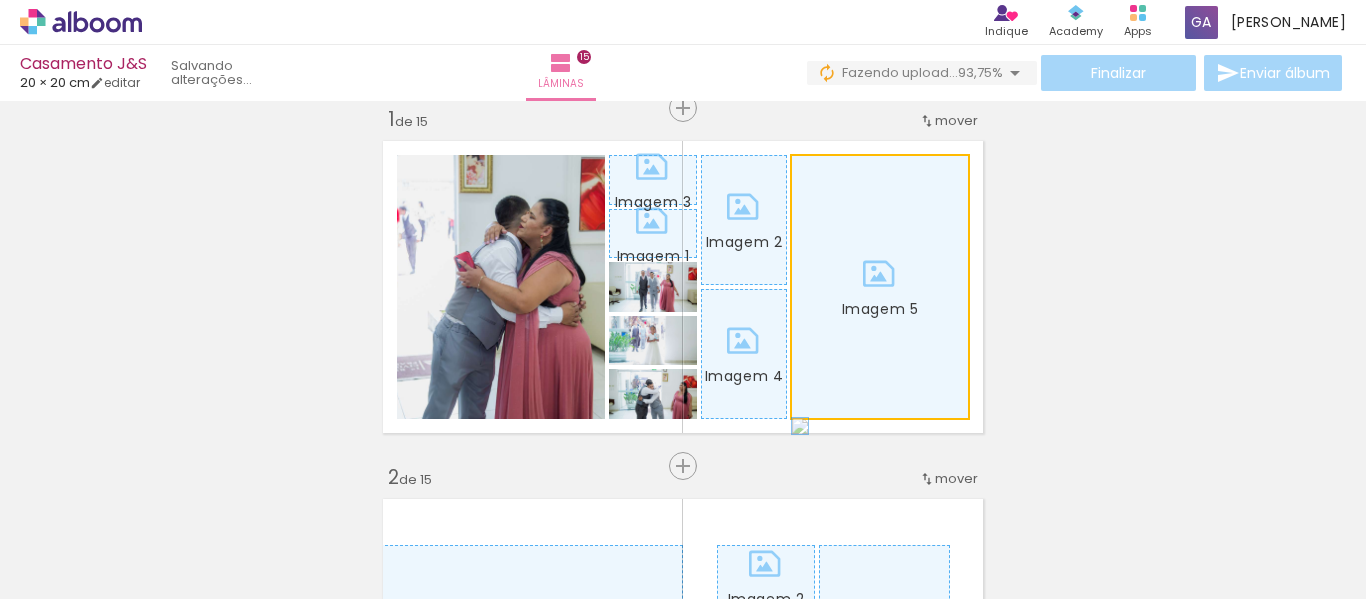 click at bounding box center [880, 287] 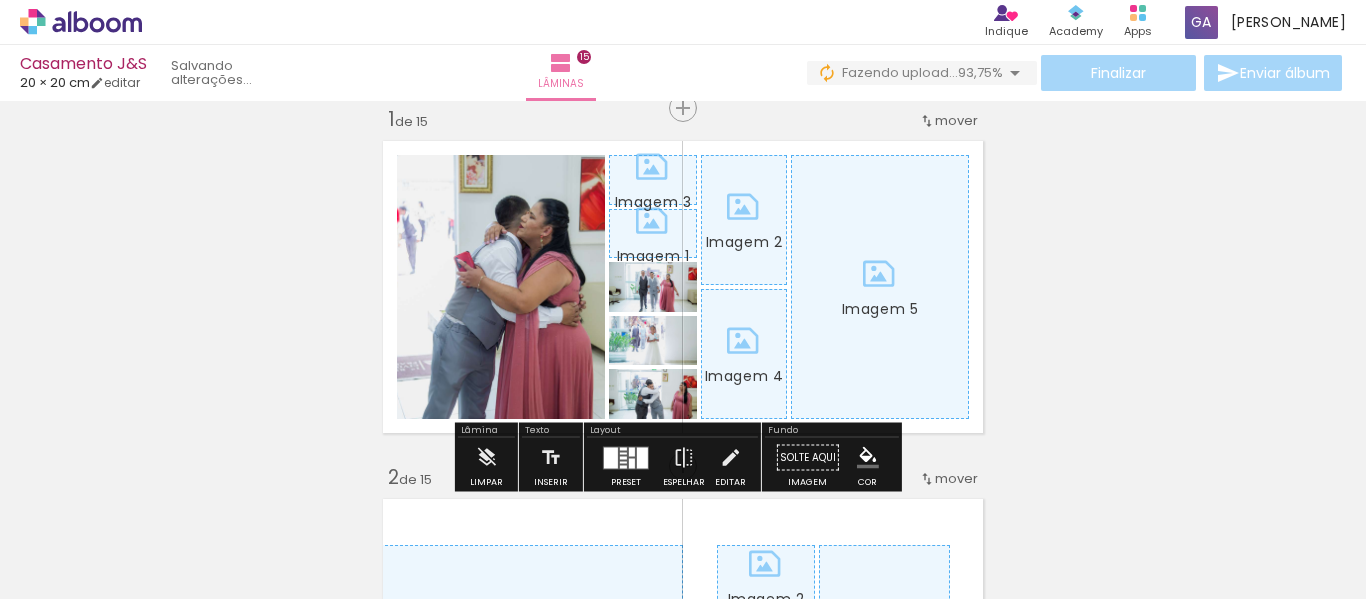click at bounding box center [653, 233] 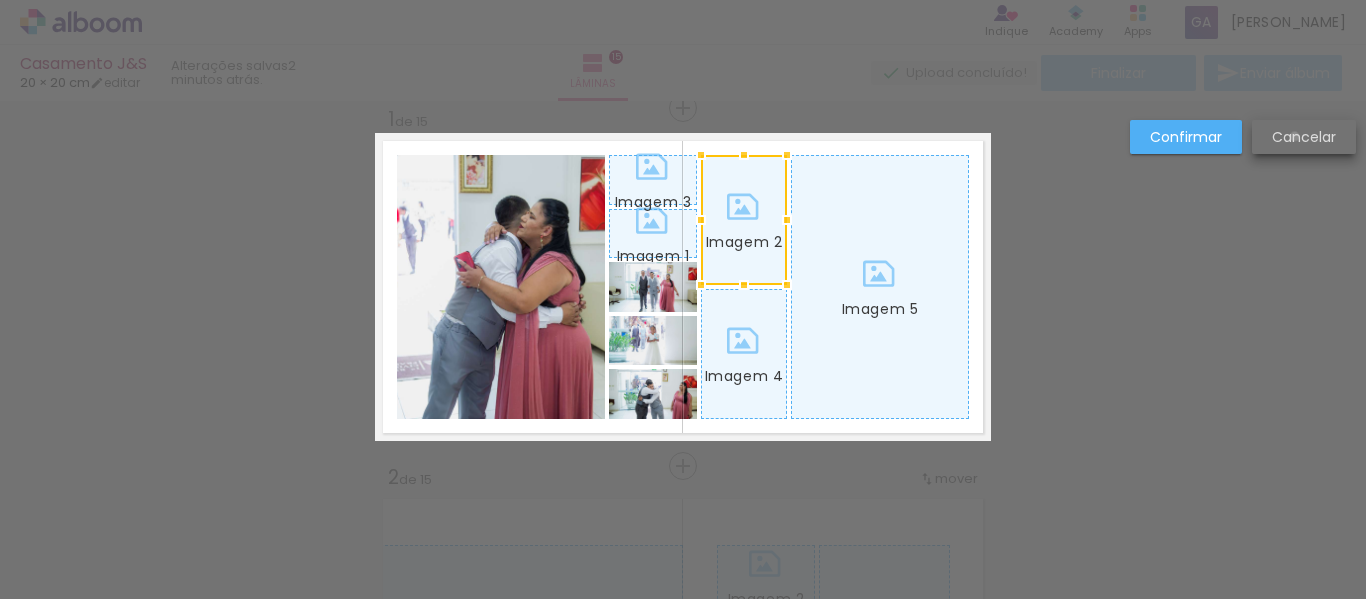 click on "Cancelar" at bounding box center (0, 0) 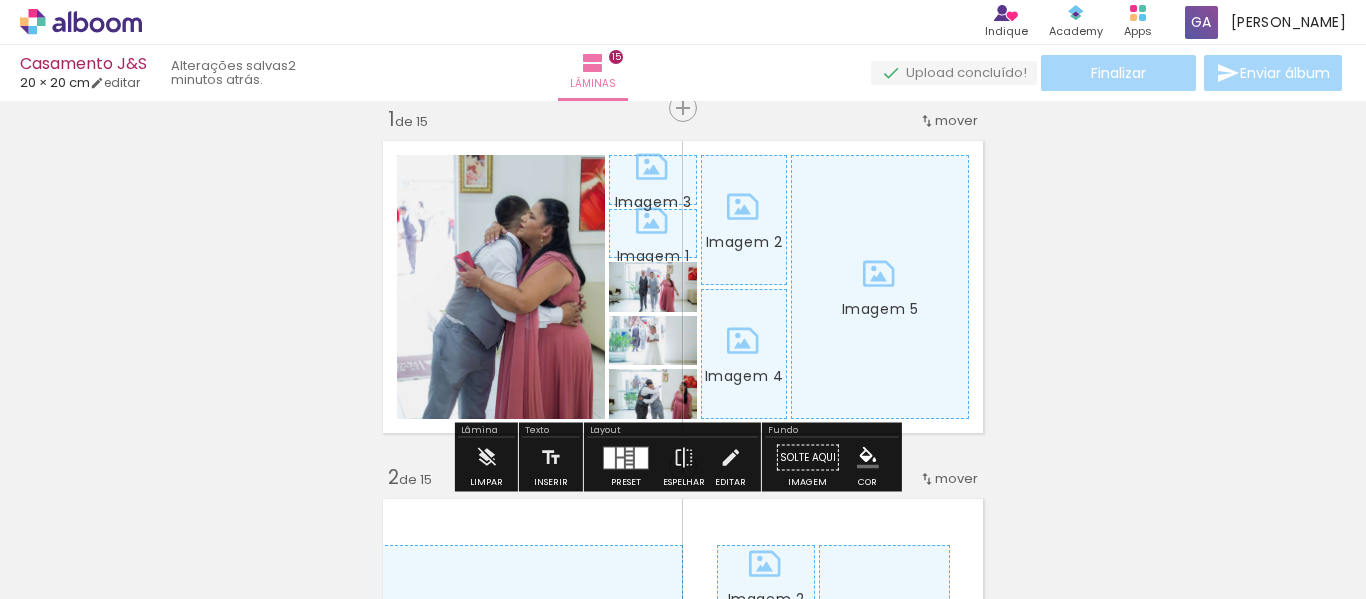 click on "Inserir lâmina Imagem 1 Imagem 2 Imagem 3 Imagem 4 Imagem 5 1  de 15  Inserir lâmina Imagem 1 Imagem 2 Imagem 3 Imagem 4 Imagem 5 2  de 15  Inserir lâmina Imagem 1 Imagem 2 Imagem 3 Imagem 4 Imagem 5 3  de 15  Inserir lâmina Imagem 1 Imagem 2 Imagem 3 Imagem 4 Imagem 5 4  de 15  Inserir lâmina Imagem 1 Imagem 2 Imagem 3 Imagem 4 Imagem 5 5  de 15  Inserir lâmina Imagem 1 Imagem 2 Imagem 3 Imagem 4 Imagem 5 6  de 15  Inserir lâmina Imagem 1 Imagem 2 Imagem 3 Imagem 4 Imagem 5 7  de 15  Inserir lâmina Imagem 1 Imagem 2 Imagem 3 Imagem 4 Imagem 5 8  de 15  Inserir lâmina Imagem 1 Imagem 2 Imagem 3 Imagem 4 Imagem 5 9  de 15  Inserir lâmina Imagem 1 Imagem 2 Imagem 3 Imagem 4 Imagem 5 10  de 15  Inserir lâmina Imagem 1 Imagem 2 Imagem 3 Imagem 4 Imagem 5 11  de 15  Inserir lâmina Imagem 1 Imagem 2 Imagem 3 Imagem 4 Imagem 5 12  de 15  Inserir lâmina Imagem 1 Imagem 2 Imagem 3 Imagem 4 Imagem 5 13  de 15  Inserir lâmina Imagem 1 Imagem 2 Imagem 3 Imagem 4 Imagem 5 14  de 15 Imagem 1 15" at bounding box center (683, 2946) 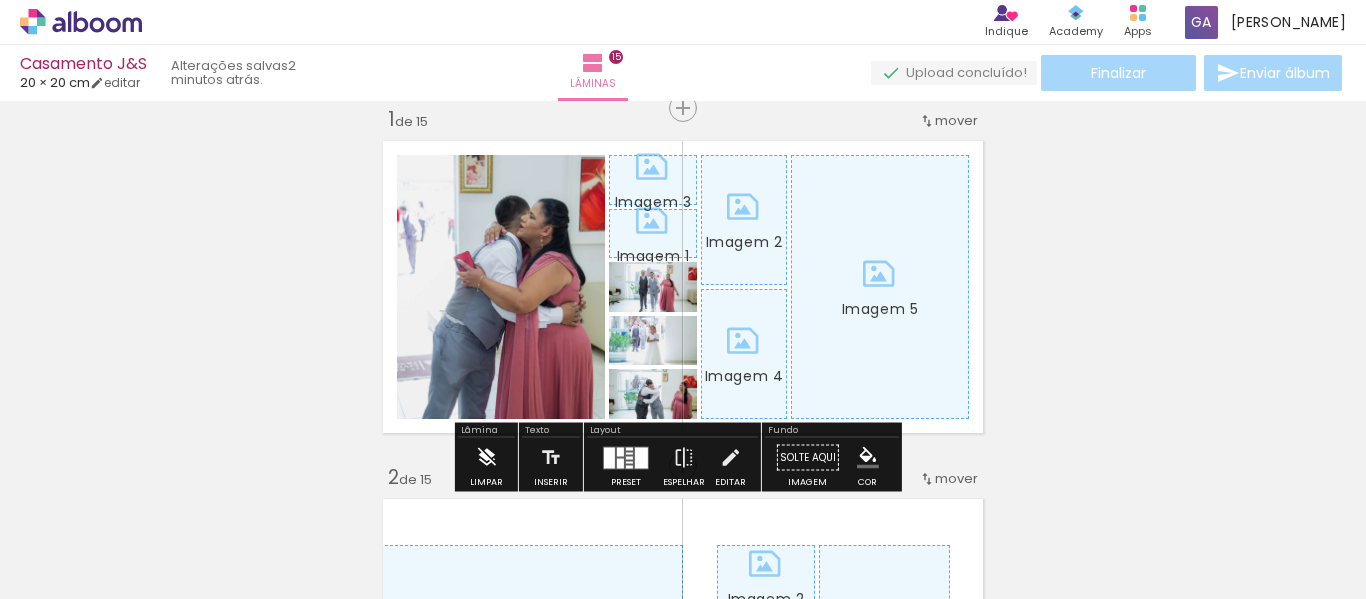click at bounding box center (486, 458) 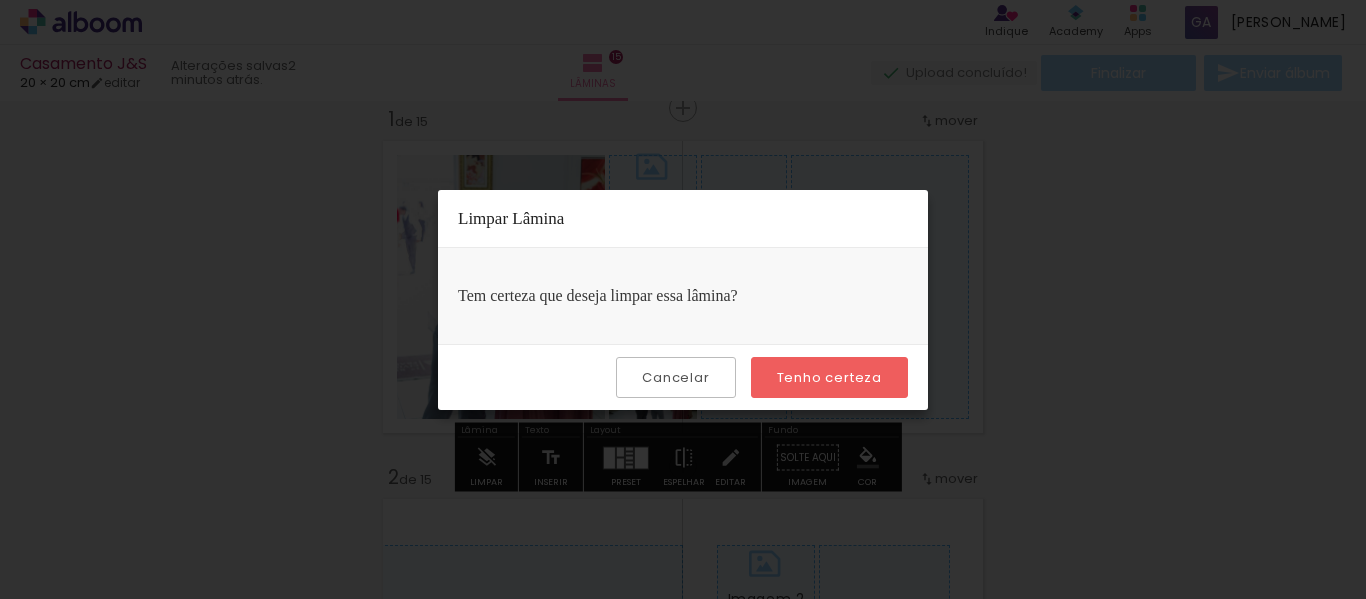 click on "Cancelar" at bounding box center (0, 0) 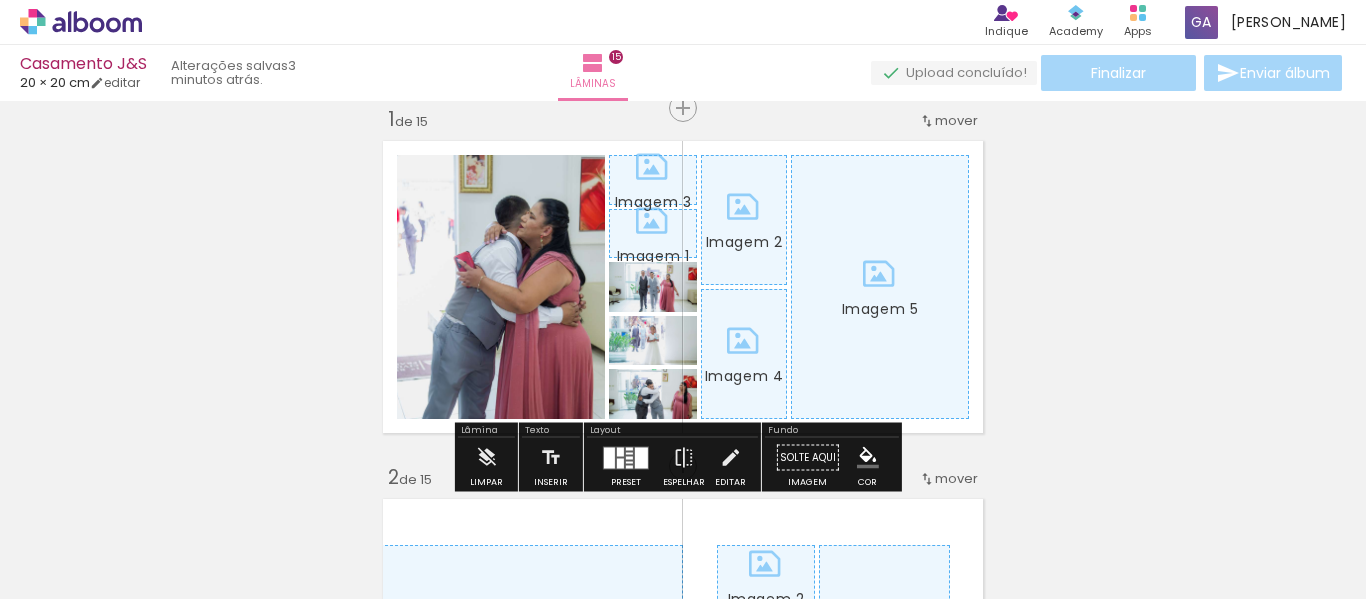 click on "Inserir lâmina Imagem 1 Imagem 2 Imagem 3 Imagem 4 Imagem 5 1  de 15  Inserir lâmina Imagem 1 Imagem 2 Imagem 3 Imagem 4 Imagem 5 2  de 15  Inserir lâmina Imagem 1 Imagem 2 Imagem 3 Imagem 4 Imagem 5 3  de 15  Inserir lâmina Imagem 1 Imagem 2 Imagem 3 Imagem 4 Imagem 5 4  de 15  Inserir lâmina Imagem 1 Imagem 2 Imagem 3 Imagem 4 Imagem 5 5  de 15  Inserir lâmina Imagem 1 Imagem 2 Imagem 3 Imagem 4 Imagem 5 6  de 15  Inserir lâmina Imagem 1 Imagem 2 Imagem 3 Imagem 4 Imagem 5 7  de 15  Inserir lâmina Imagem 1 Imagem 2 Imagem 3 Imagem 4 Imagem 5 8  de 15  Inserir lâmina Imagem 1 Imagem 2 Imagem 3 Imagem 4 Imagem 5 9  de 15  Inserir lâmina Imagem 1 Imagem 2 Imagem 3 Imagem 4 Imagem 5 10  de 15  Inserir lâmina Imagem 1 Imagem 2 Imagem 3 Imagem 4 Imagem 5 11  de 15  Inserir lâmina Imagem 1 Imagem 2 Imagem 3 Imagem 4 Imagem 5 12  de 15  Inserir lâmina Imagem 1 Imagem 2 Imagem 3 Imagem 4 Imagem 5 13  de 15  Inserir lâmina Imagem 1 Imagem 2 Imagem 3 Imagem 4 Imagem 5 14  de 15 Imagem 1 15" at bounding box center (683, 2946) 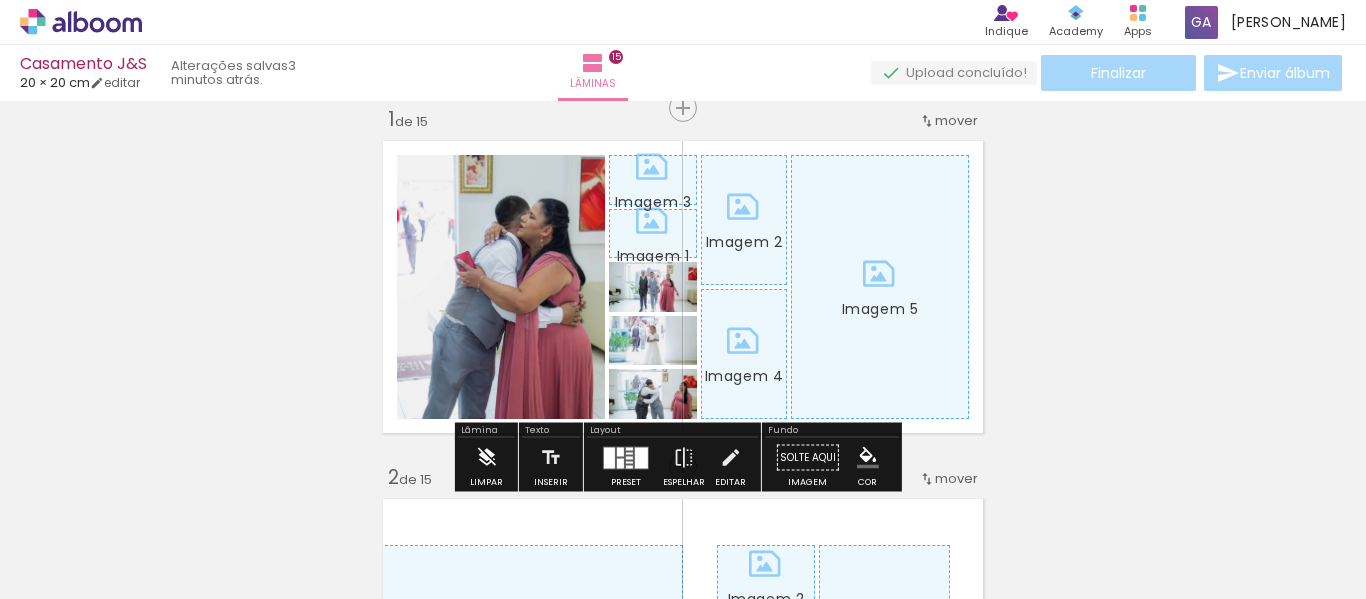 click at bounding box center [486, 458] 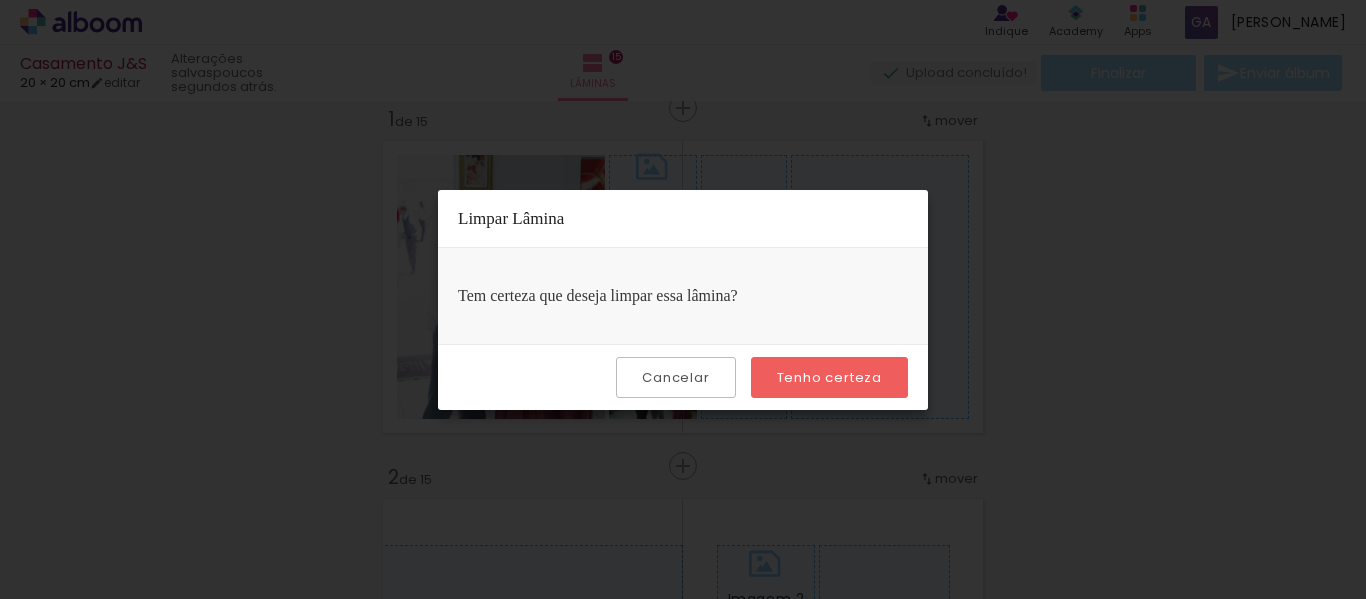 click on "Tenho certeza" at bounding box center (0, 0) 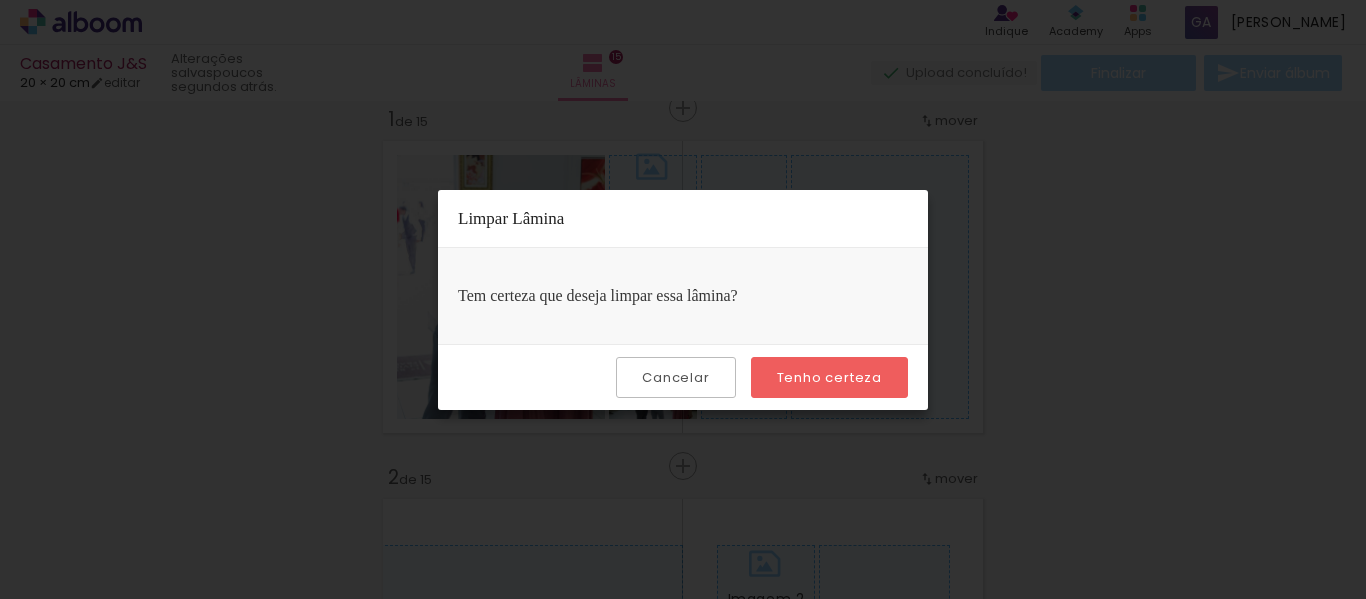 click on "Tenho certeza" at bounding box center (0, 0) 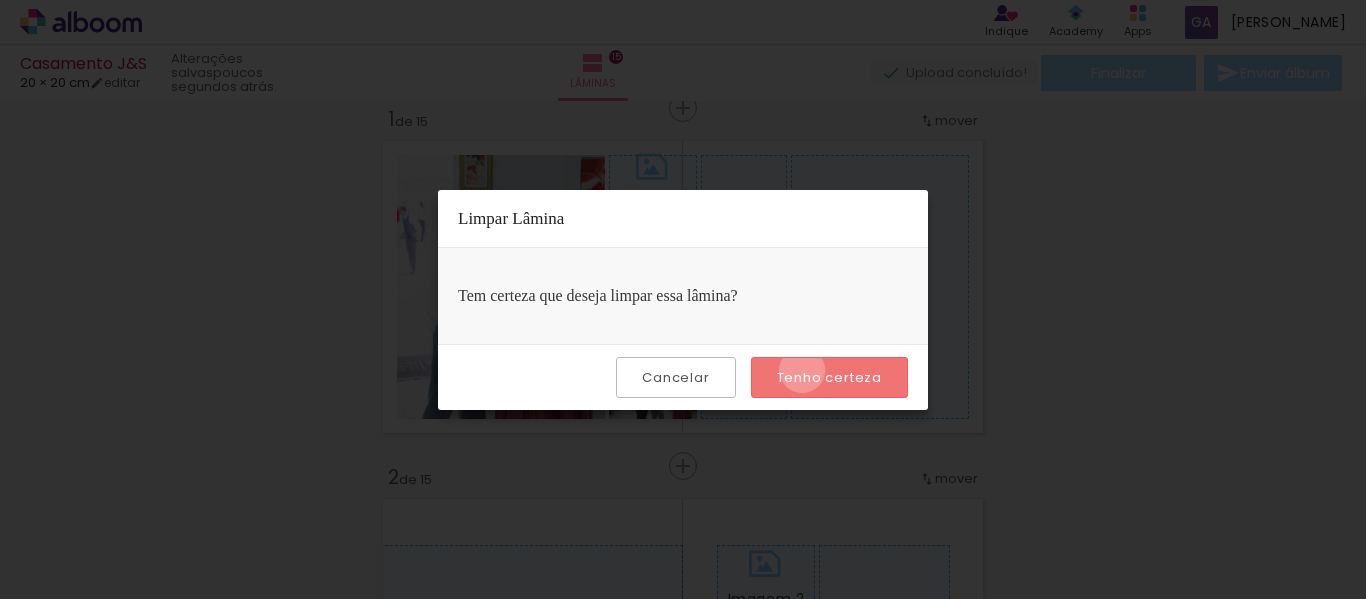 click on "Tenho certeza" at bounding box center [0, 0] 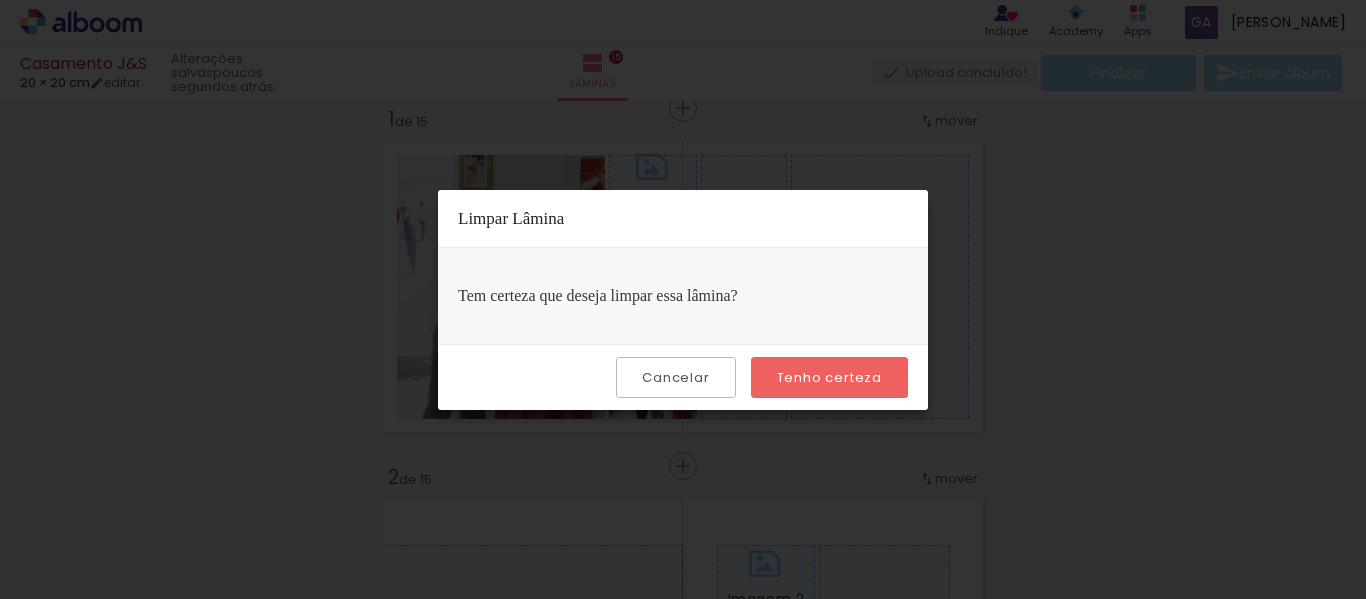 click on "Cancelar" at bounding box center (0, 0) 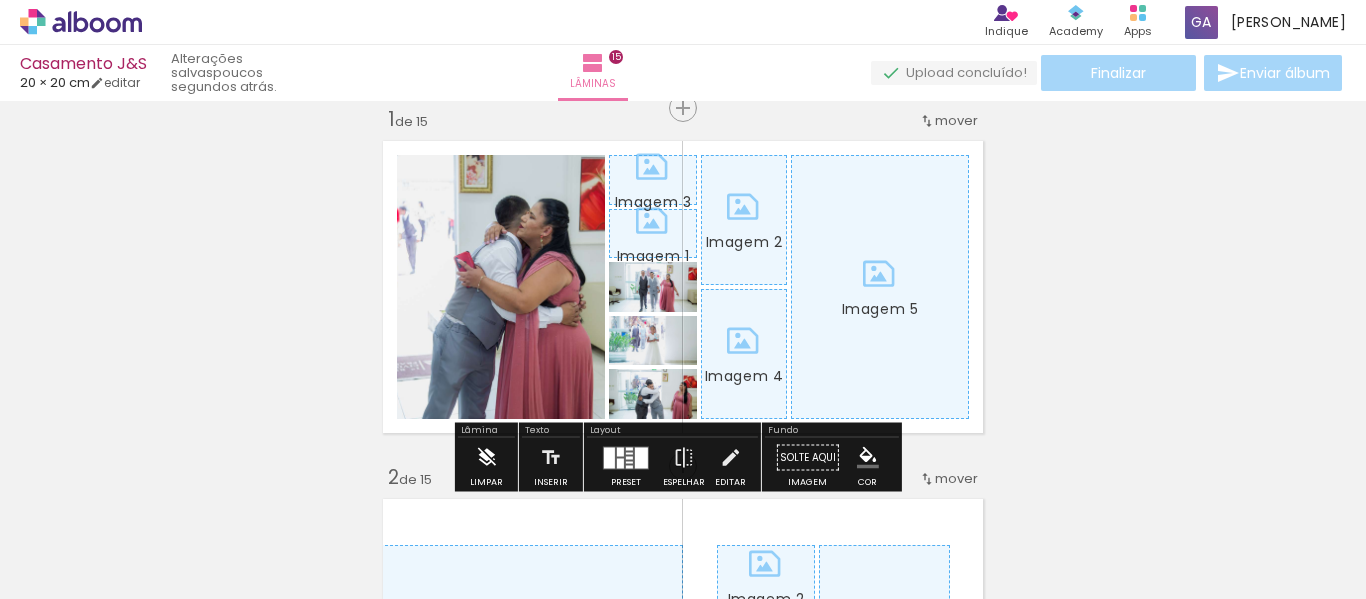 click at bounding box center [486, 458] 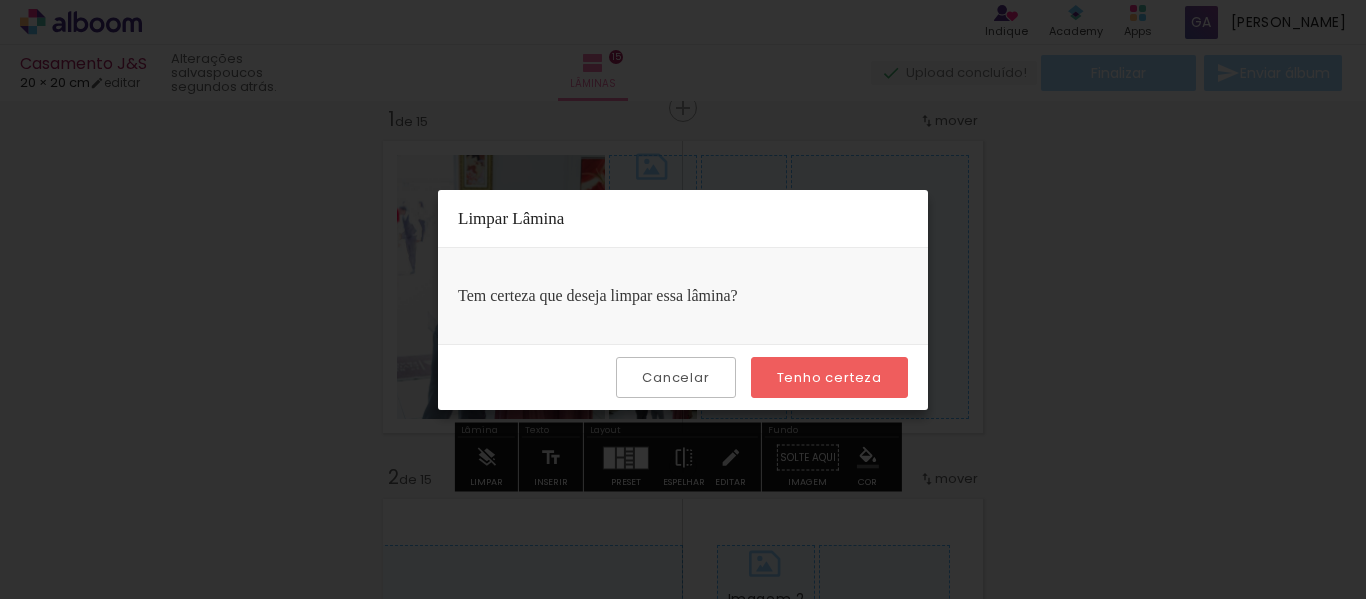 click on "Tenho certeza" at bounding box center (0, 0) 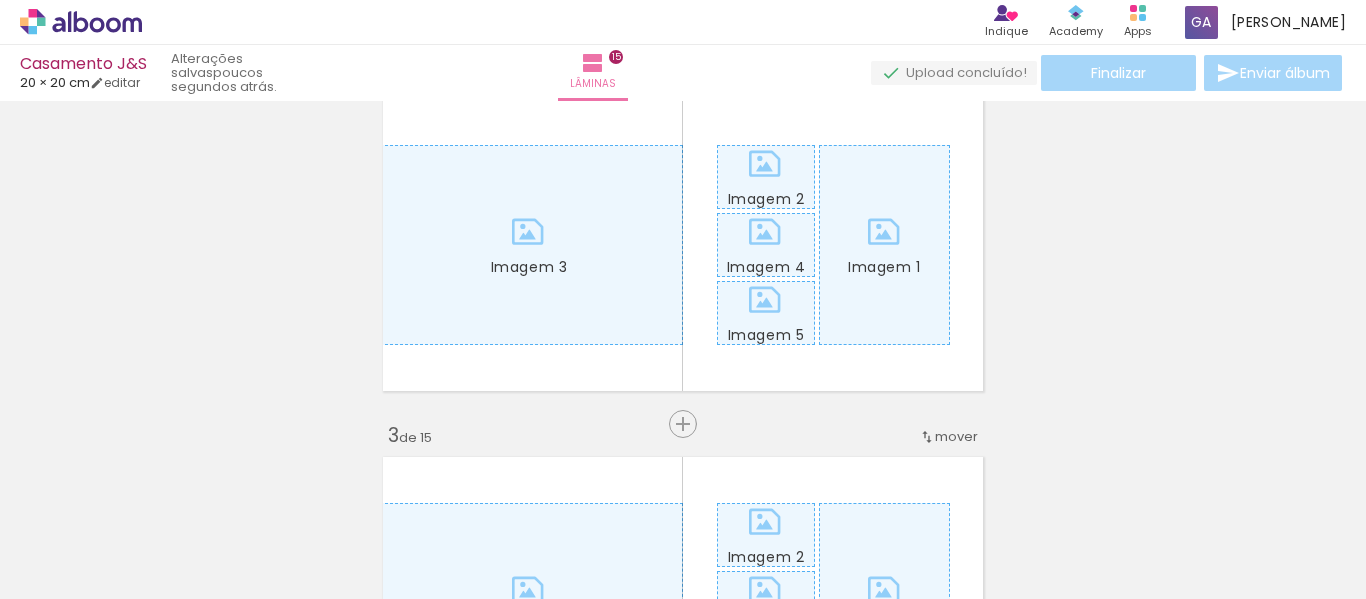 scroll, scrollTop: 326, scrollLeft: 0, axis: vertical 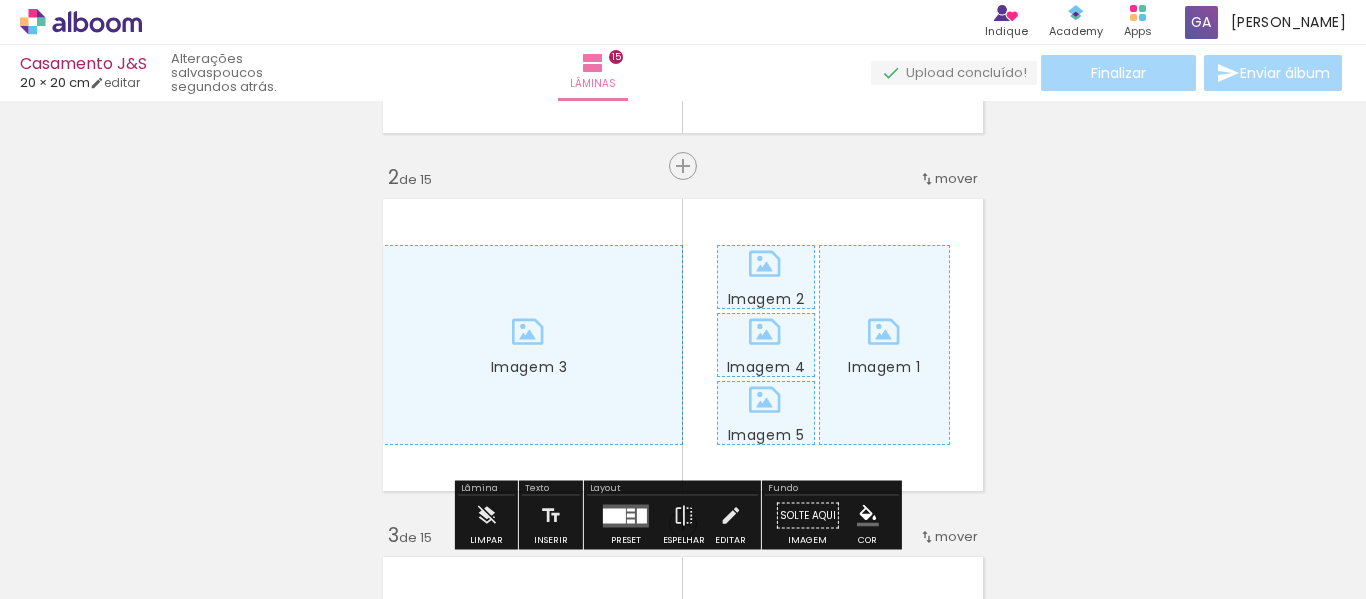 click on "Imagem 1 Imagem 2 Imagem 3 Imagem 4 Imagem 5" at bounding box center [683, 345] 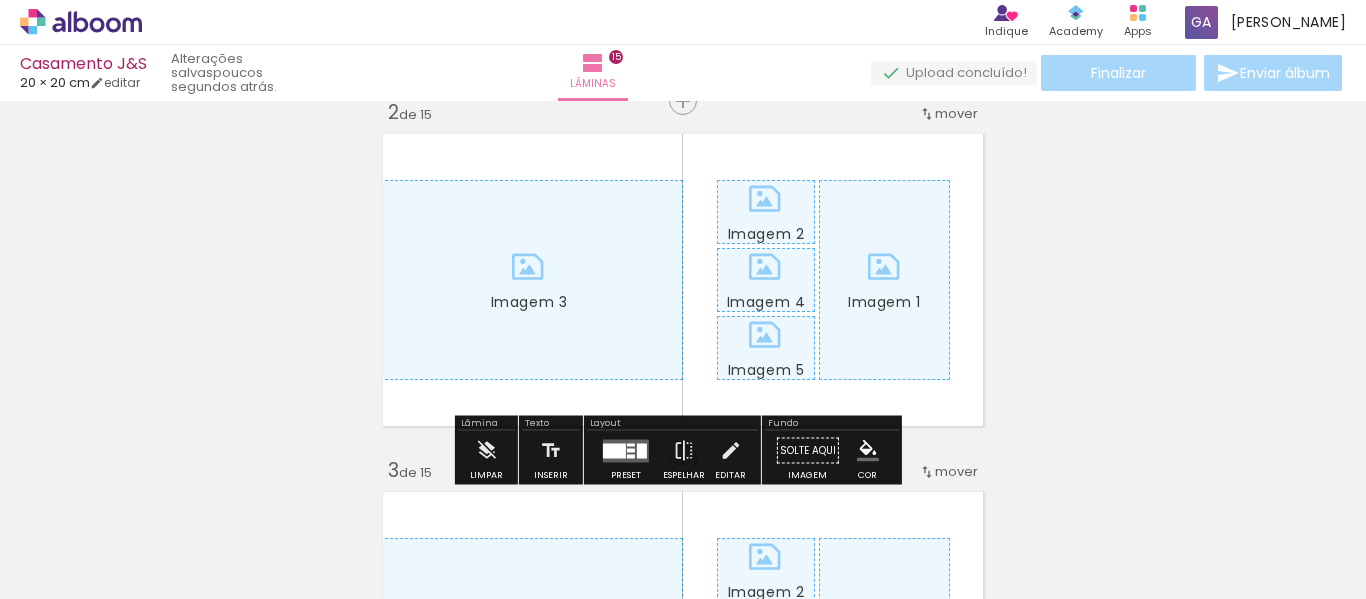 scroll, scrollTop: 426, scrollLeft: 0, axis: vertical 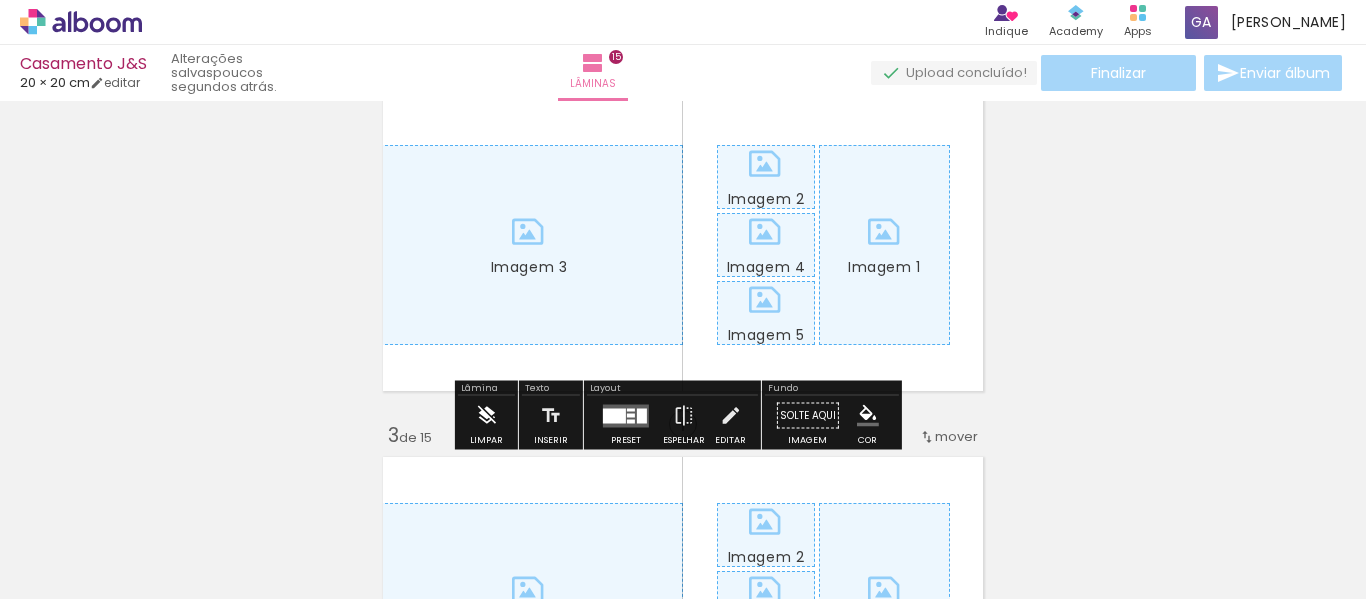 click at bounding box center [486, 416] 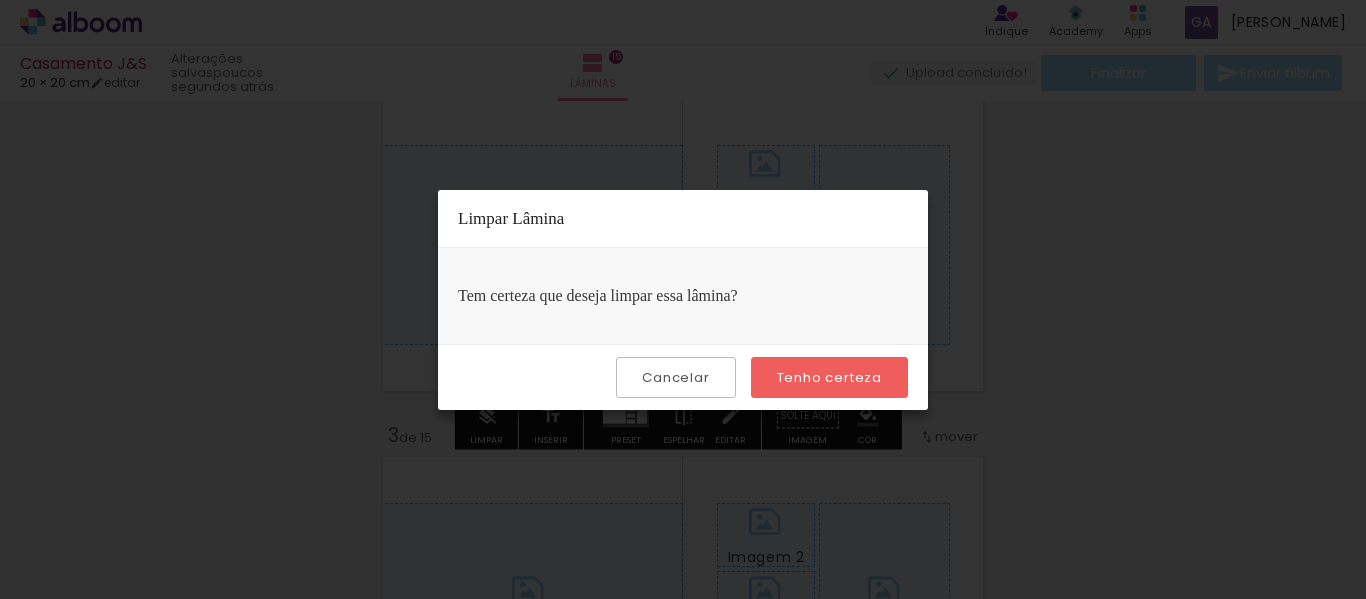 click on "Tenho certeza" at bounding box center [0, 0] 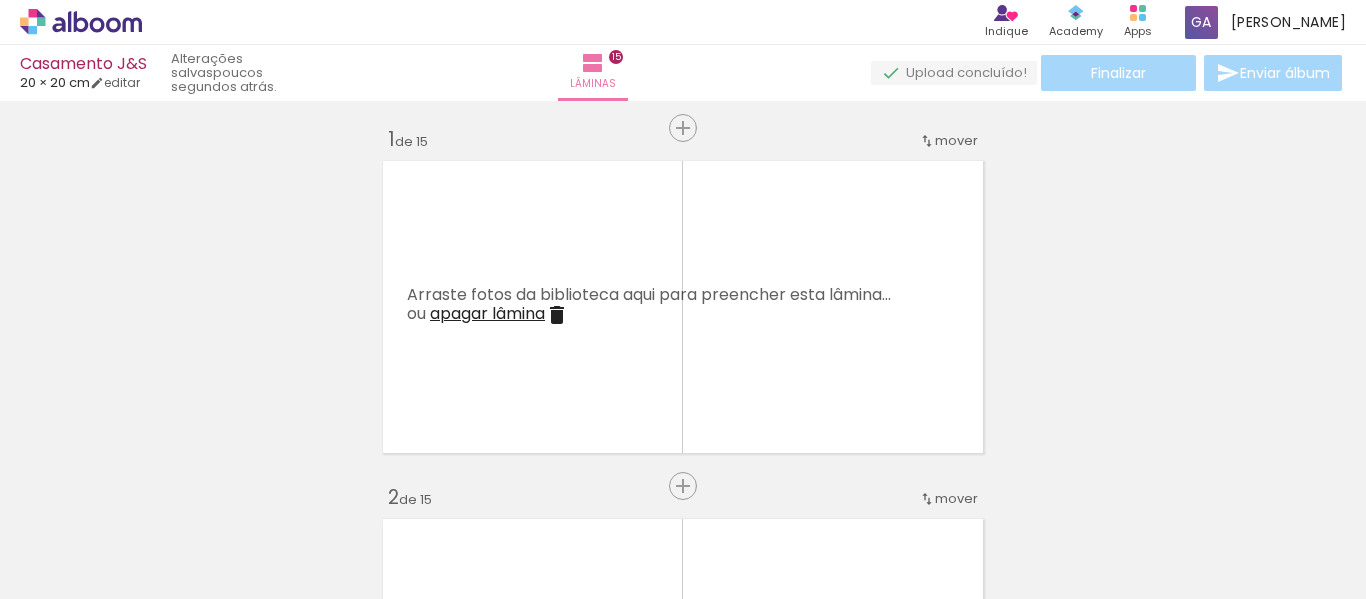 scroll, scrollTop: 0, scrollLeft: 0, axis: both 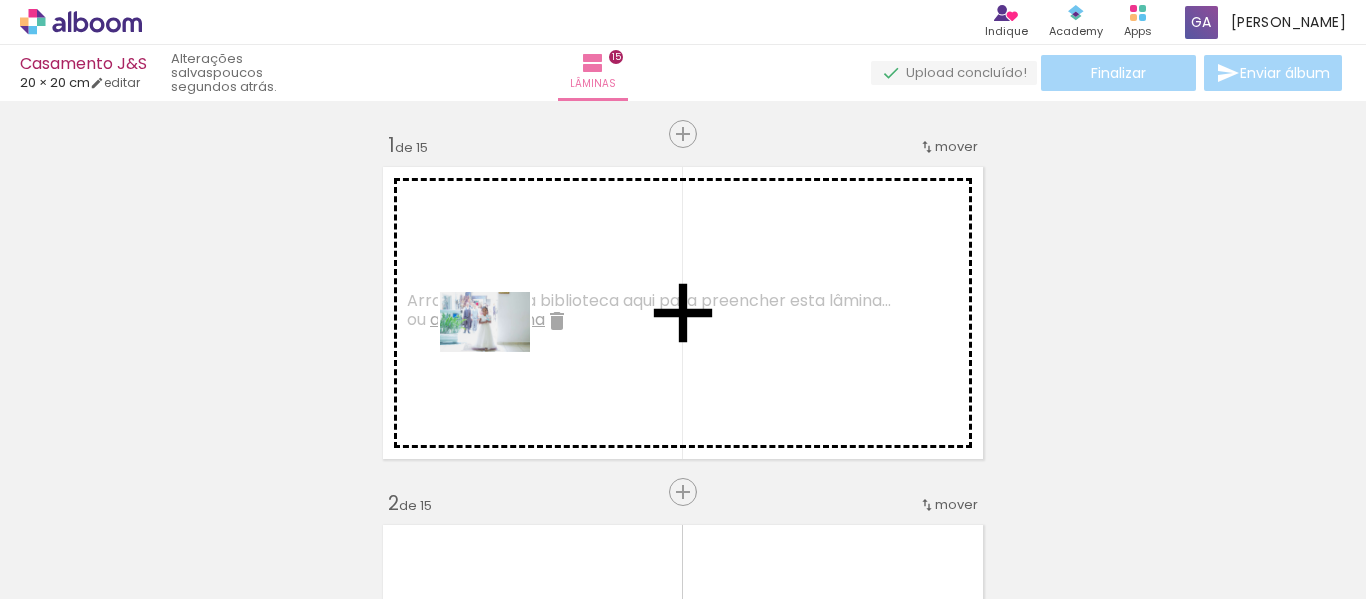 drag, startPoint x: 196, startPoint y: 547, endPoint x: 500, endPoint y: 352, distance: 361.16617 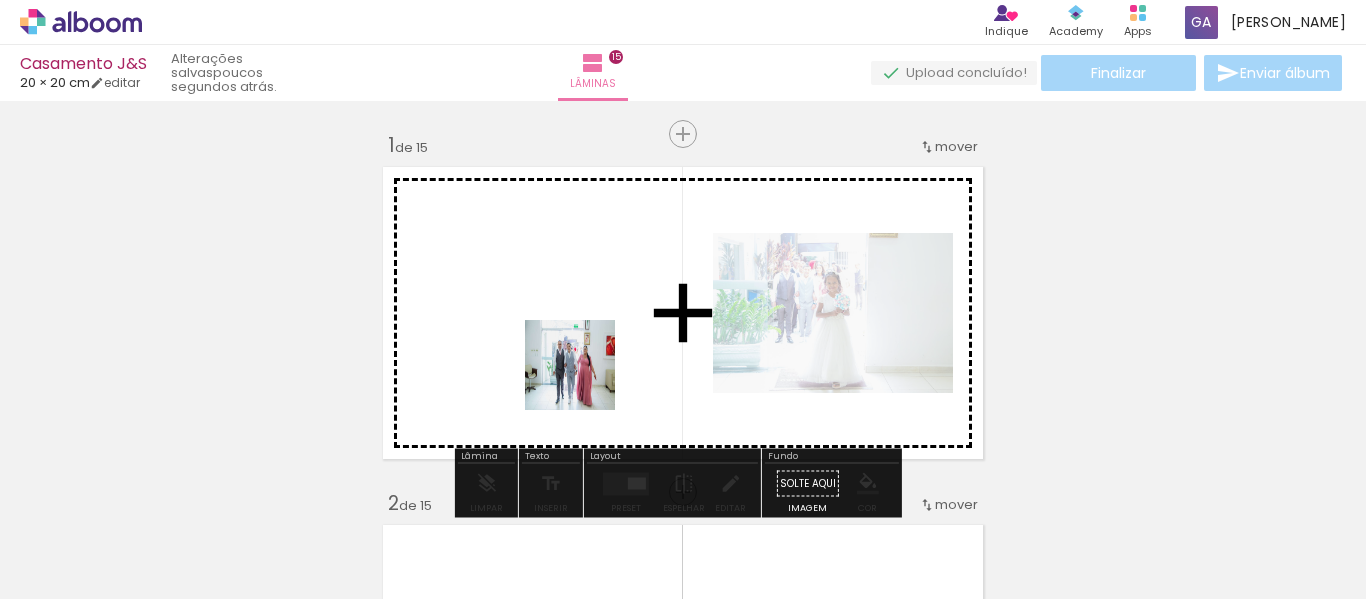 drag, startPoint x: 324, startPoint y: 543, endPoint x: 605, endPoint y: 361, distance: 334.791 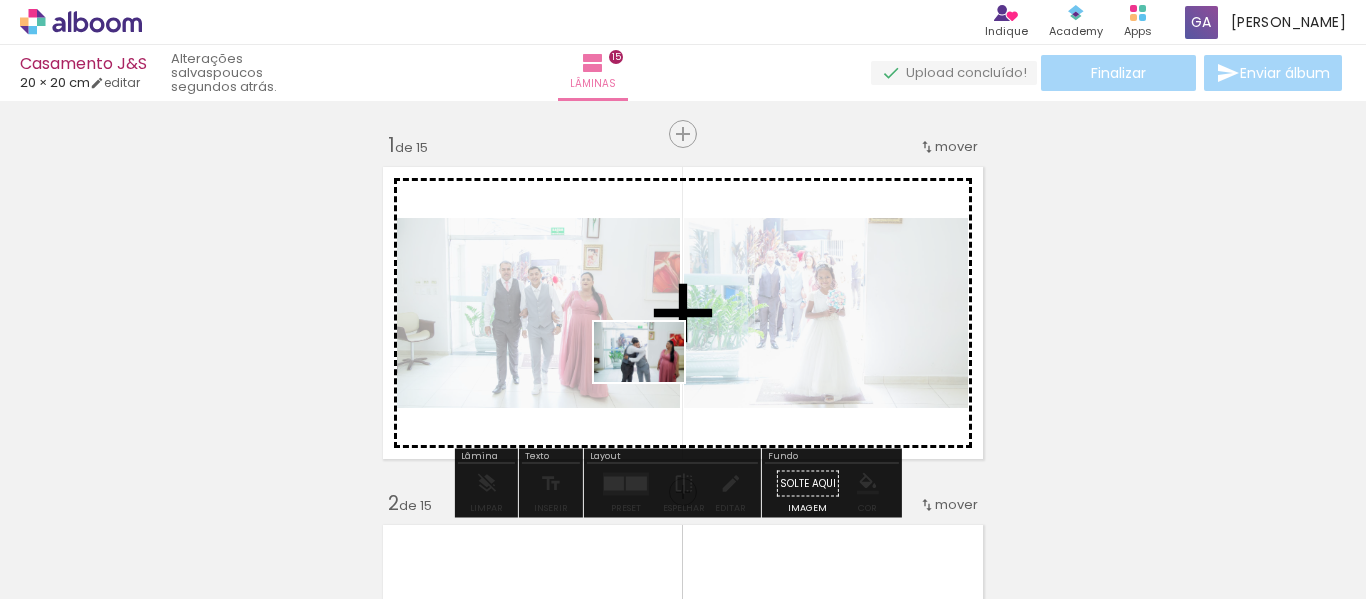 drag, startPoint x: 448, startPoint y: 540, endPoint x: 654, endPoint y: 382, distance: 259.6151 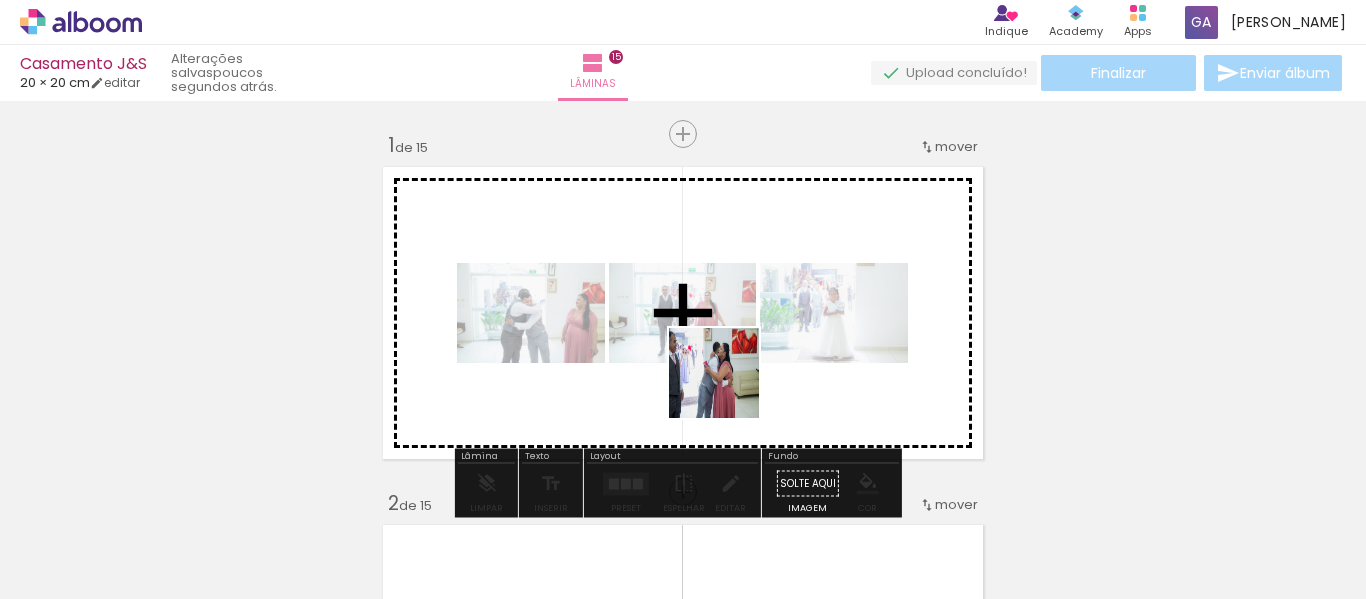 drag, startPoint x: 543, startPoint y: 553, endPoint x: 731, endPoint y: 383, distance: 253.464 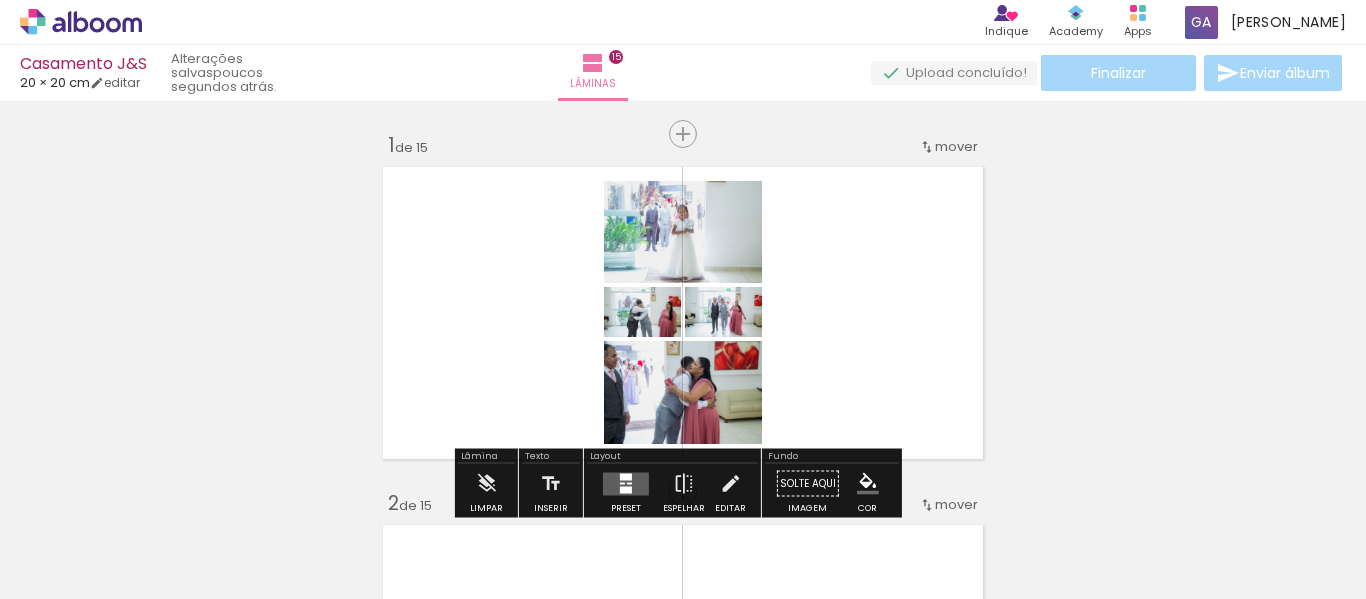scroll, scrollTop: 100, scrollLeft: 0, axis: vertical 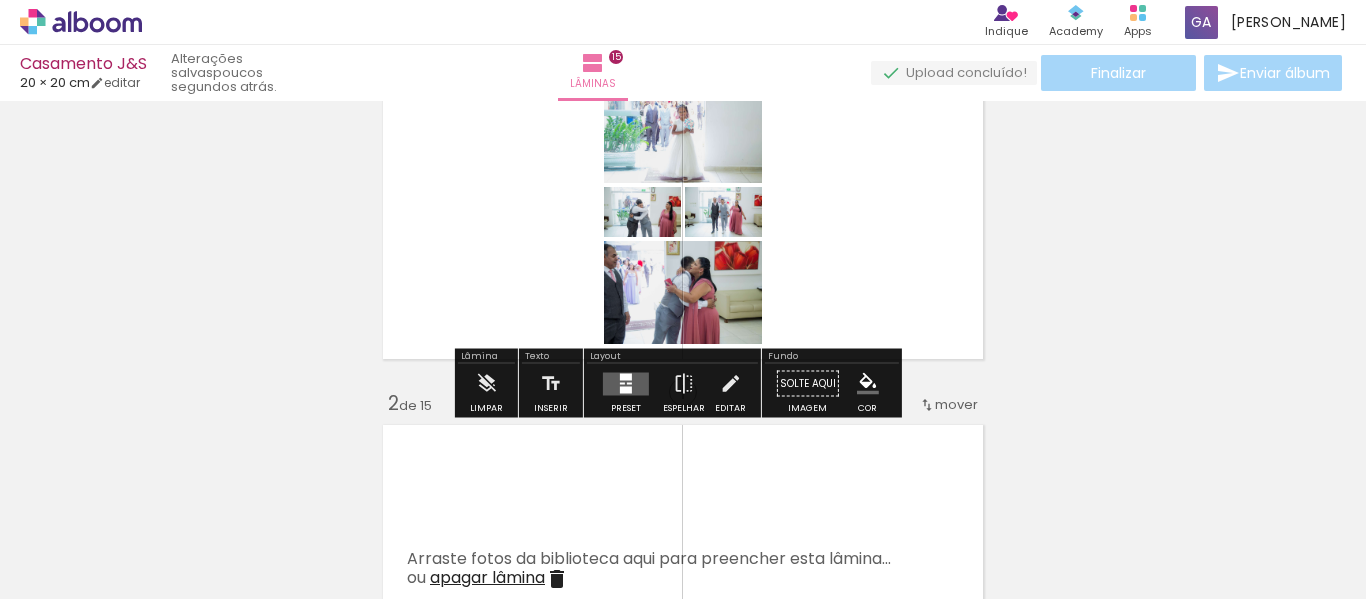 click at bounding box center (626, 383) 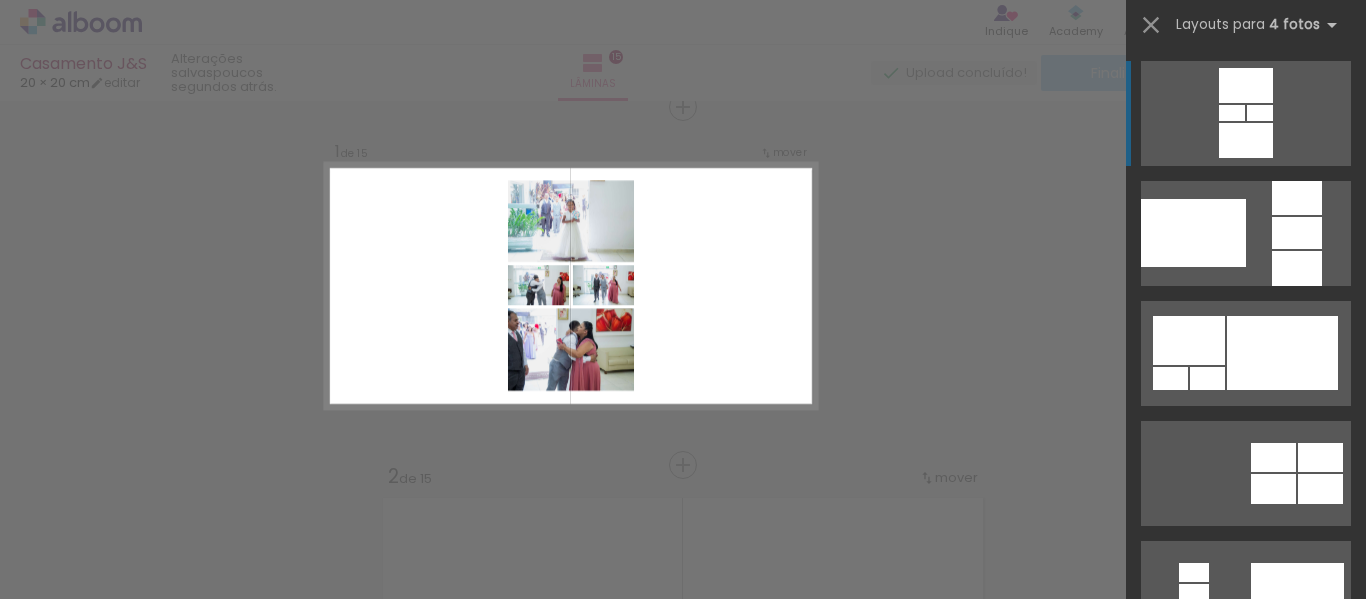 scroll, scrollTop: 26, scrollLeft: 0, axis: vertical 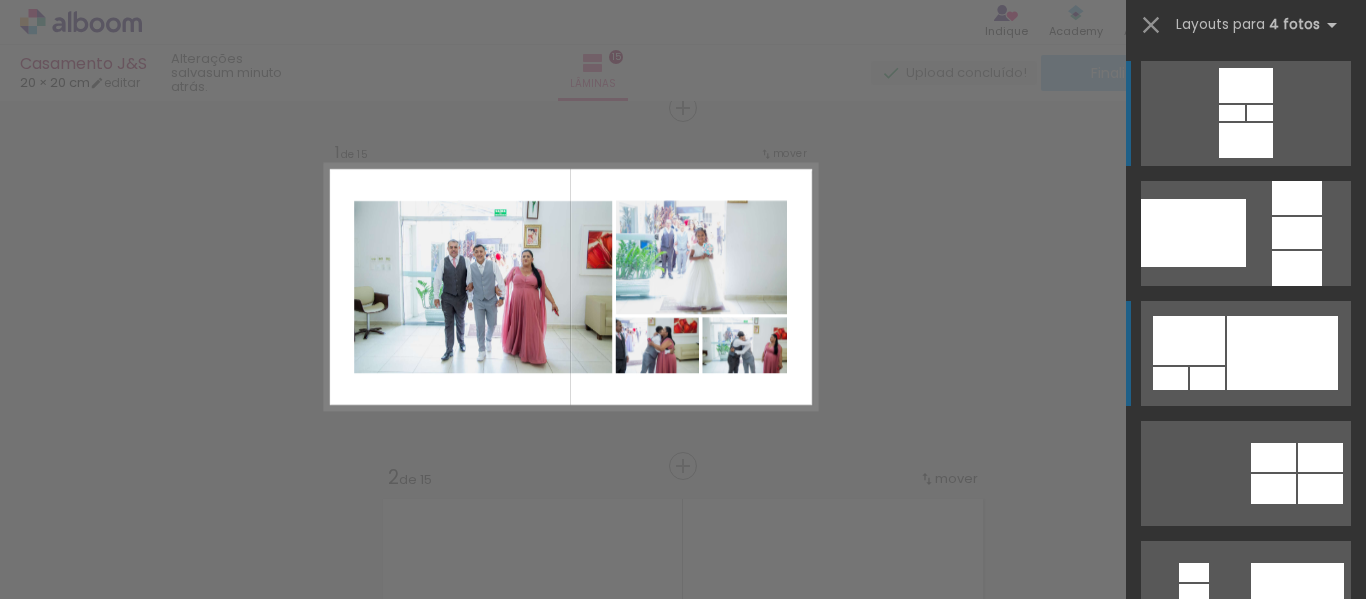 click at bounding box center [1282, 353] 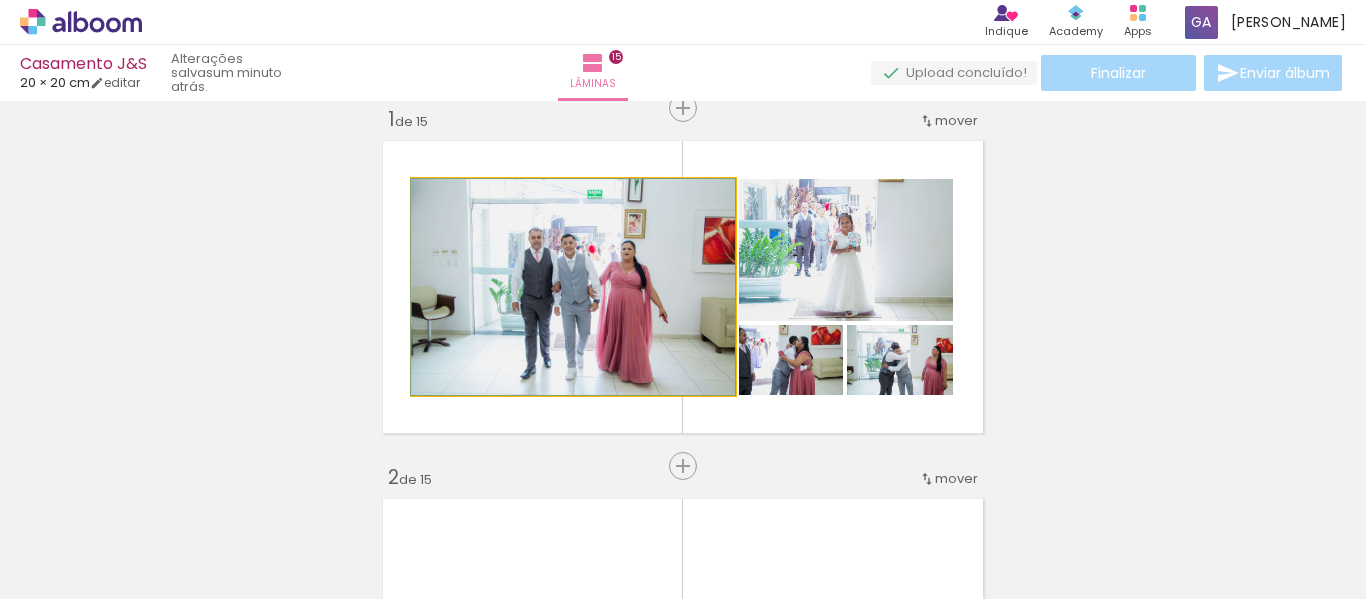 drag, startPoint x: 457, startPoint y: 203, endPoint x: 427, endPoint y: 223, distance: 36.05551 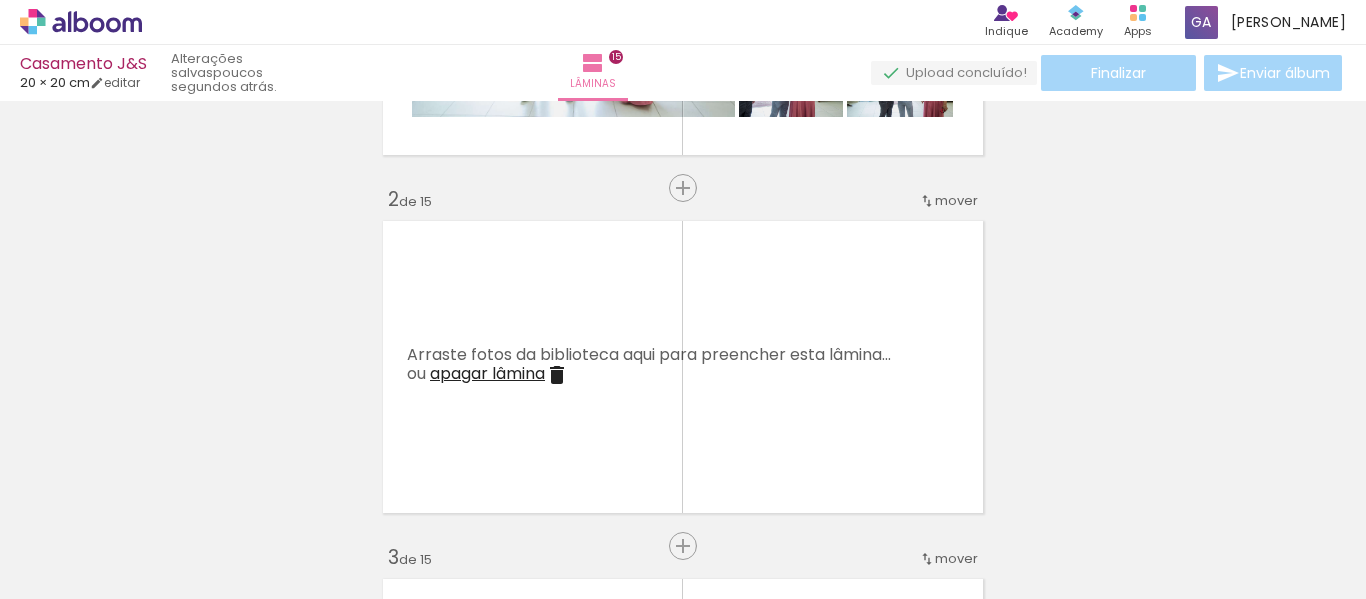 scroll, scrollTop: 426, scrollLeft: 0, axis: vertical 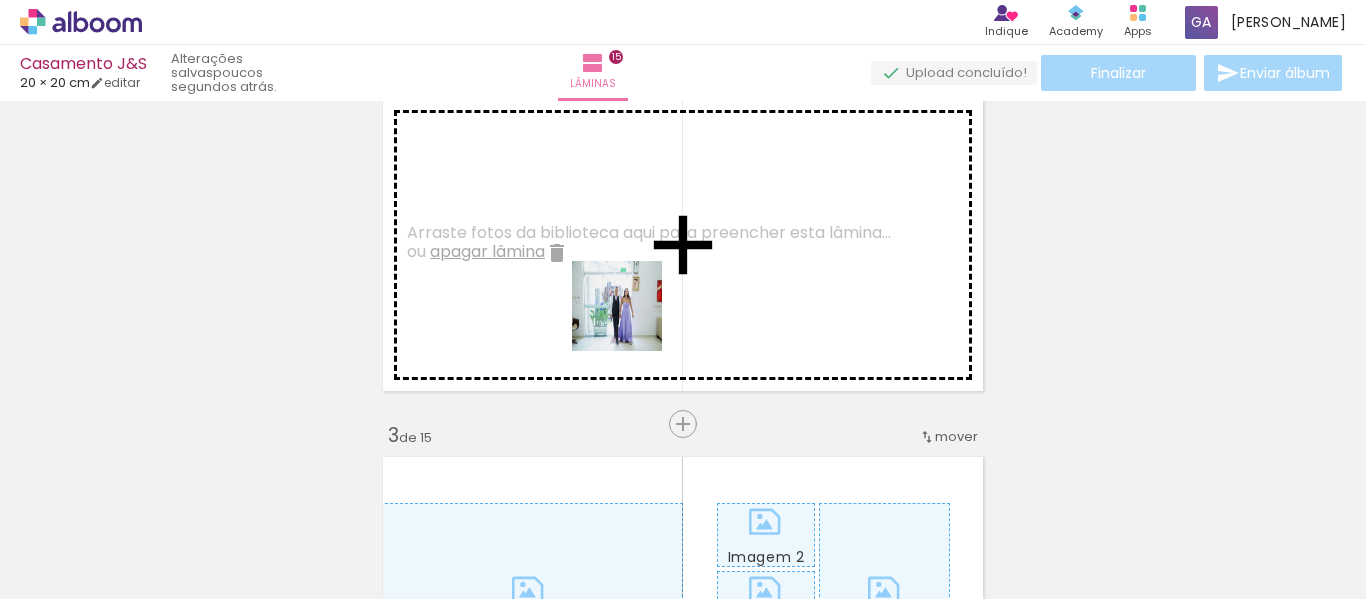 drag, startPoint x: 666, startPoint y: 560, endPoint x: 611, endPoint y: 226, distance: 338.49814 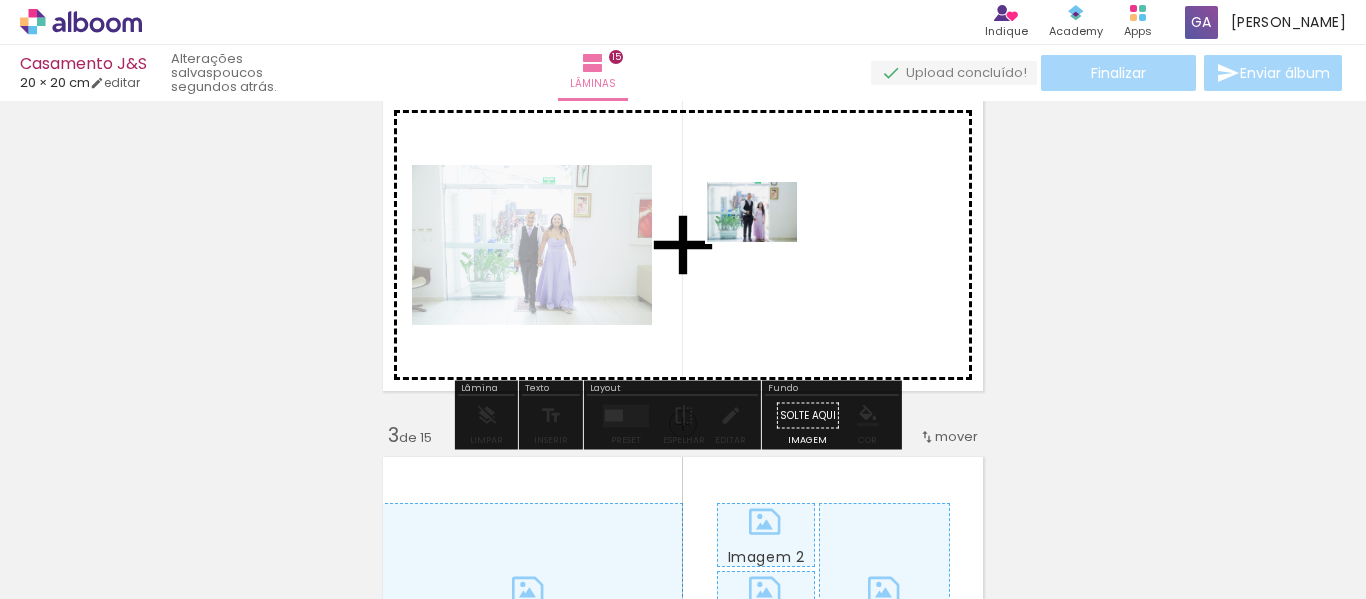 drag, startPoint x: 766, startPoint y: 546, endPoint x: 767, endPoint y: 242, distance: 304.00165 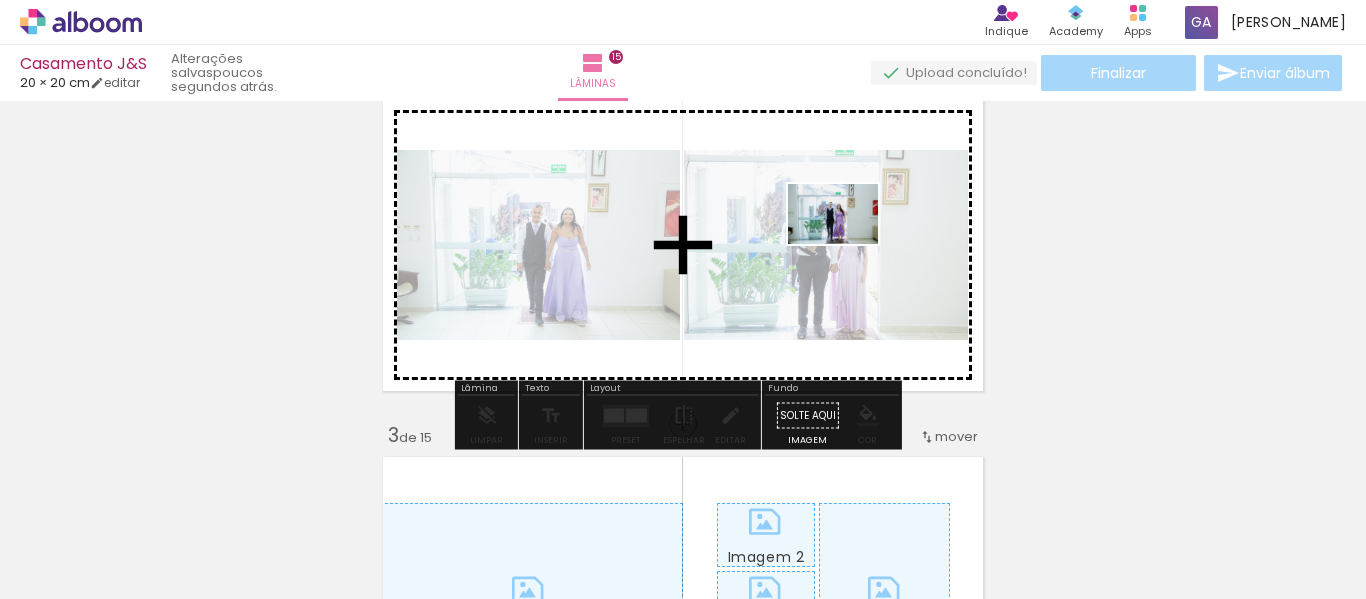 drag, startPoint x: 887, startPoint y: 555, endPoint x: 848, endPoint y: 244, distance: 313.4358 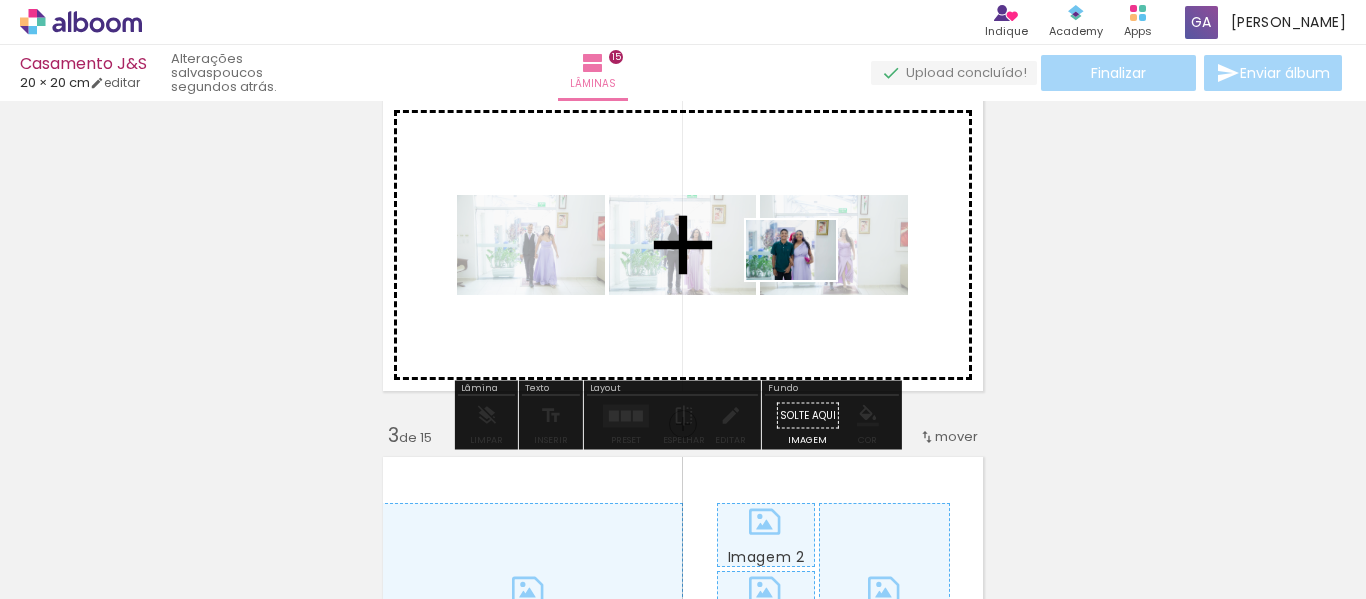 drag, startPoint x: 1002, startPoint y: 545, endPoint x: 806, endPoint y: 280, distance: 329.60733 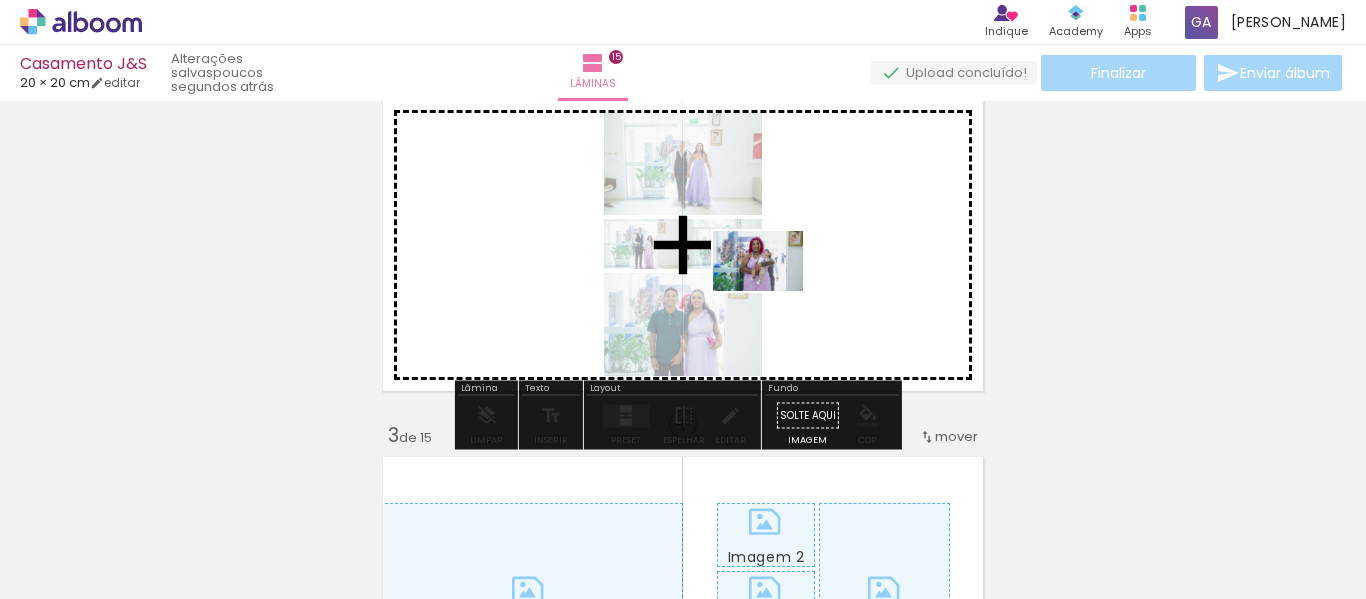 drag, startPoint x: 1114, startPoint y: 557, endPoint x: 773, endPoint y: 291, distance: 432.47775 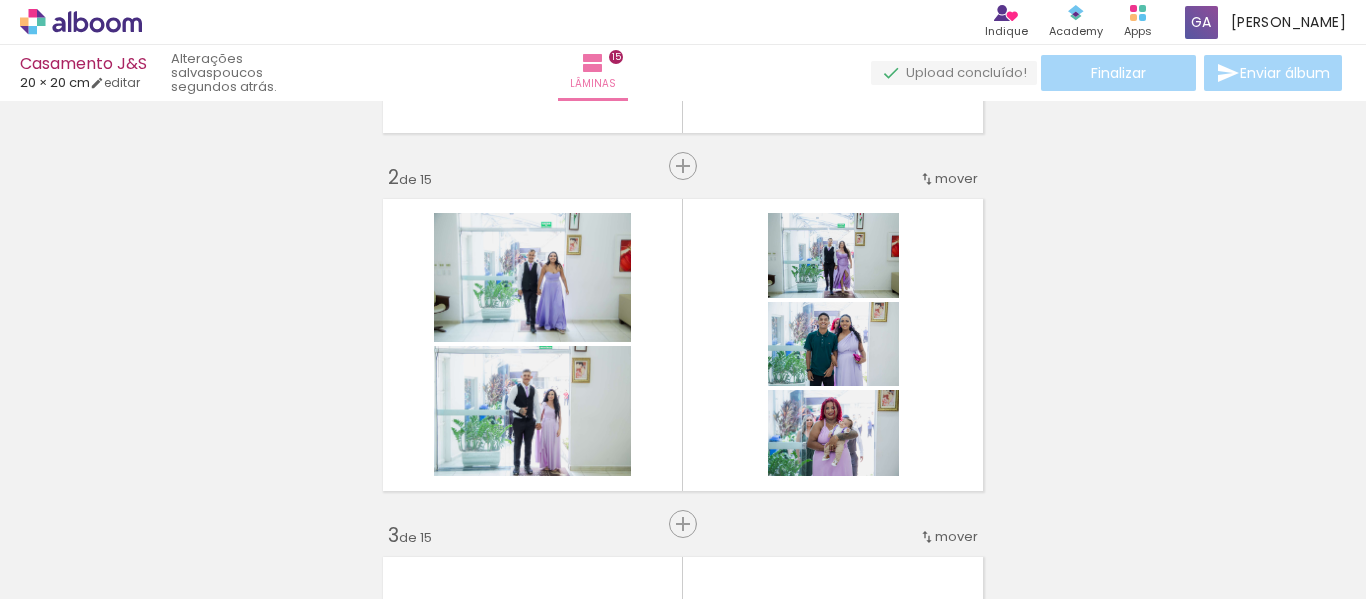 scroll, scrollTop: 426, scrollLeft: 0, axis: vertical 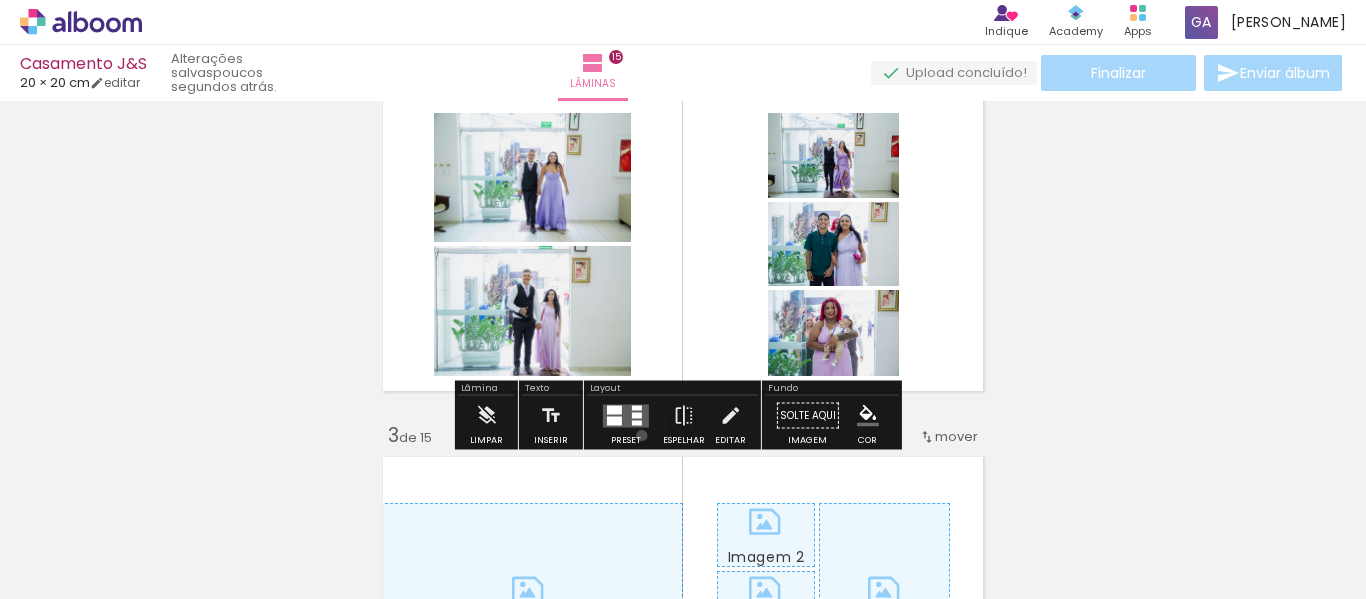 click at bounding box center (626, 416) 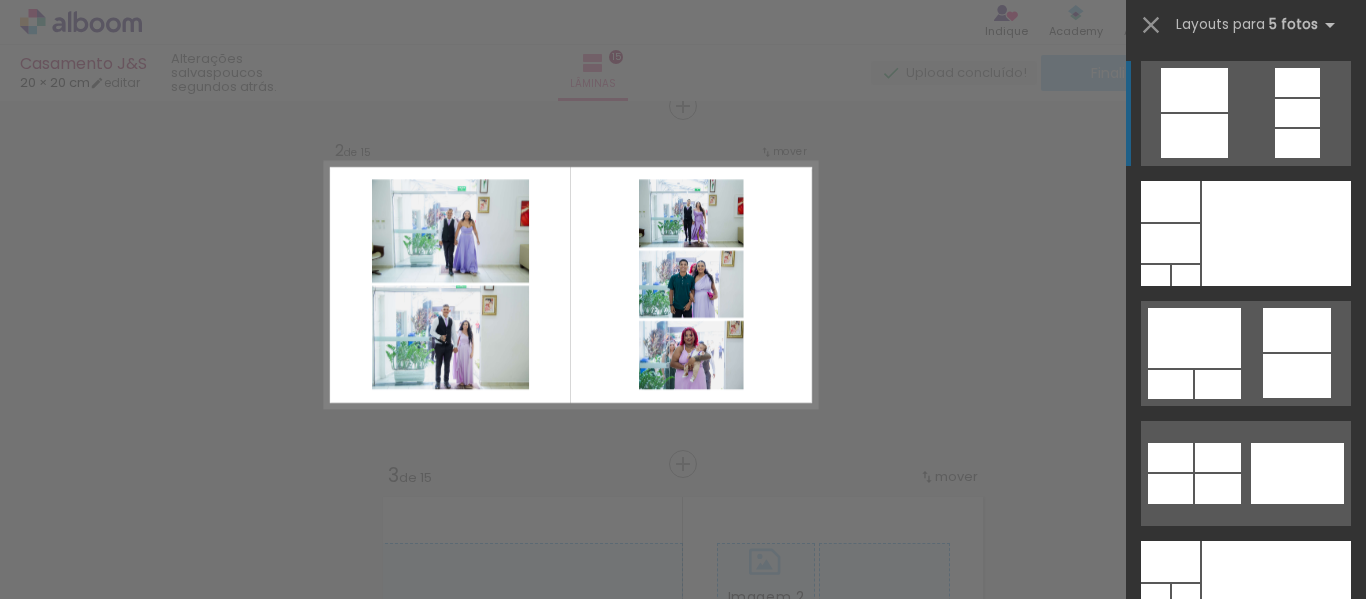 scroll, scrollTop: 384, scrollLeft: 0, axis: vertical 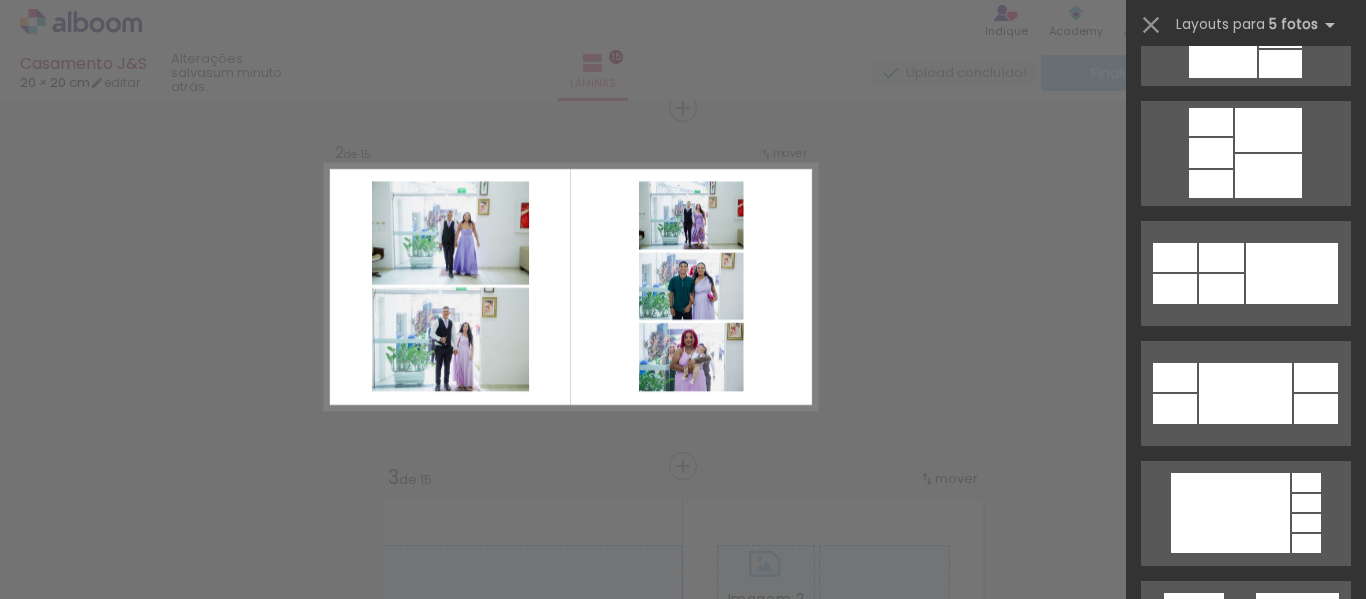 click on "Confirmar Cancelar" at bounding box center [683, 2605] 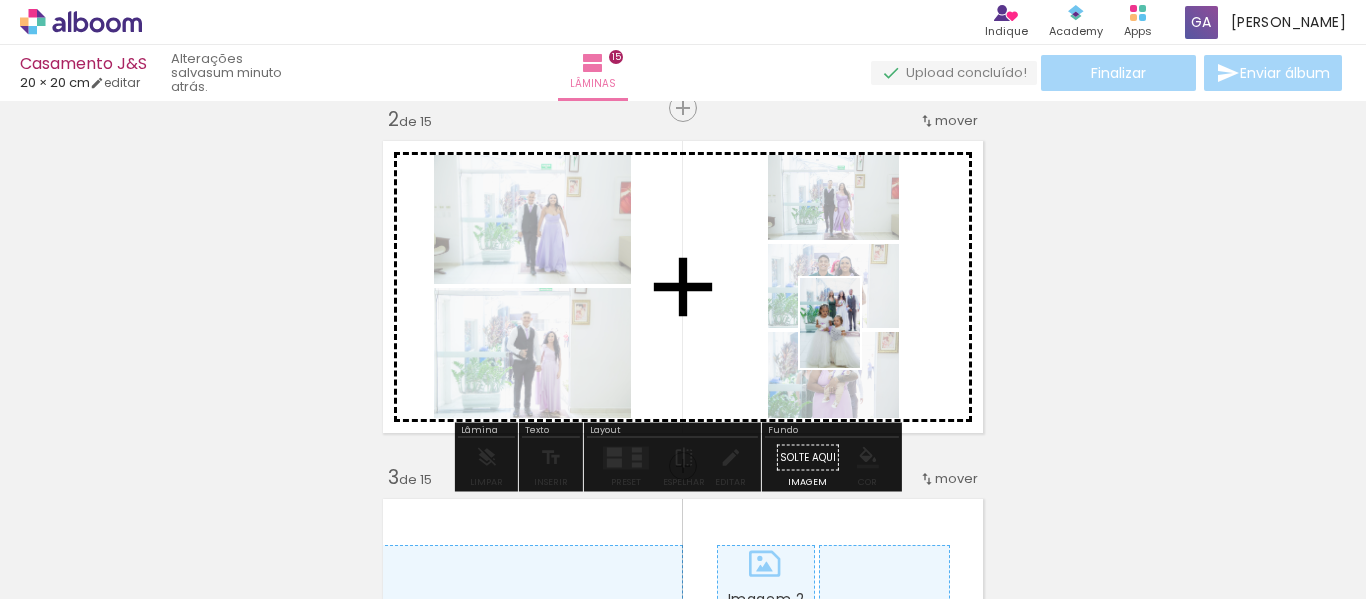 drag, startPoint x: 1211, startPoint y: 548, endPoint x: 860, endPoint y: 338, distance: 409.02444 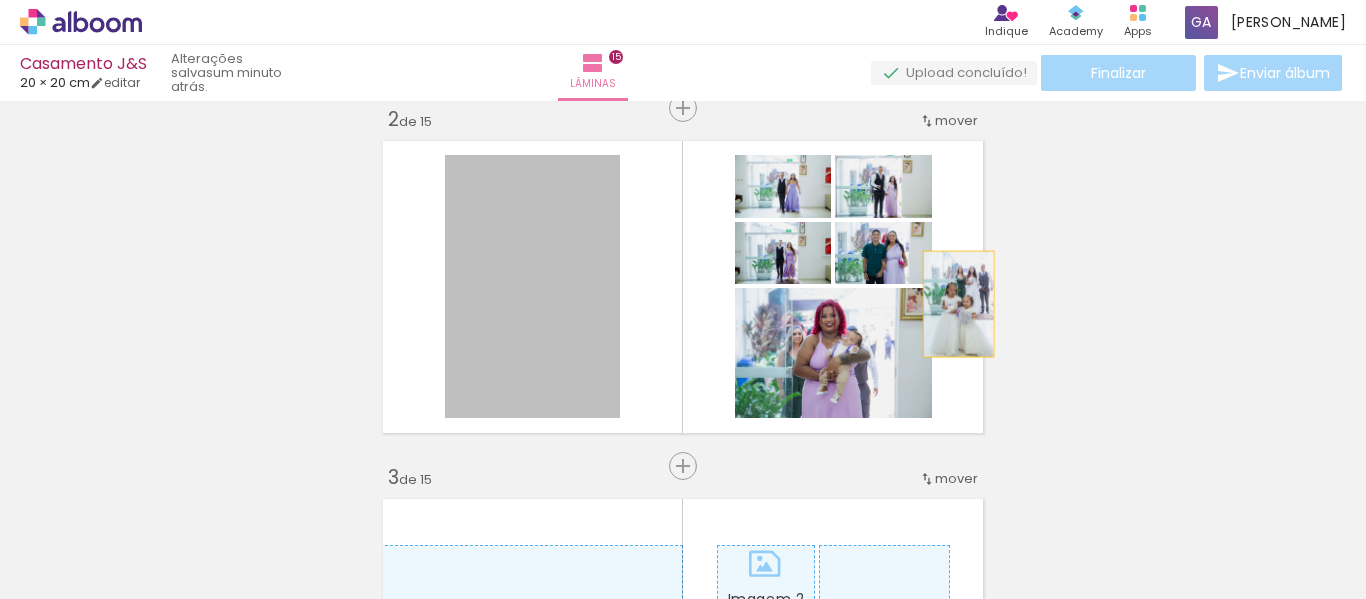 drag, startPoint x: 560, startPoint y: 313, endPoint x: 951, endPoint y: 304, distance: 391.10358 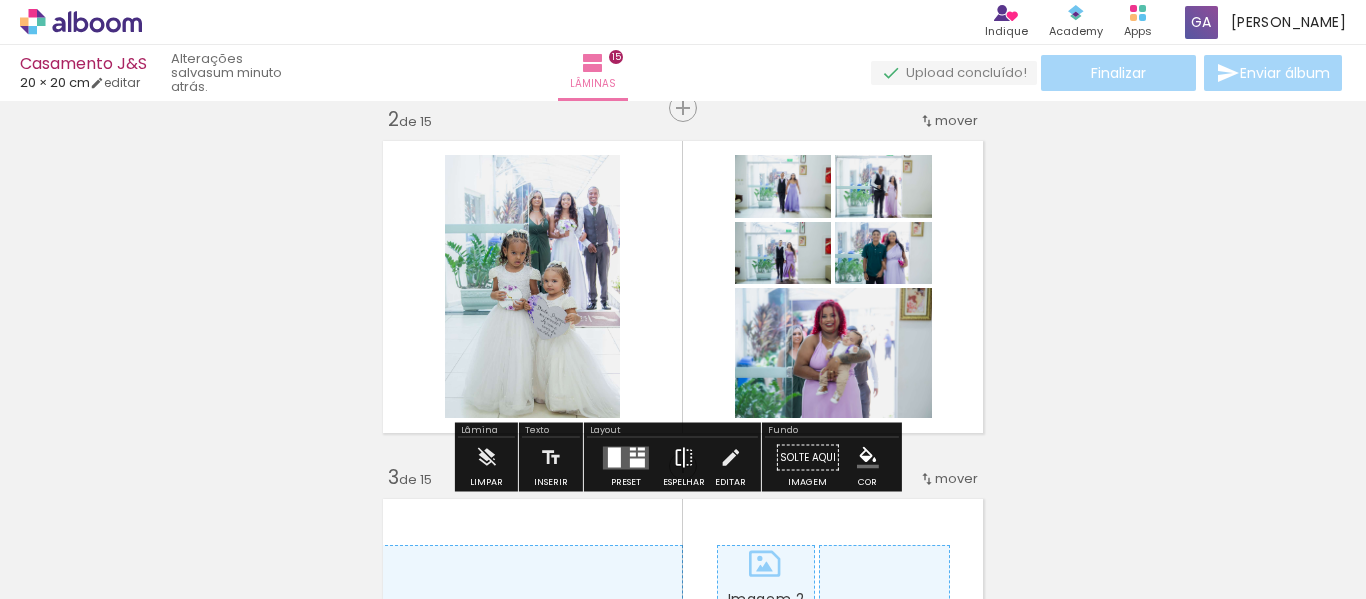 click at bounding box center (684, 458) 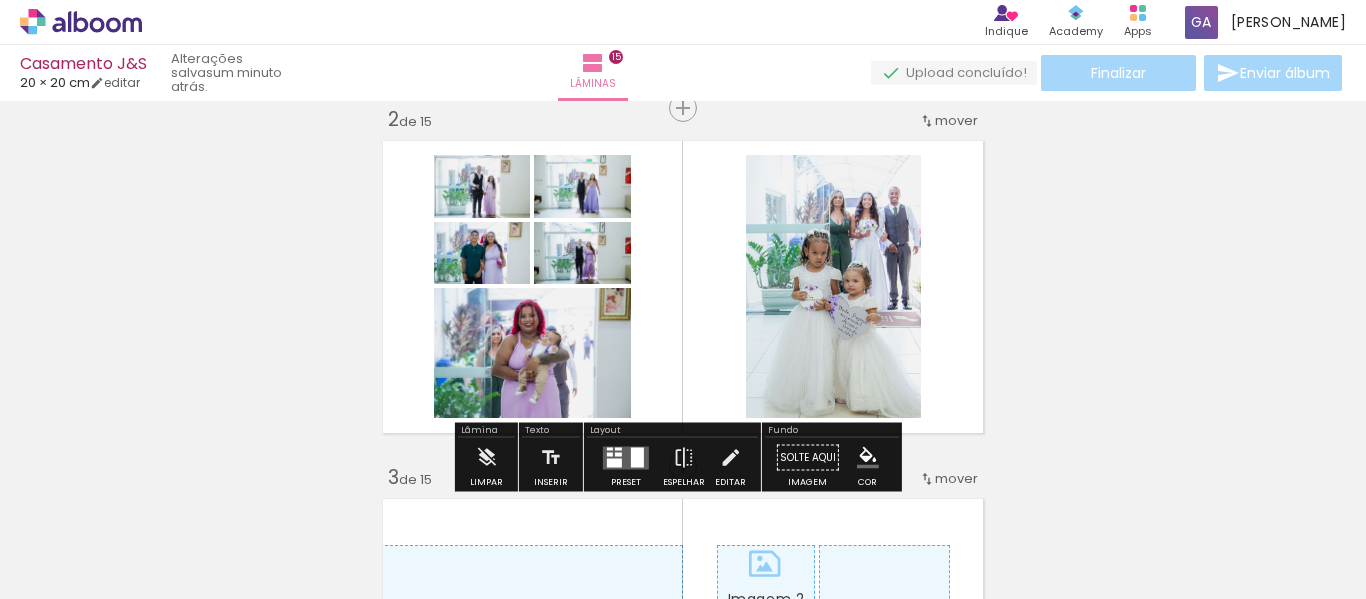 click at bounding box center (626, 457) 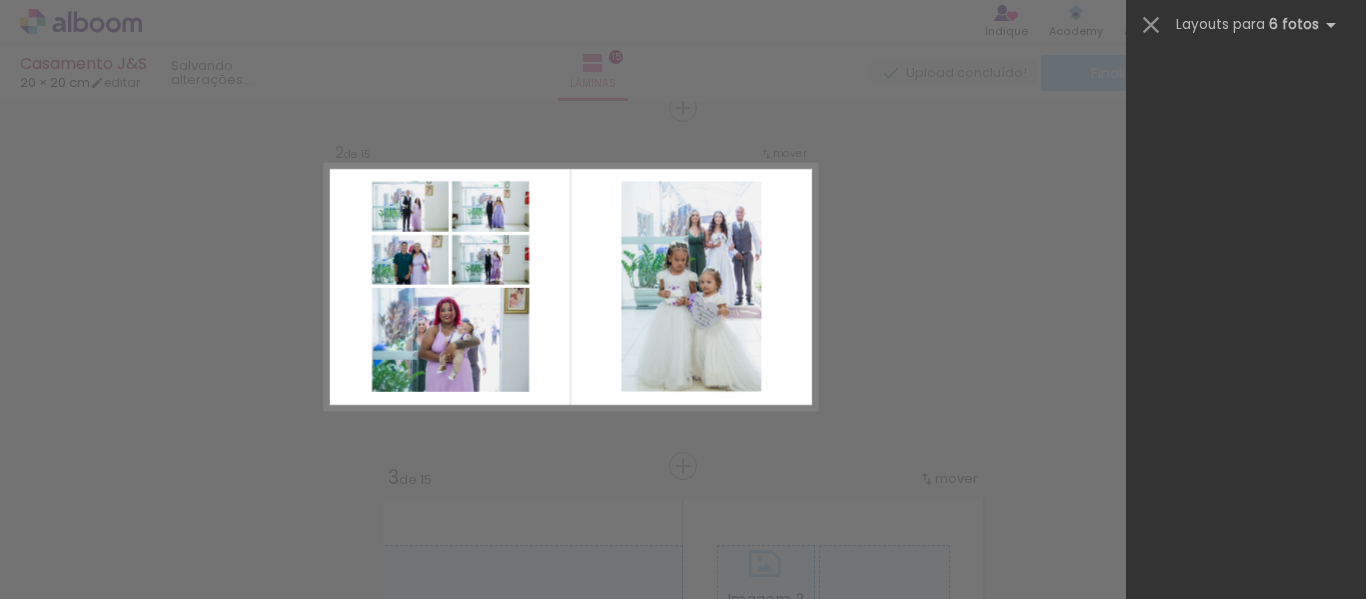 scroll, scrollTop: 0, scrollLeft: 0, axis: both 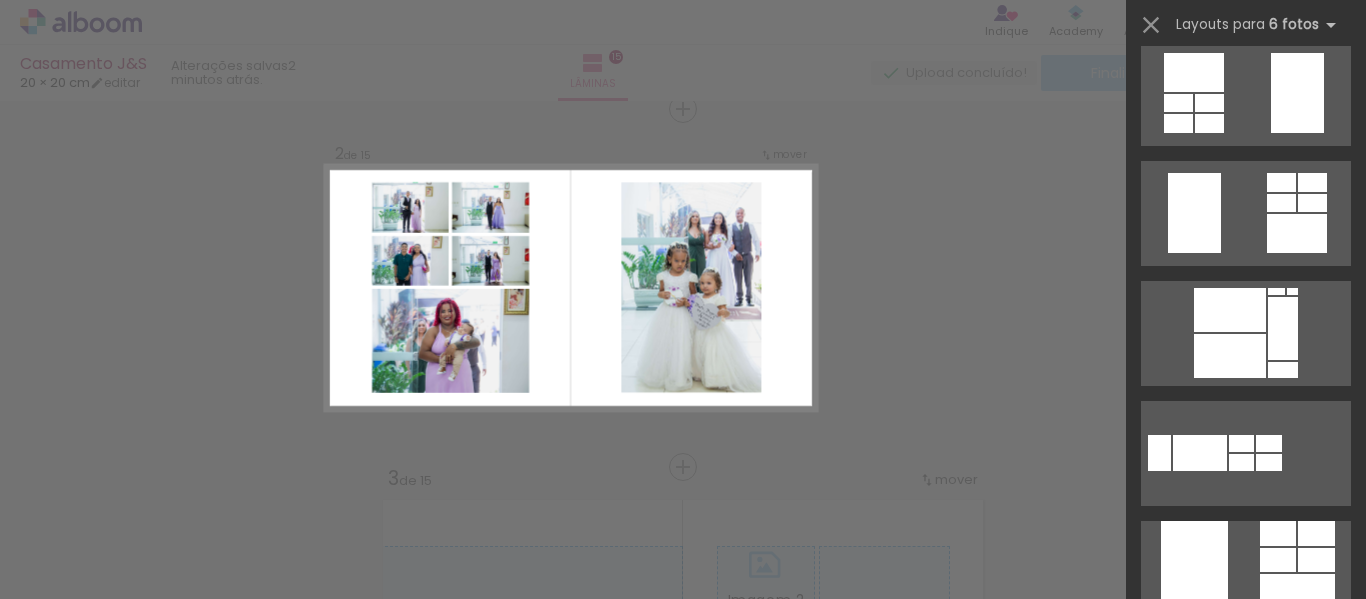 click on "Confirmar Cancelar" at bounding box center [683, 2606] 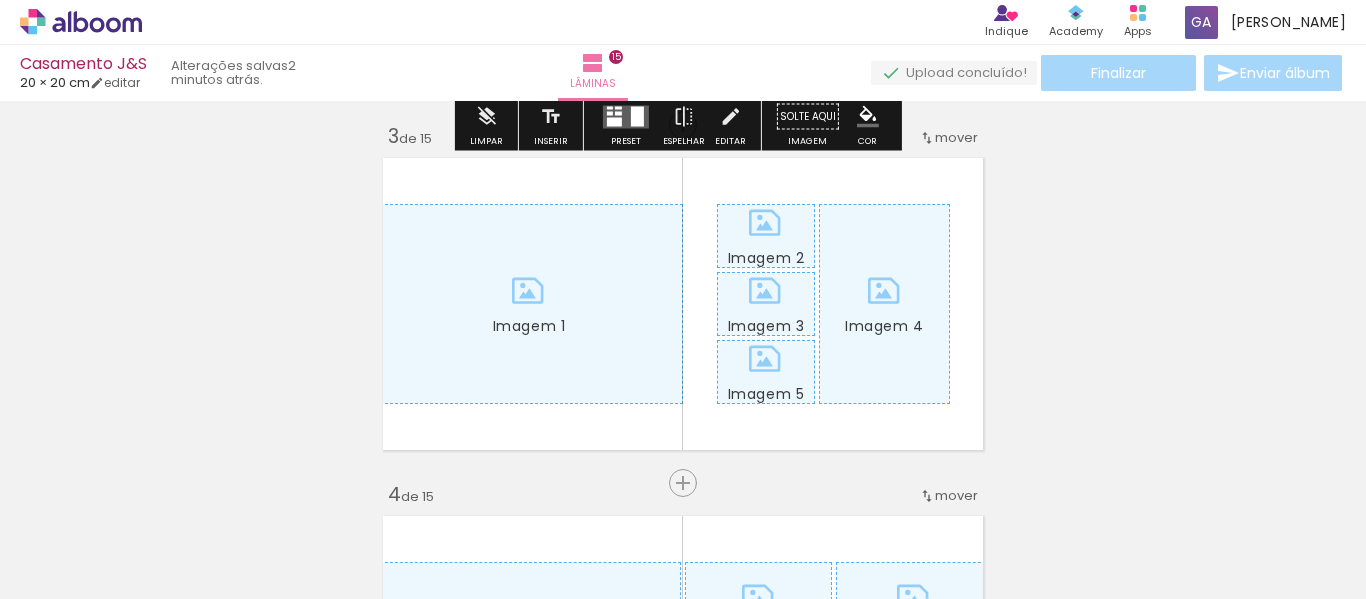 scroll, scrollTop: 783, scrollLeft: 0, axis: vertical 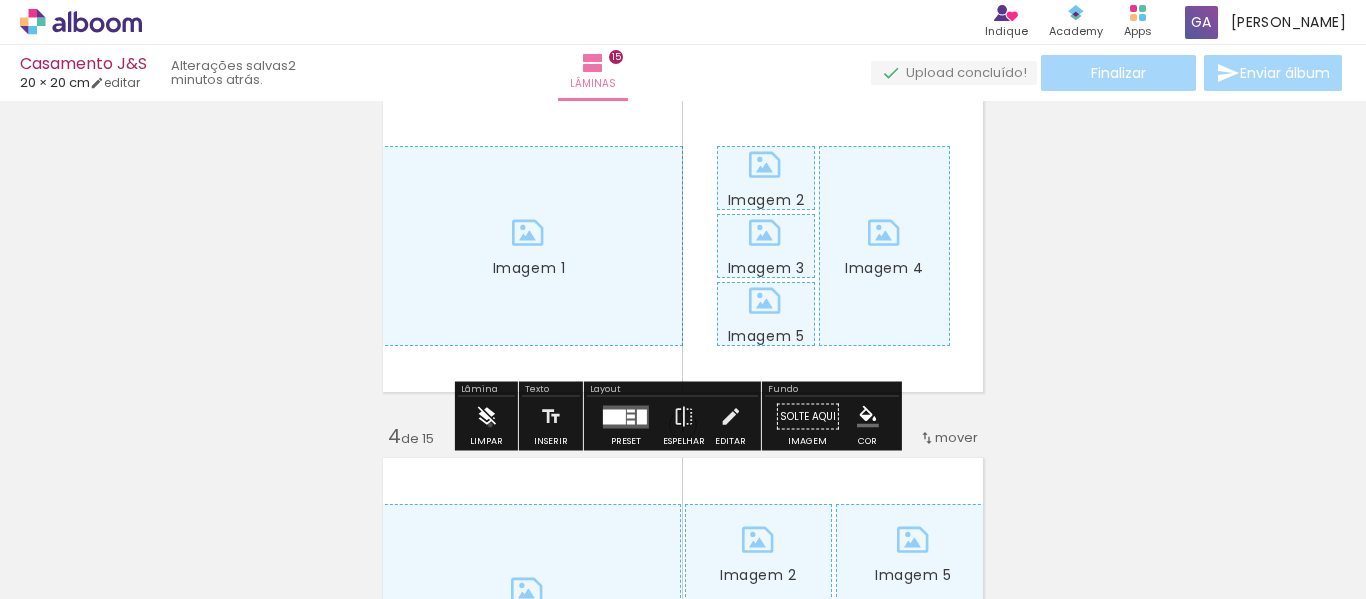 click at bounding box center (486, 417) 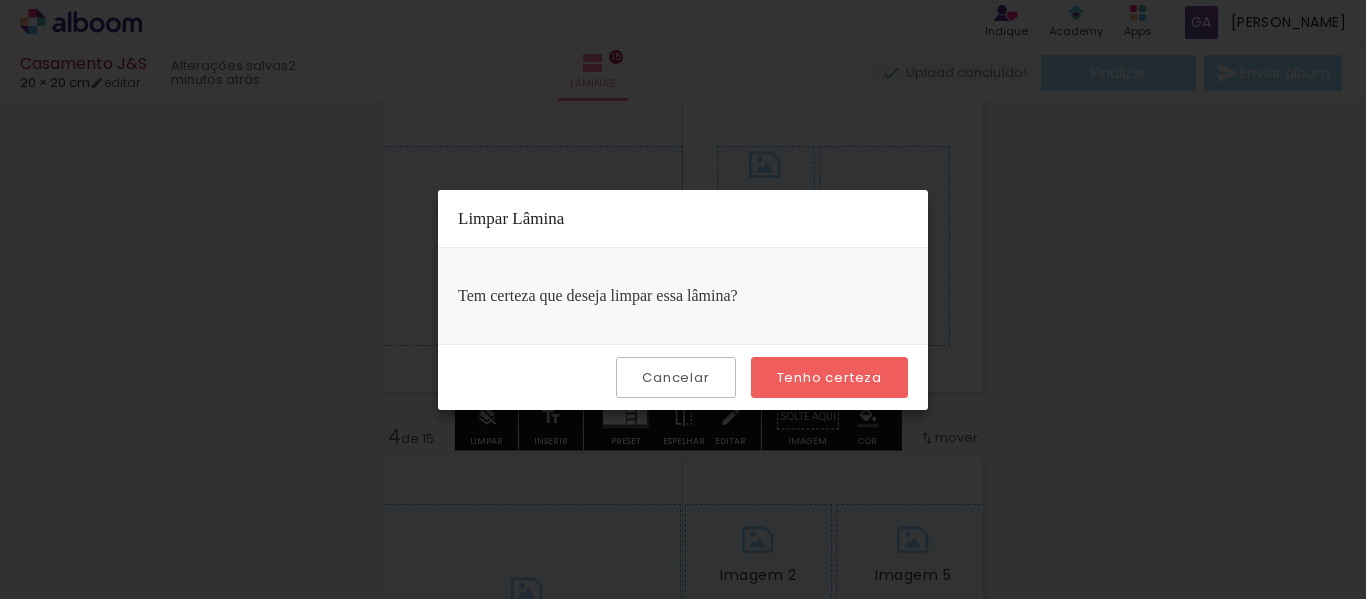 click on "Tenho certeza" at bounding box center (829, 377) 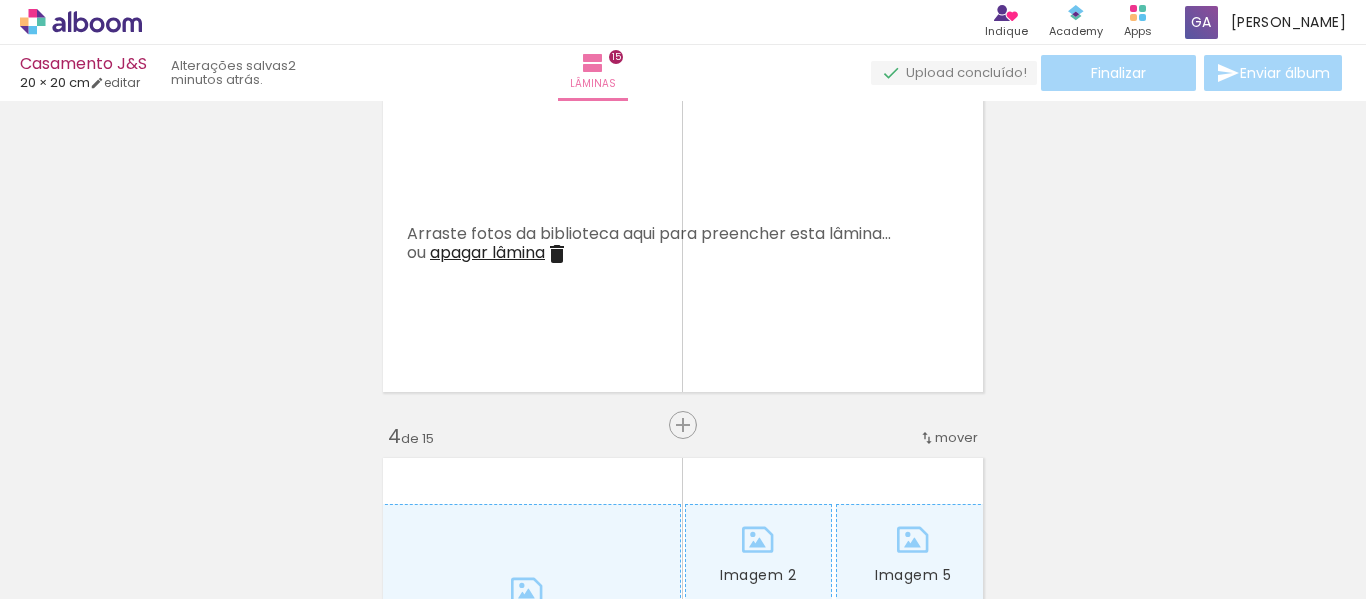 scroll, scrollTop: 0, scrollLeft: 1021, axis: horizontal 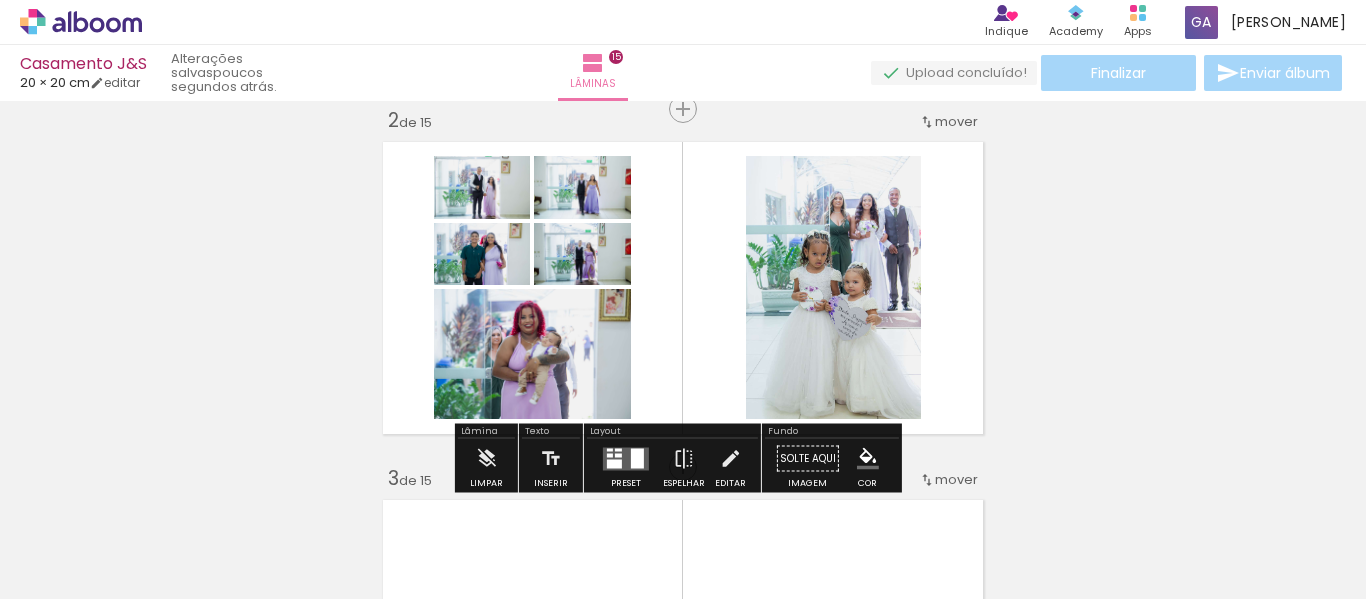 click 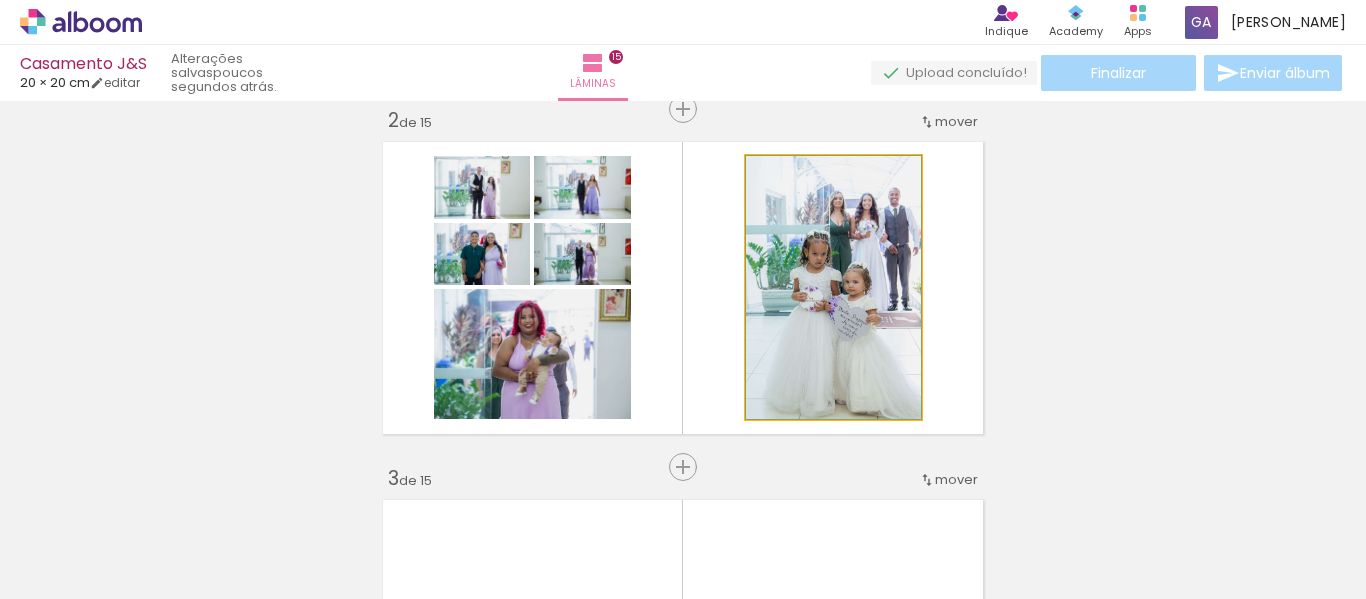 click 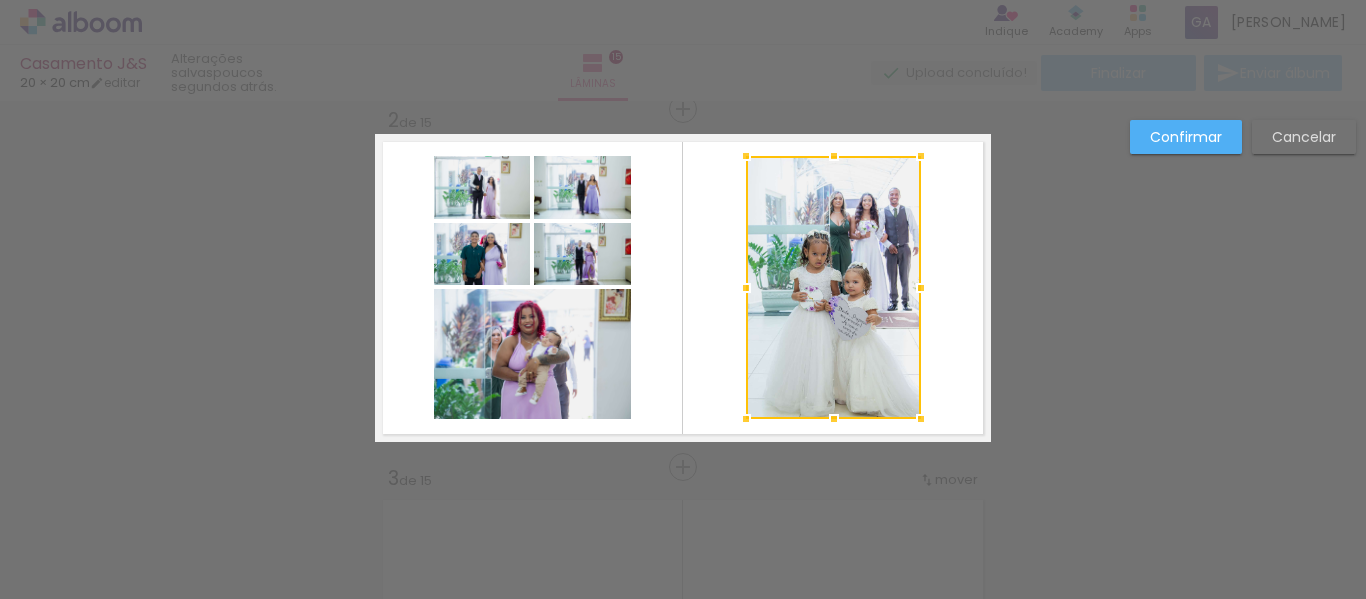 scroll, scrollTop: 384, scrollLeft: 0, axis: vertical 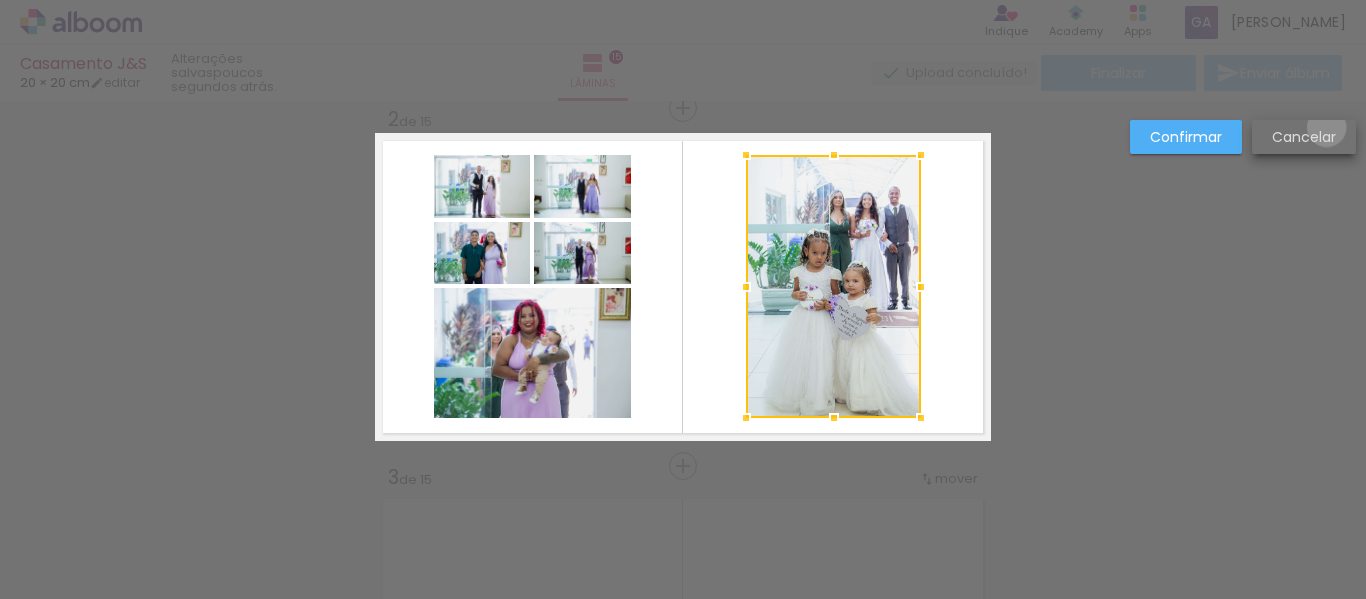click on "Cancelar" at bounding box center [0, 0] 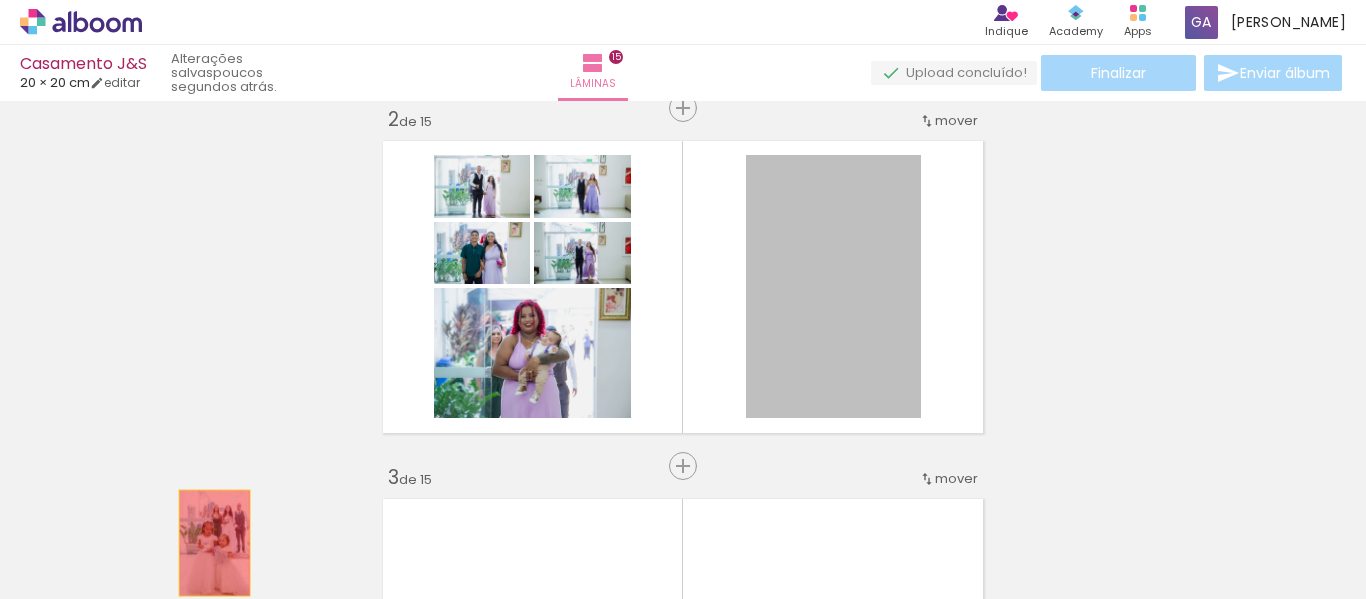 drag, startPoint x: 859, startPoint y: 302, endPoint x: 207, endPoint y: 543, distance: 695.1151 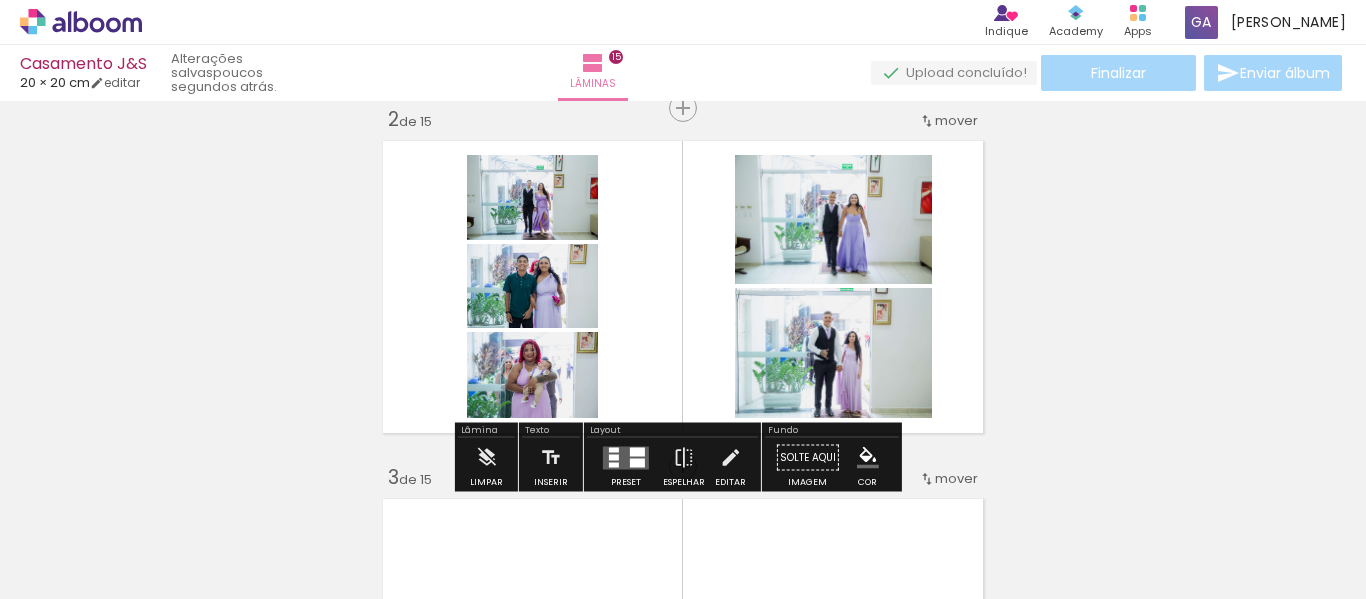 click on "Inserir lâmina 1  de 15  Inserir lâmina 2  de 15  Inserir lâmina 3  de 15  Inserir lâmina Imagem 1 Imagem 2 Imagem 3 Imagem 4 Imagem 5 4  de 15  Inserir lâmina Imagem 1 Imagem 2 Imagem 3 Imagem 4 Imagem 5 5  de 15  Inserir lâmina Imagem 1 Imagem 2 Imagem 3 Imagem 4 Imagem 5 6  de 15  Inserir lâmina Imagem 1 Imagem 2 Imagem 3 Imagem 4 Imagem 5 7  de 15  Inserir lâmina Imagem 1 Imagem 2 Imagem 3 Imagem 4 Imagem 5 8  de 15  Inserir lâmina Imagem 1 Imagem 2 Imagem 3 Imagem 4 Imagem 5 9  de 15  Inserir lâmina Imagem 1 Imagem 2 Imagem 3 Imagem 4 Imagem 5 10  de 15  Inserir lâmina Imagem 1 Imagem 2 Imagem 3 Imagem 4 Imagem 5 11  de 15  Inserir lâmina Imagem 1 Imagem 2 Imagem 3 Imagem 4 Imagem 5 12  de 15  Inserir lâmina Imagem 1 Imagem 2 Imagem 3 Imagem 4 Imagem 5 13  de 15  Inserir lâmina Imagem 1 Imagem 2 Imagem 3 Imagem 4 Imagem 5 14  de 15  Inserir lâmina Imagem 1 Imagem 2 Imagem 3 Imagem 4 Imagem 5 15  de 15" at bounding box center (683, 2588) 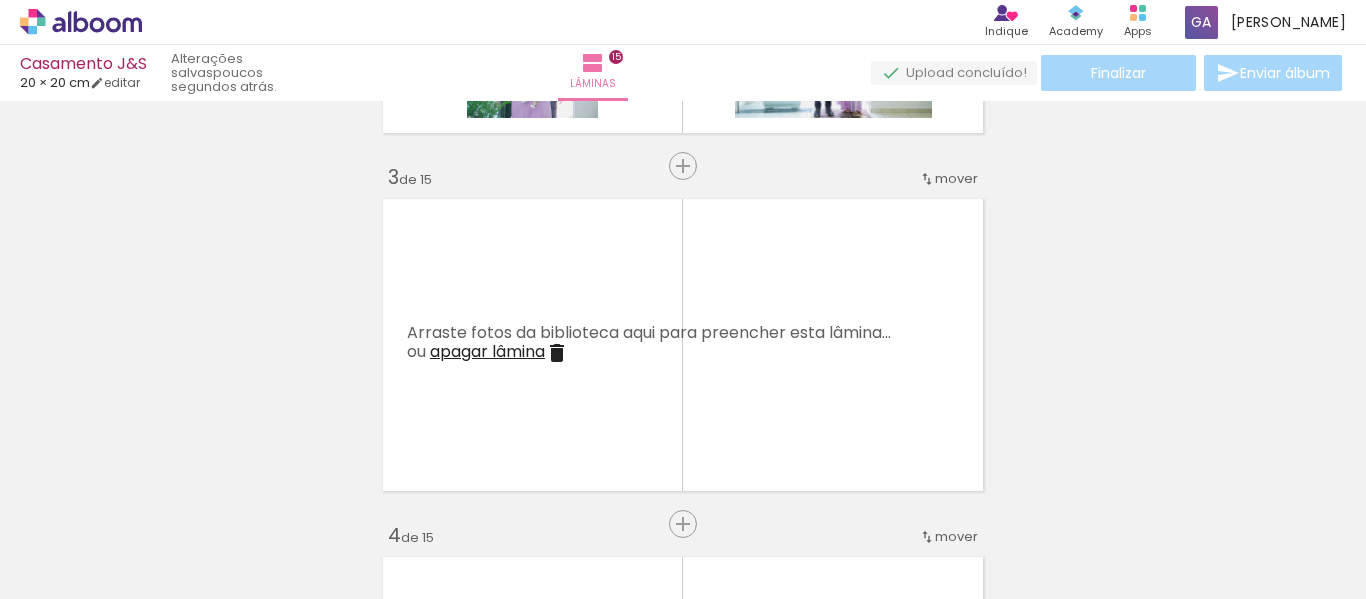scroll, scrollTop: 784, scrollLeft: 0, axis: vertical 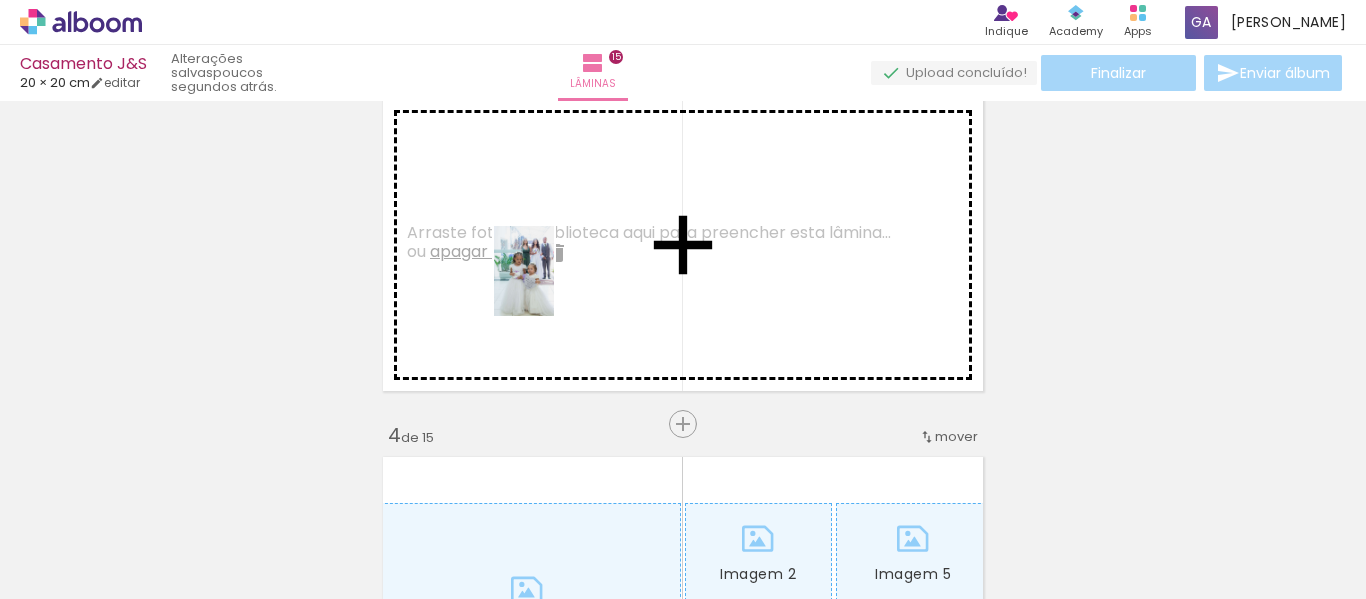 drag, startPoint x: 182, startPoint y: 551, endPoint x: 554, endPoint y: 286, distance: 456.73734 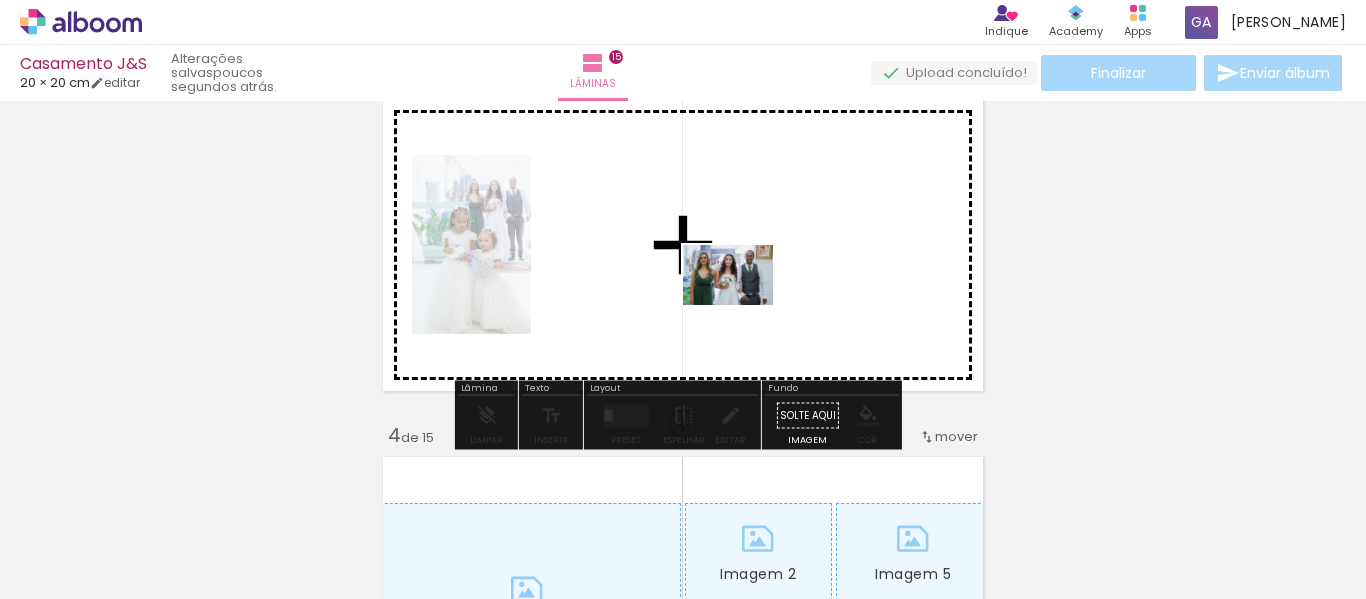 drag, startPoint x: 309, startPoint y: 559, endPoint x: 743, endPoint y: 305, distance: 502.8638 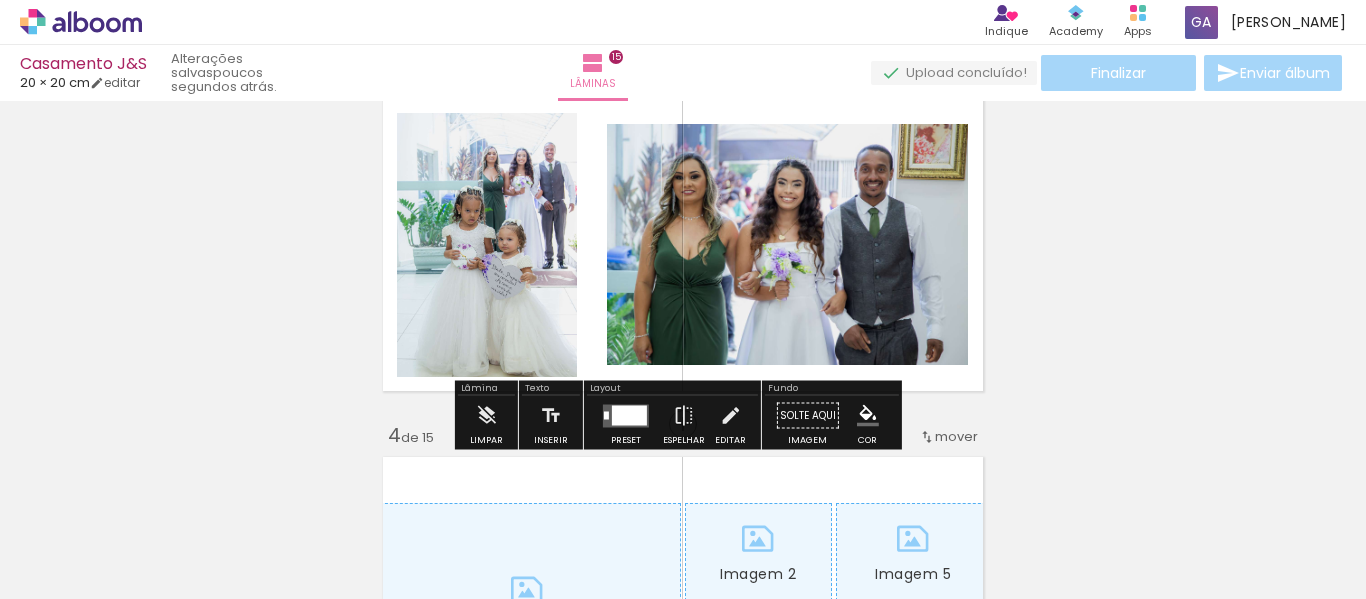 click 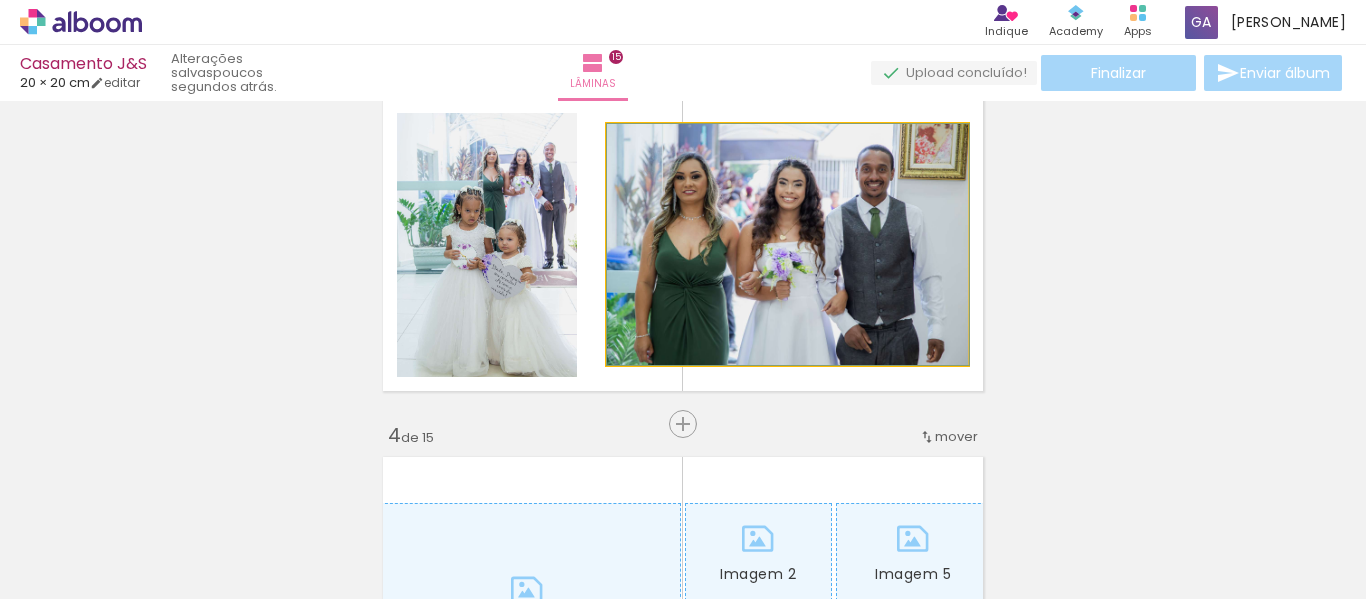 drag, startPoint x: 803, startPoint y: 270, endPoint x: 843, endPoint y: 269, distance: 40.012497 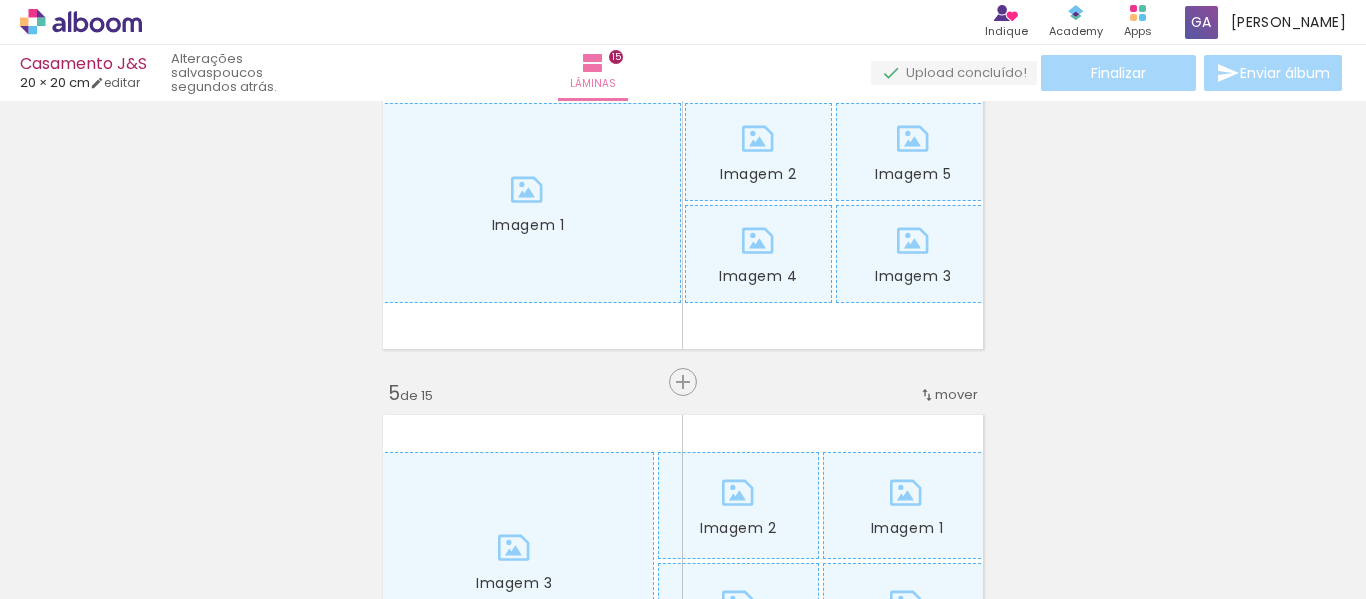 scroll, scrollTop: 1084, scrollLeft: 0, axis: vertical 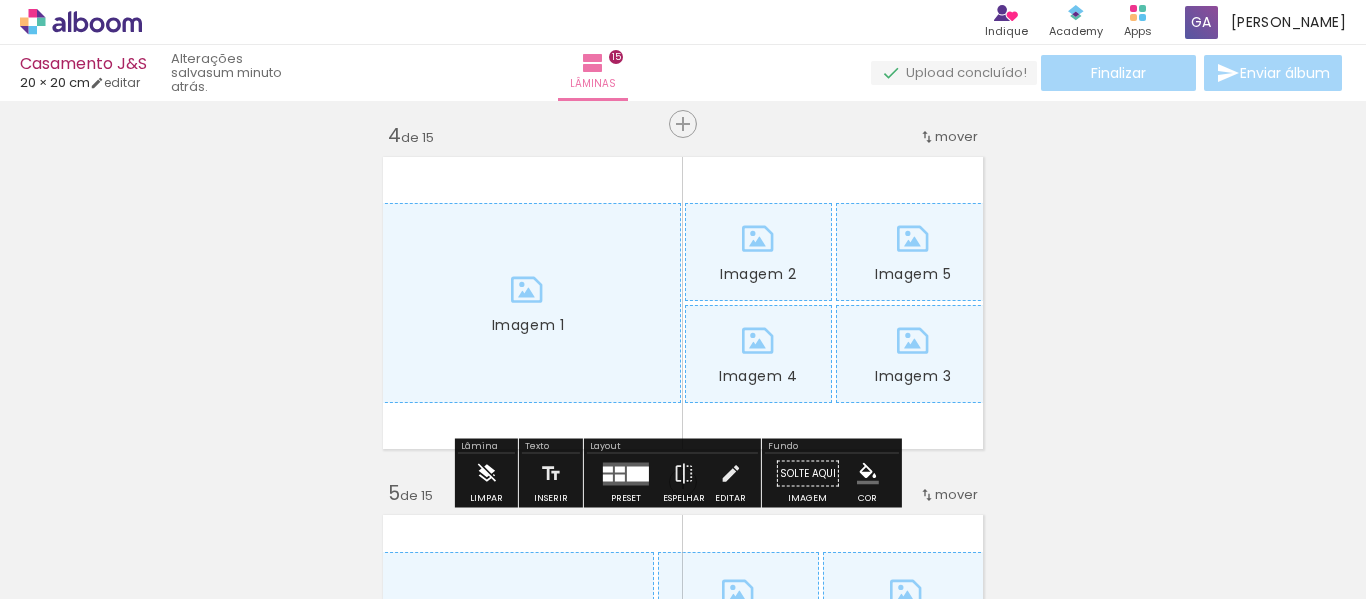 click on "Limpar" at bounding box center (486, 479) 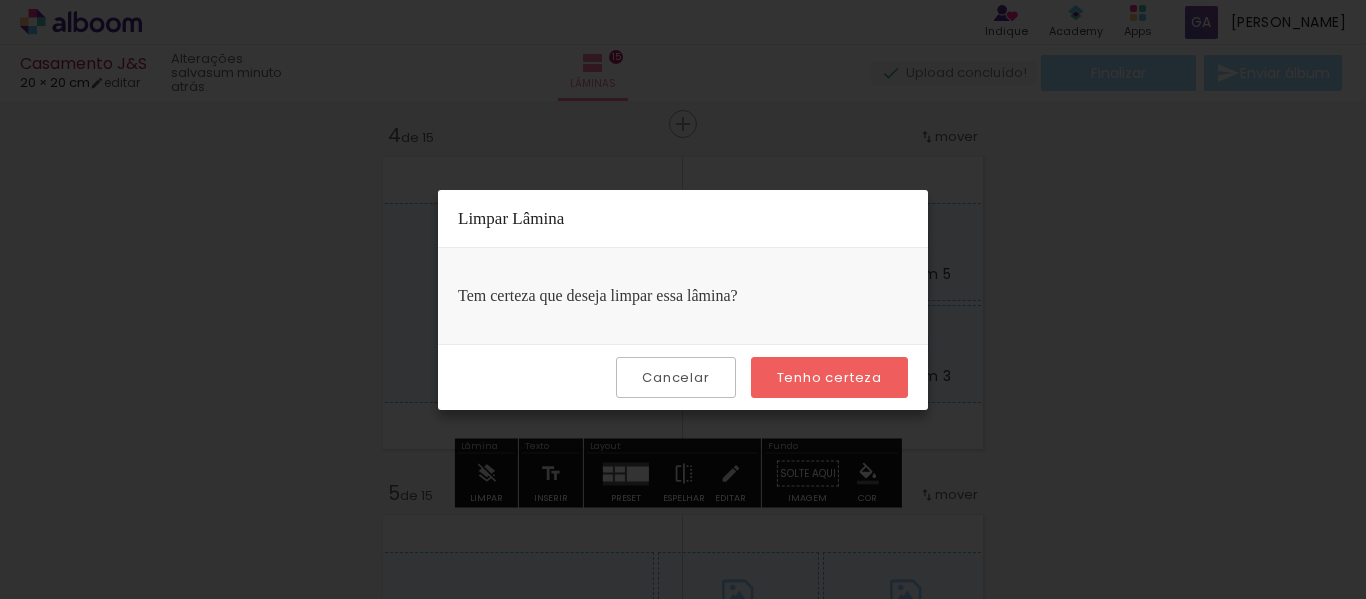 click on "Tenho certeza" at bounding box center [0, 0] 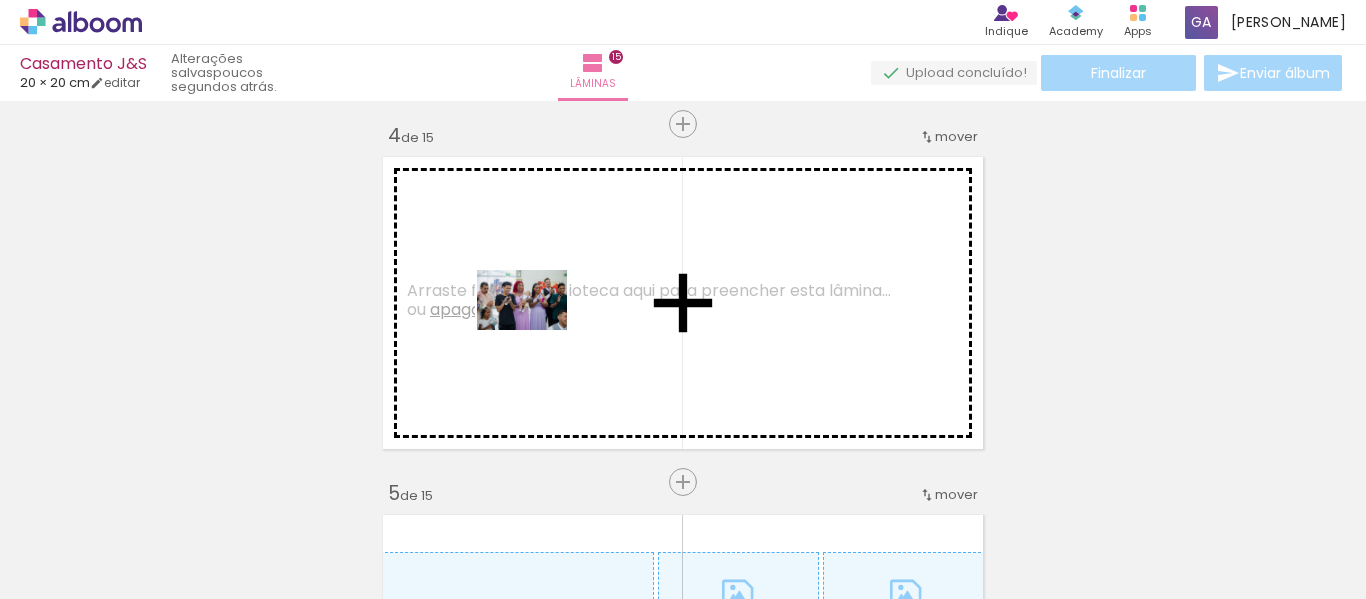drag, startPoint x: 438, startPoint y: 544, endPoint x: 537, endPoint y: 330, distance: 235.79016 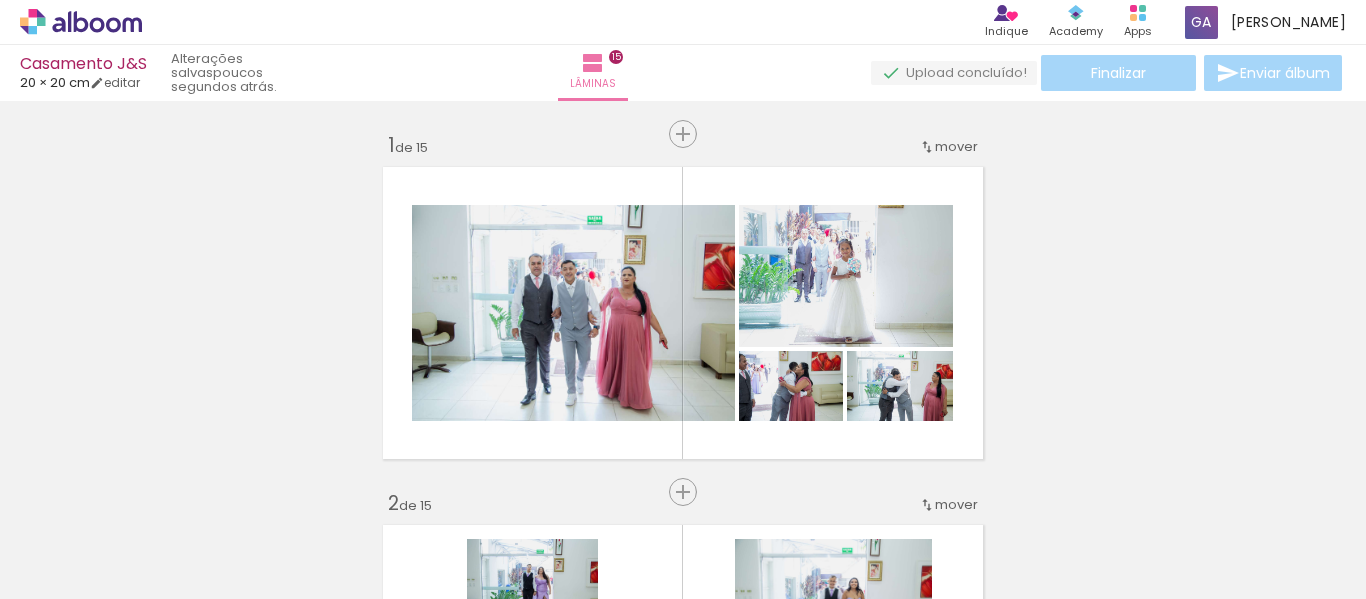 scroll, scrollTop: 0, scrollLeft: 0, axis: both 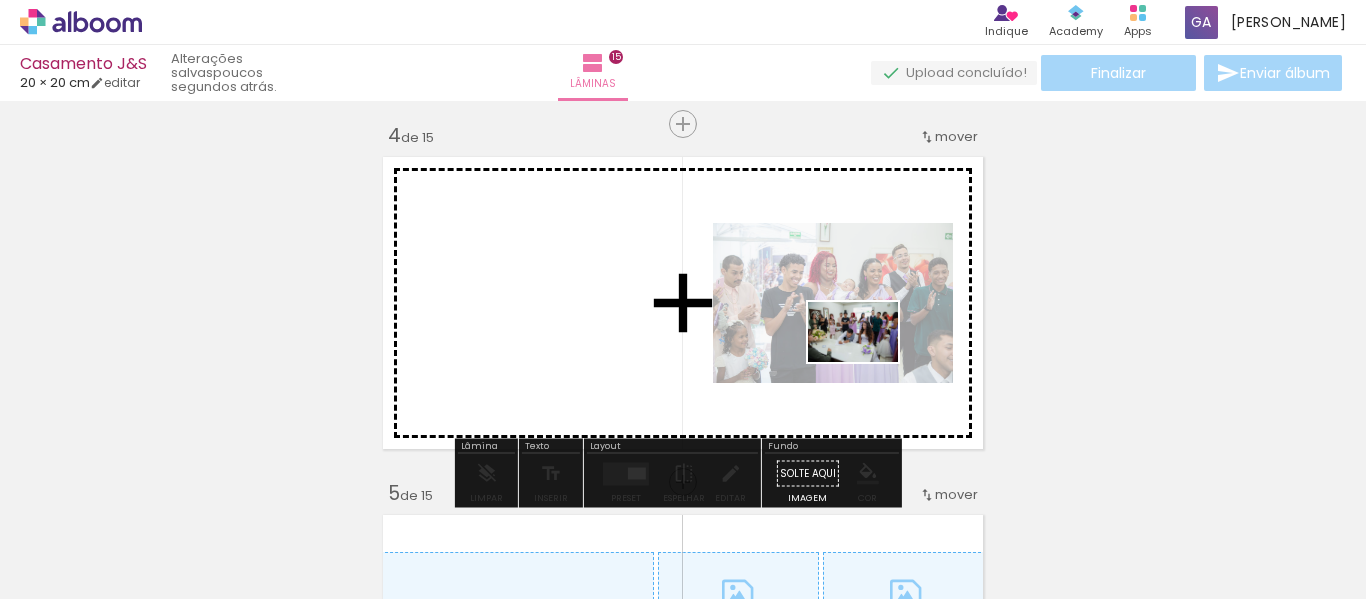 drag, startPoint x: 765, startPoint y: 557, endPoint x: 868, endPoint y: 362, distance: 220.53117 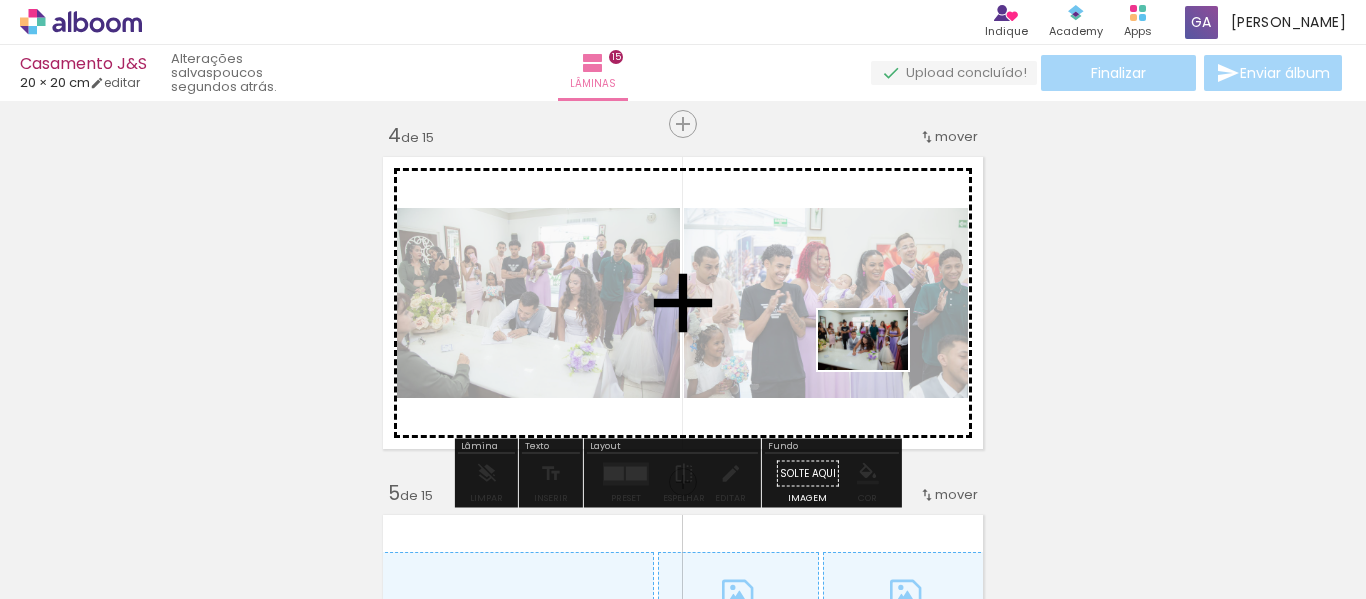 drag, startPoint x: 869, startPoint y: 550, endPoint x: 877, endPoint y: 363, distance: 187.17105 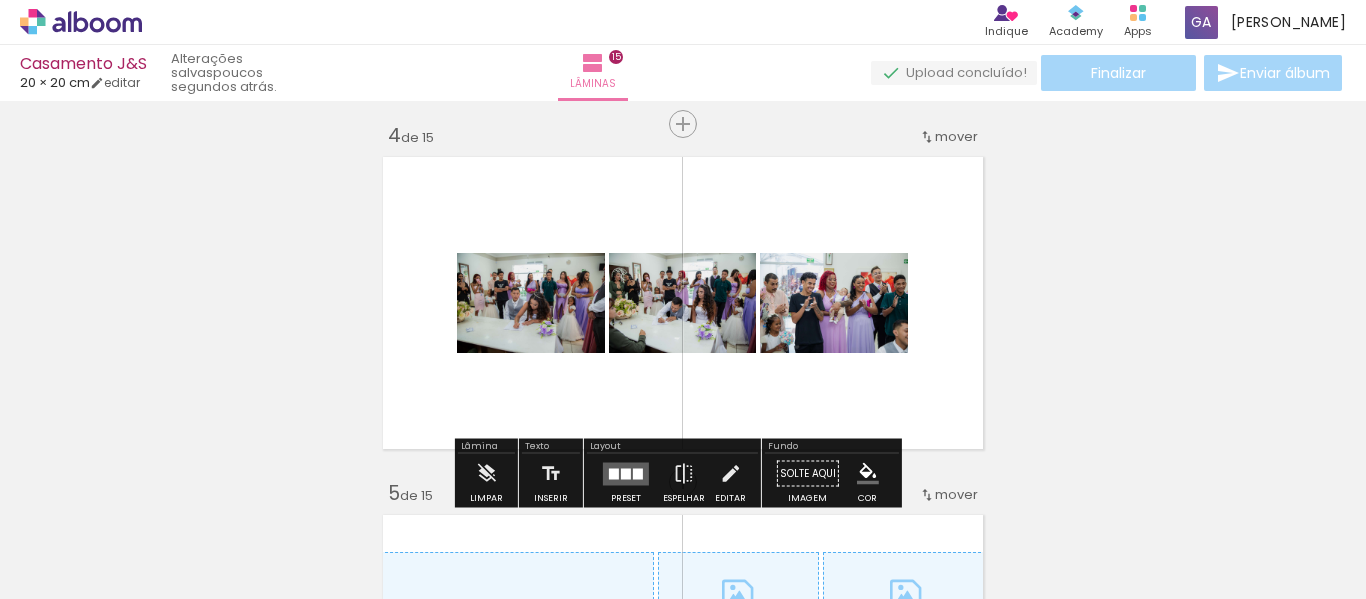click at bounding box center (614, 473) 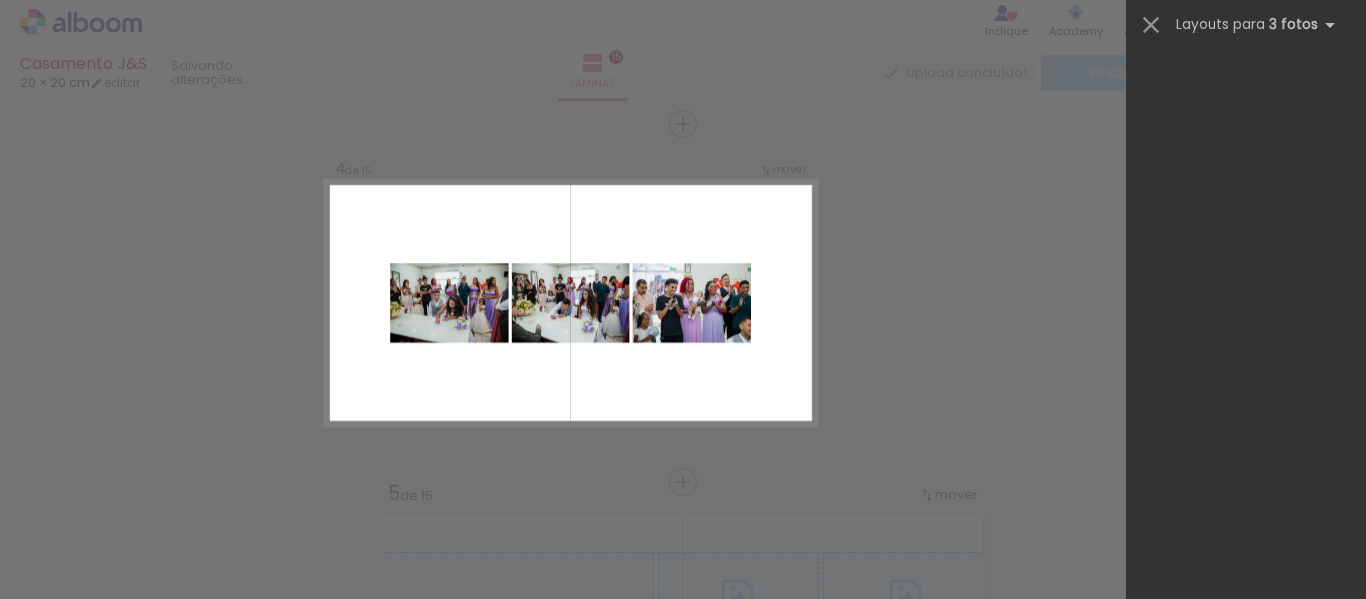 scroll, scrollTop: 0, scrollLeft: 0, axis: both 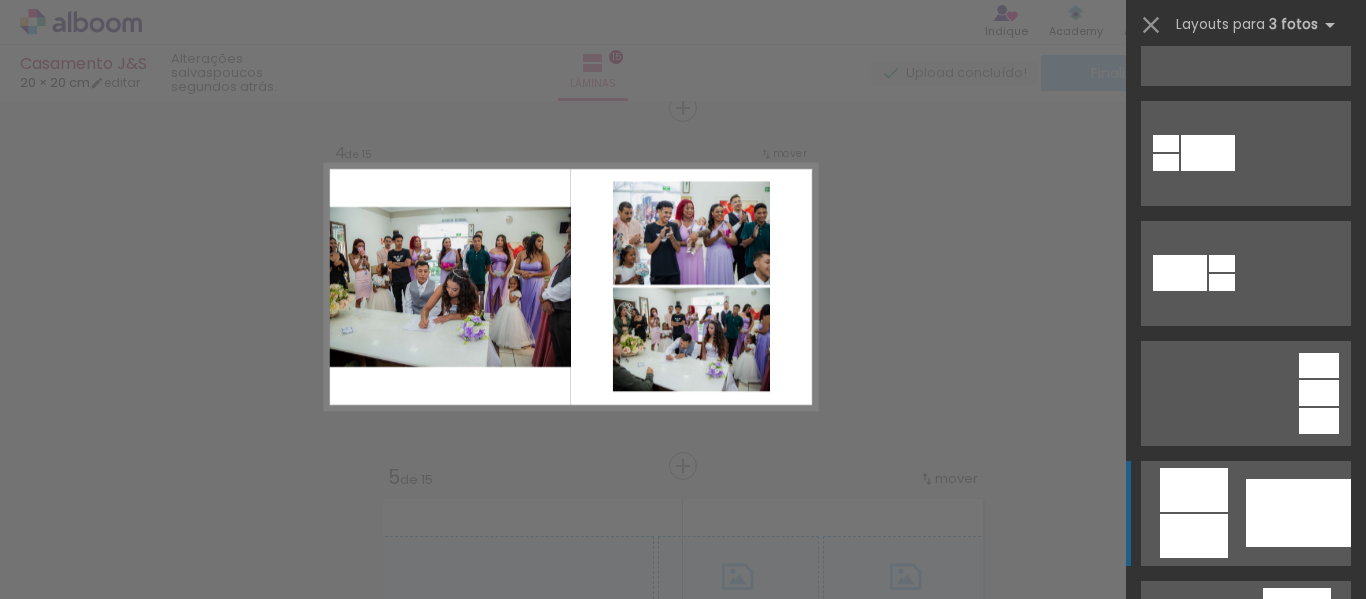 click at bounding box center (1298, 513) 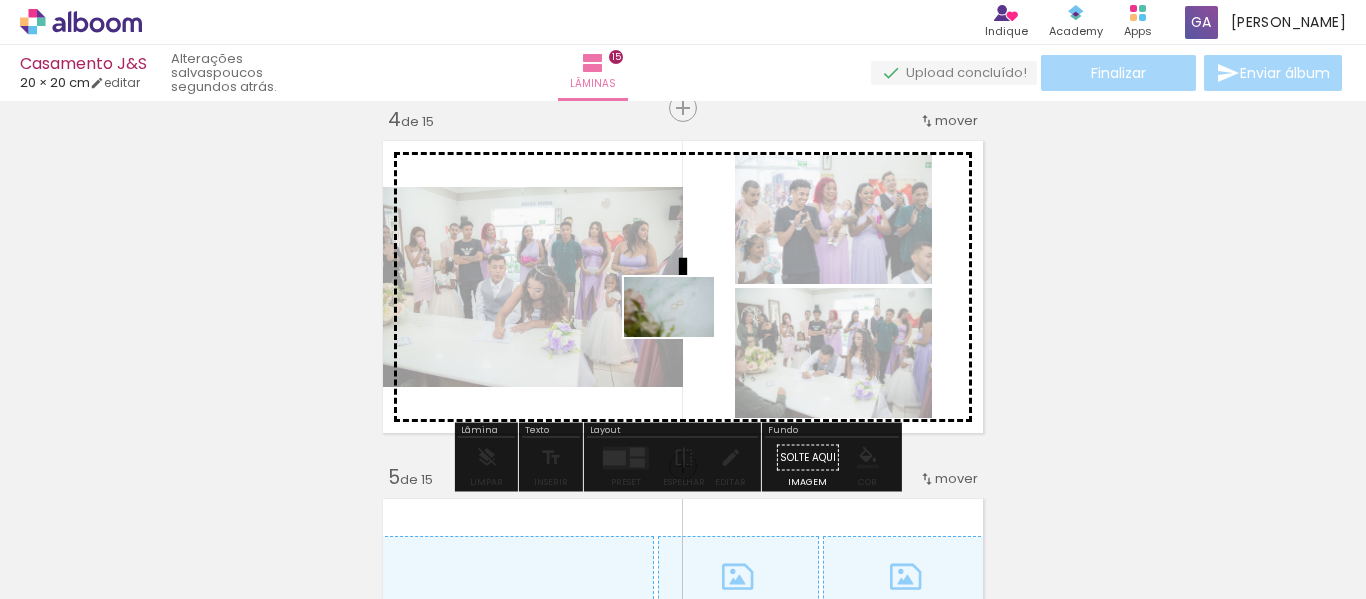 drag, startPoint x: 532, startPoint y: 549, endPoint x: 689, endPoint y: 330, distance: 269.46243 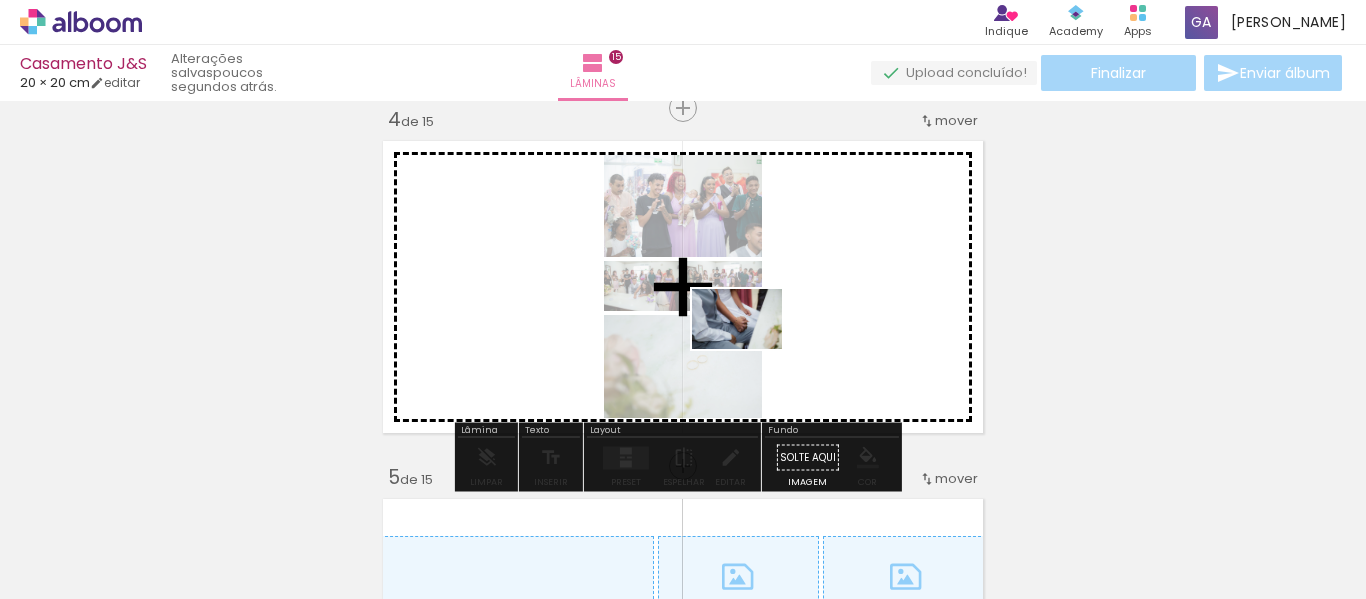drag, startPoint x: 664, startPoint y: 546, endPoint x: 765, endPoint y: 325, distance: 242.9856 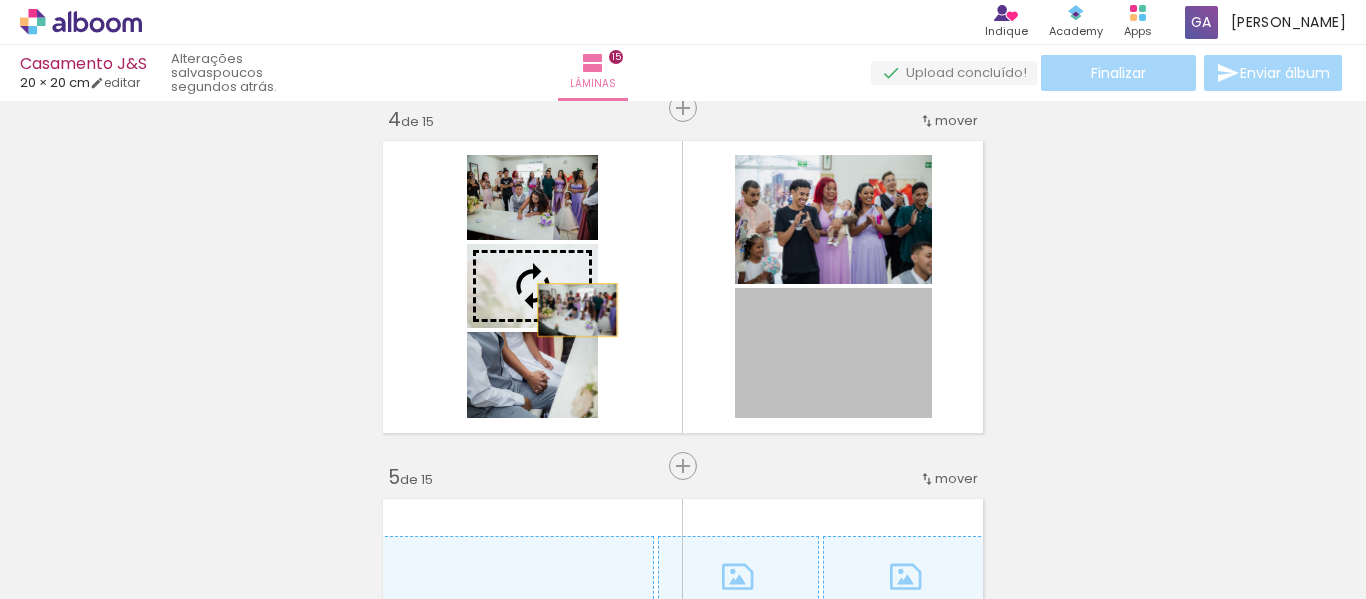 drag, startPoint x: 890, startPoint y: 393, endPoint x: 570, endPoint y: 310, distance: 330.58887 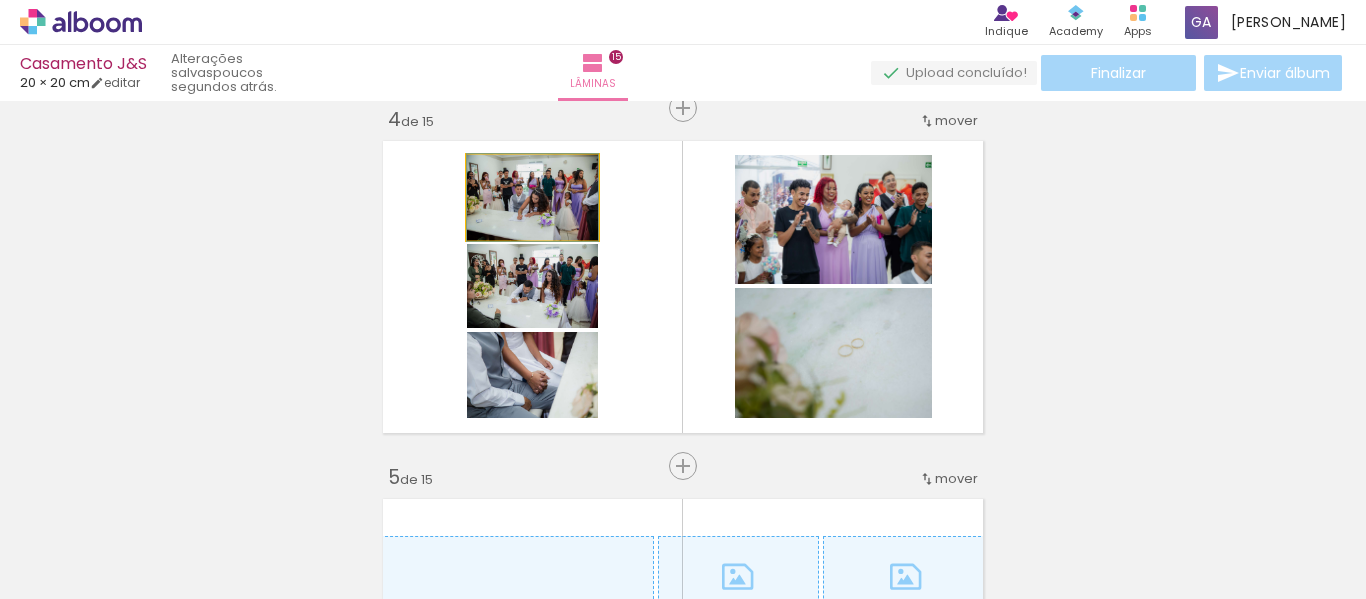 click 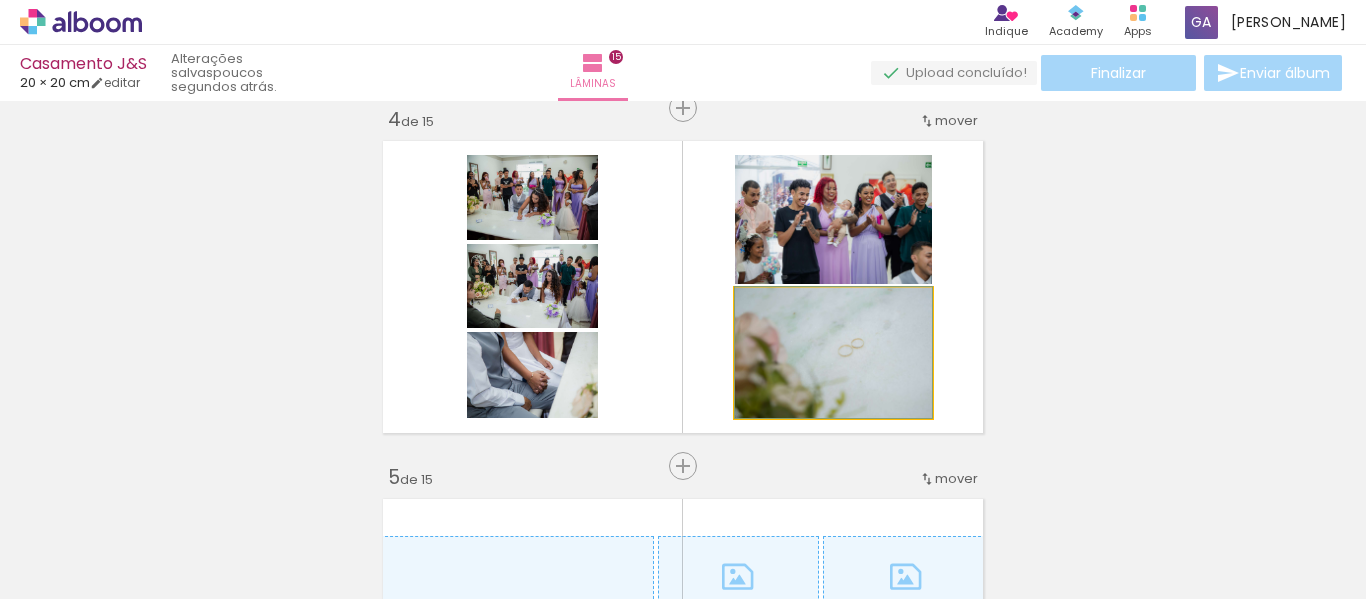 drag, startPoint x: 796, startPoint y: 366, endPoint x: 819, endPoint y: 353, distance: 26.41969 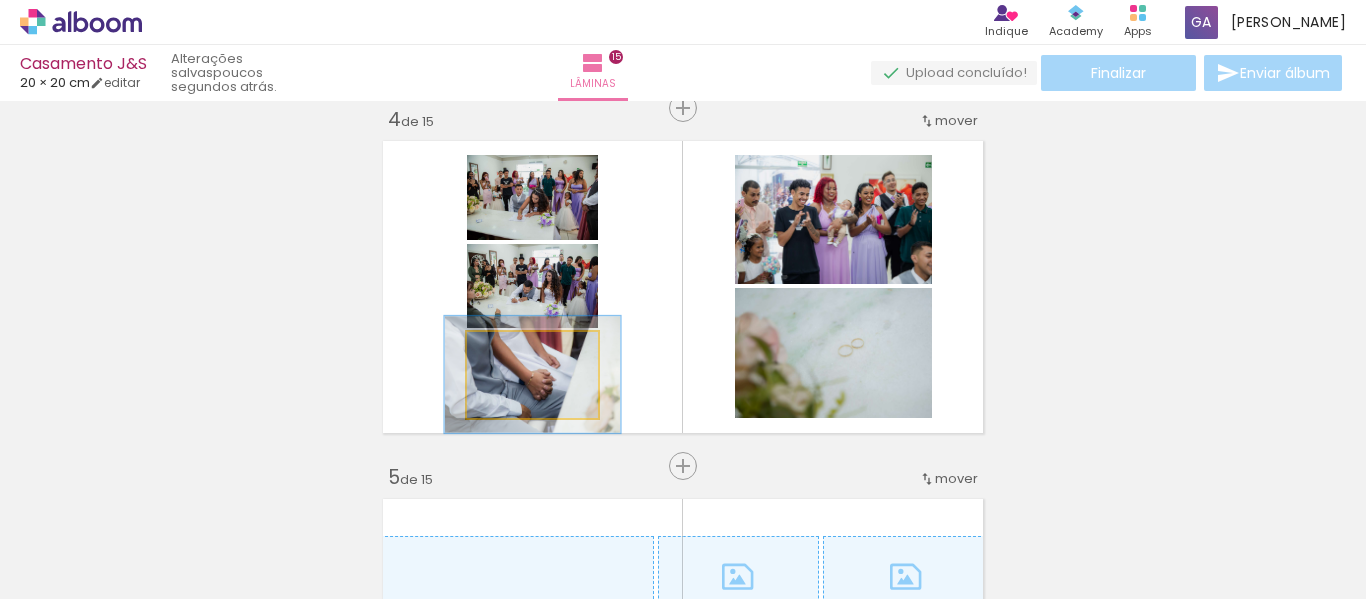 drag, startPoint x: 559, startPoint y: 357, endPoint x: 526, endPoint y: 358, distance: 33.01515 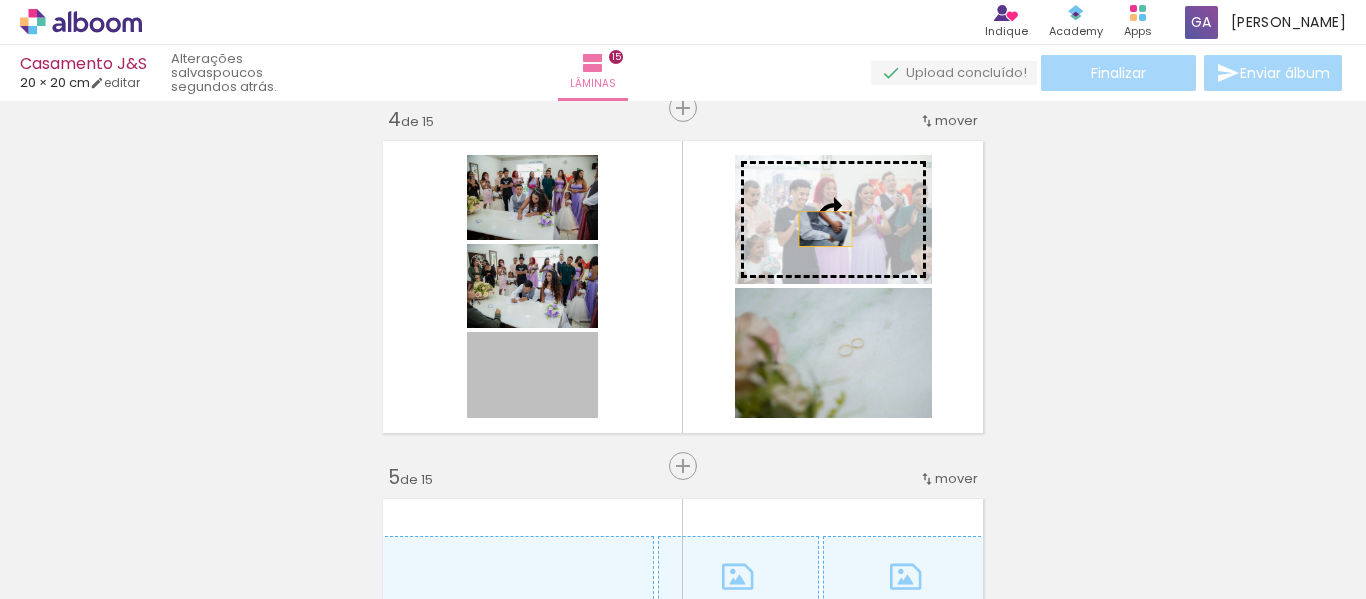 drag, startPoint x: 567, startPoint y: 389, endPoint x: 833, endPoint y: 225, distance: 312.4932 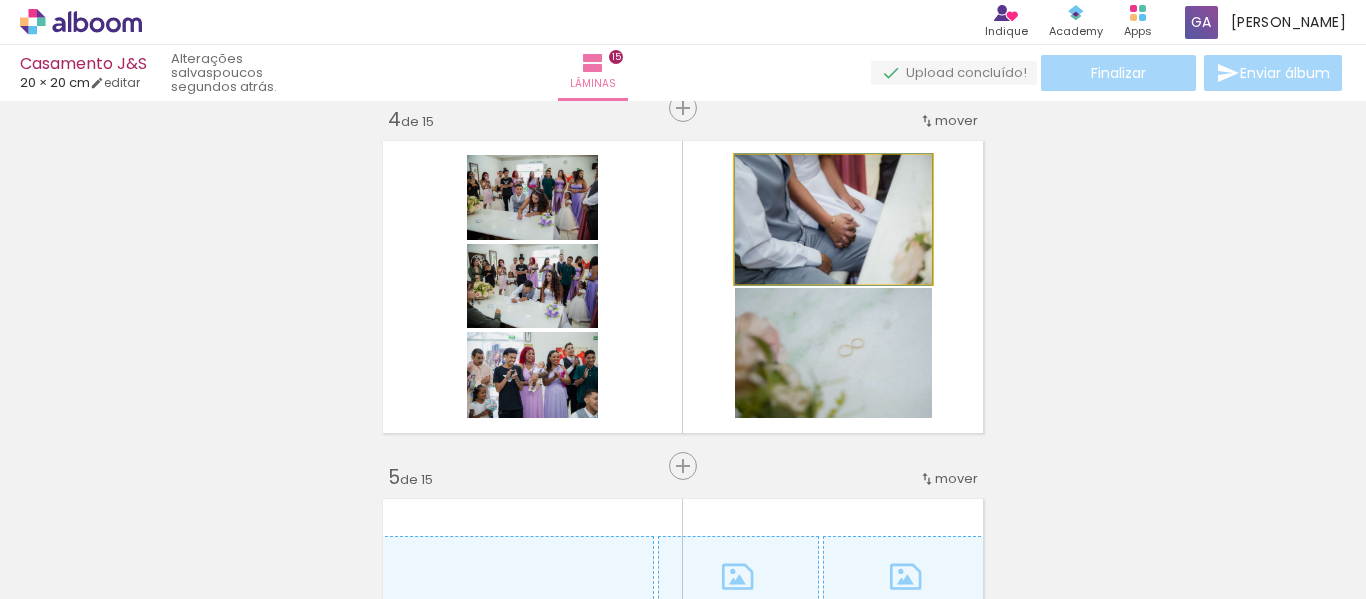drag, startPoint x: 780, startPoint y: 180, endPoint x: 734, endPoint y: 187, distance: 46.52956 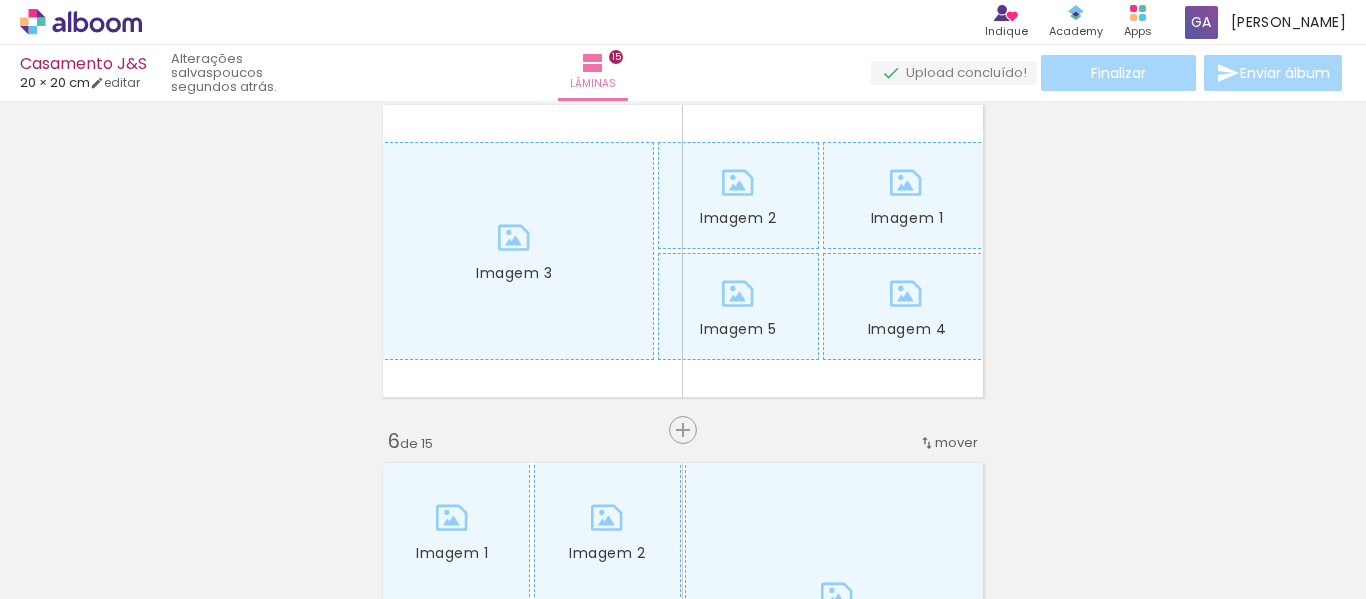 scroll, scrollTop: 1500, scrollLeft: 0, axis: vertical 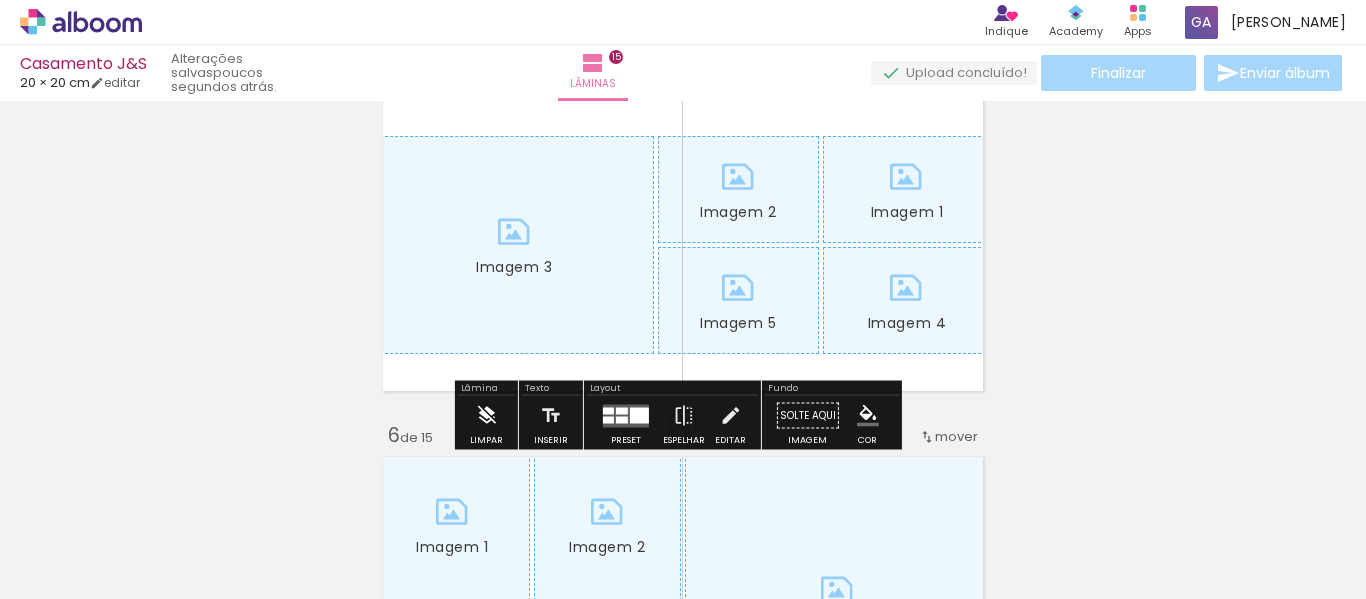 click on "Limpar" at bounding box center (486, 421) 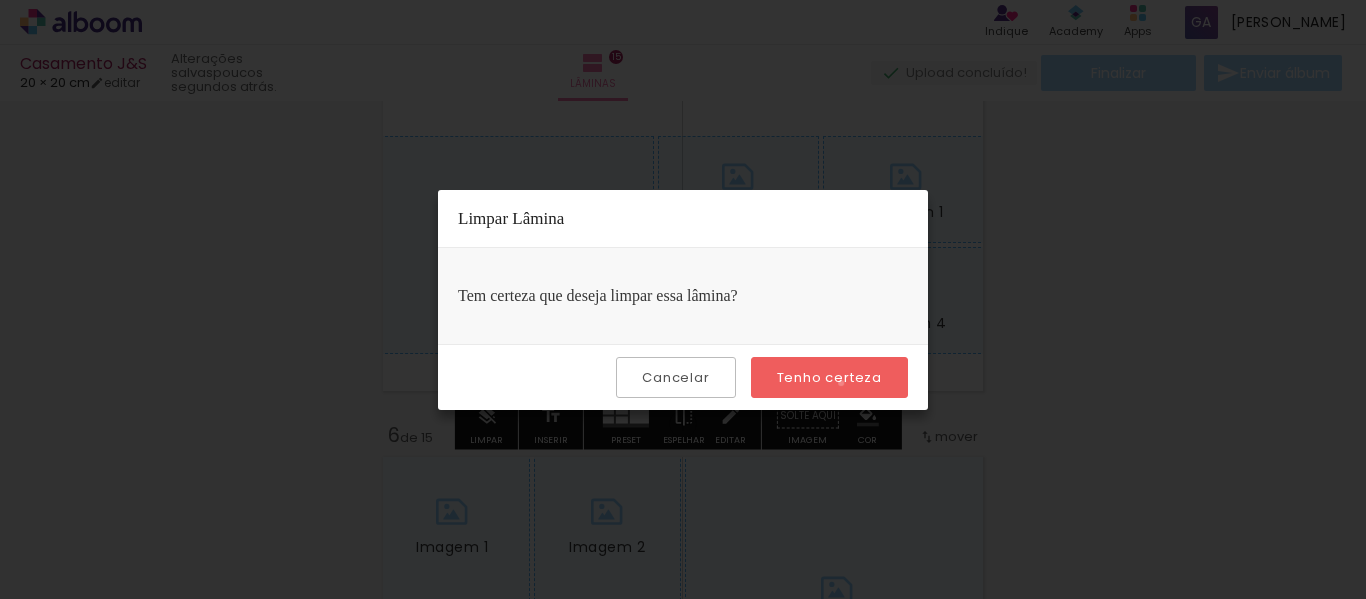 click on "Tenho certeza" at bounding box center (0, 0) 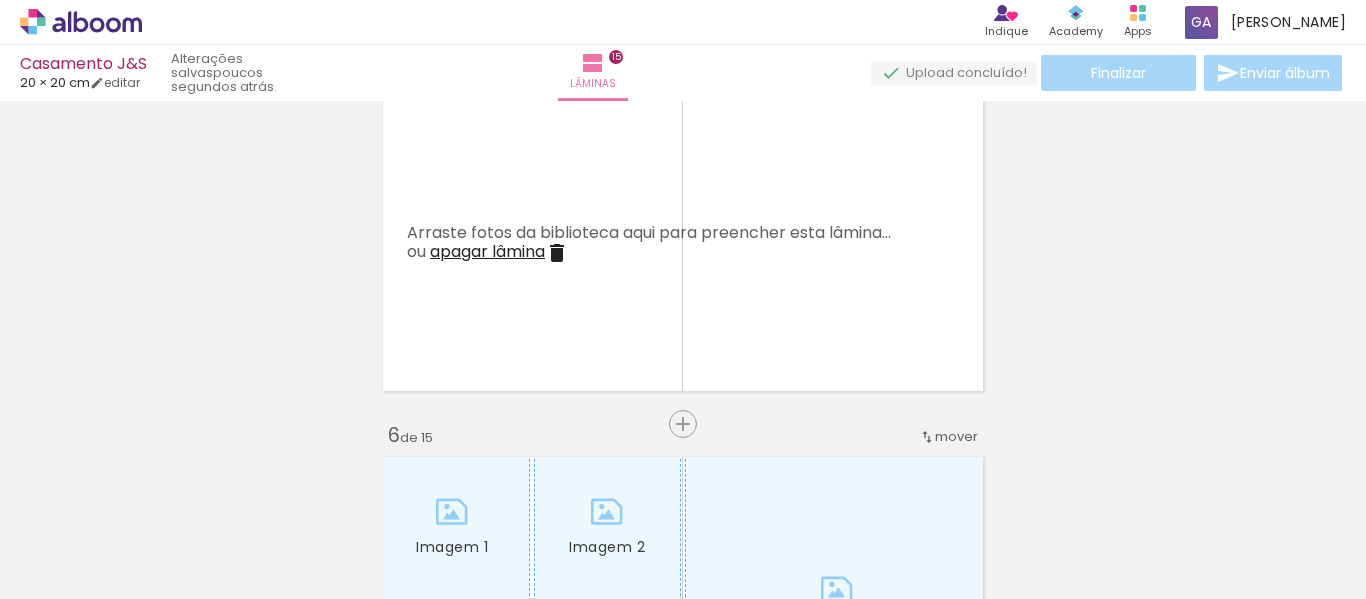 scroll, scrollTop: 0, scrollLeft: 1598, axis: horizontal 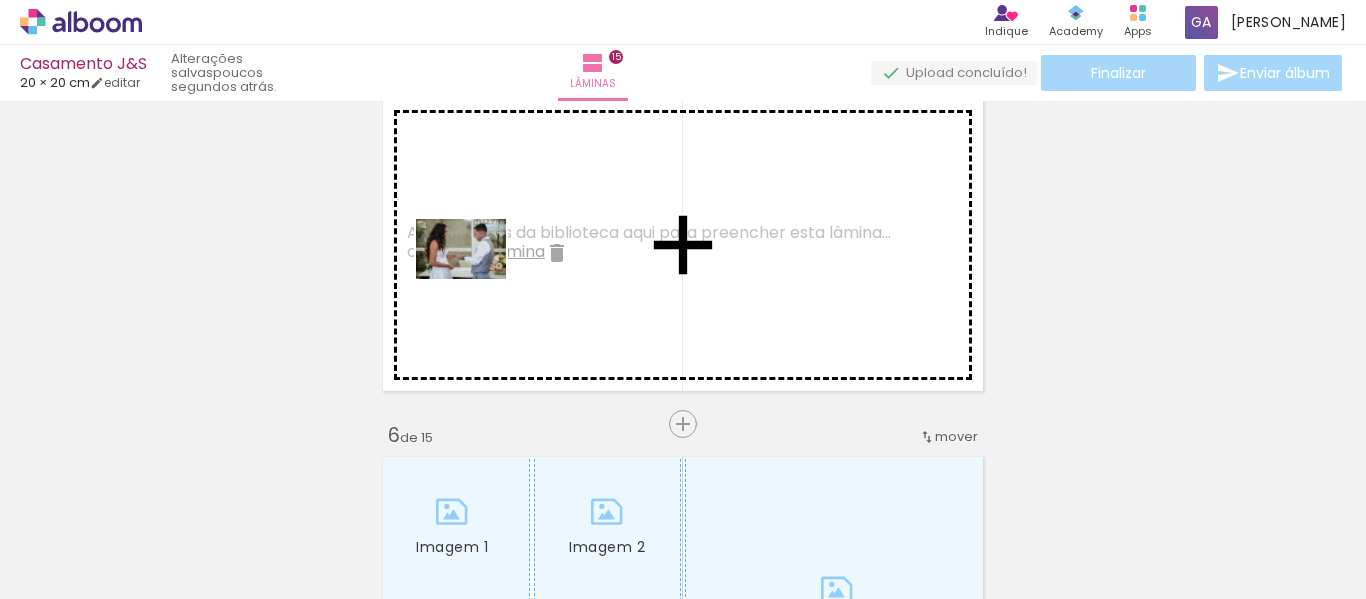 drag, startPoint x: 394, startPoint y: 545, endPoint x: 476, endPoint y: 275, distance: 282.17725 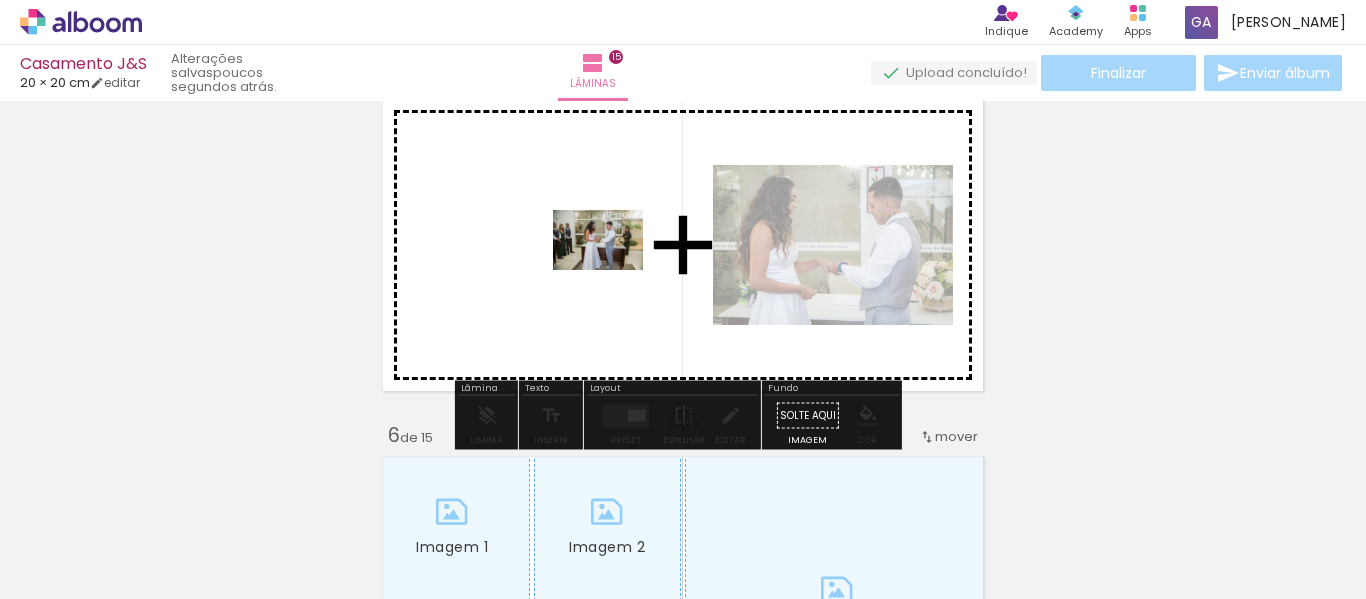 drag, startPoint x: 508, startPoint y: 544, endPoint x: 613, endPoint y: 270, distance: 293.42972 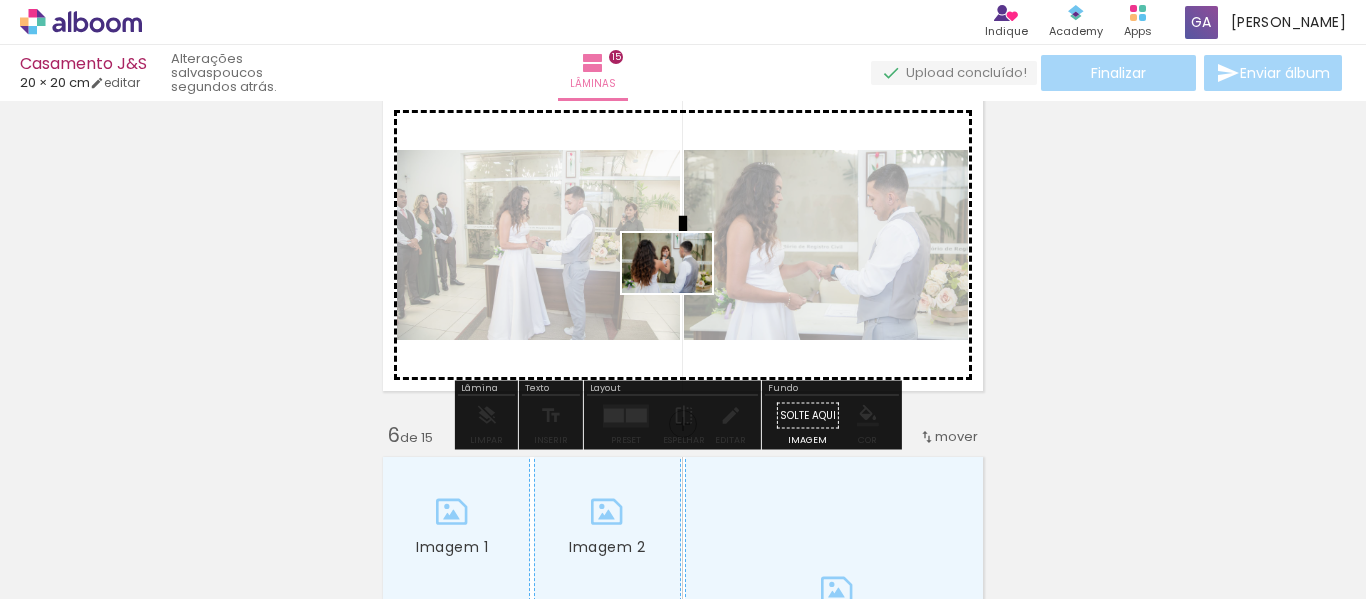 drag, startPoint x: 638, startPoint y: 546, endPoint x: 682, endPoint y: 293, distance: 256.79758 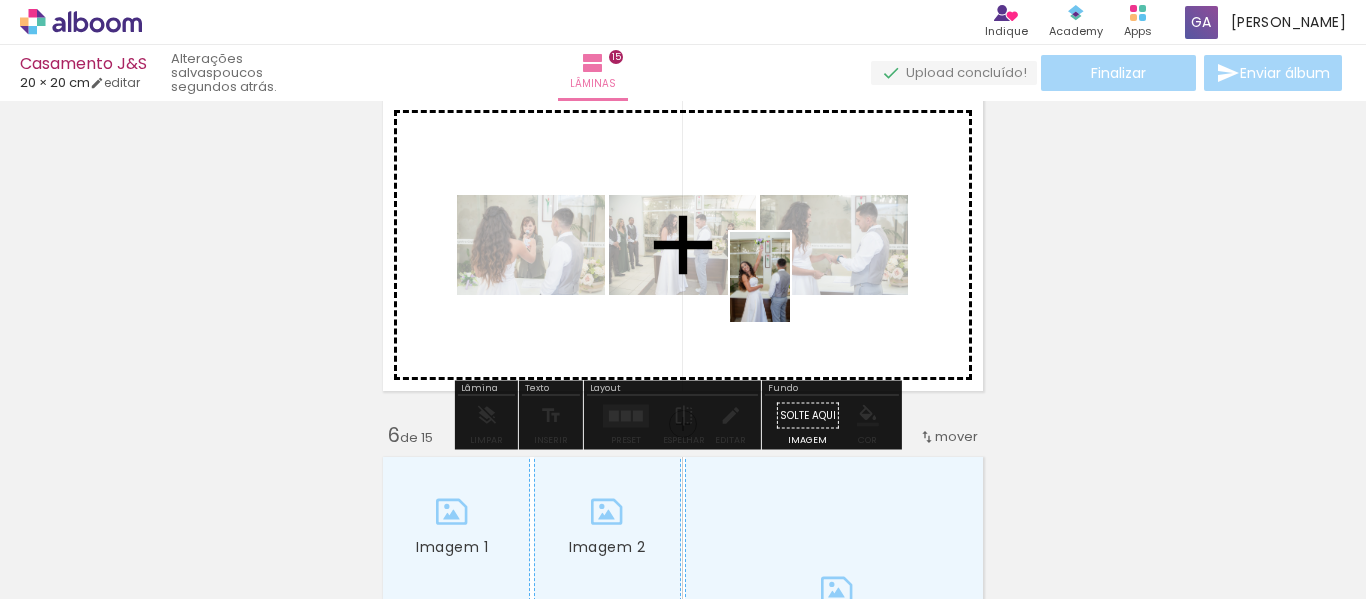 drag, startPoint x: 757, startPoint y: 561, endPoint x: 790, endPoint y: 292, distance: 271.0166 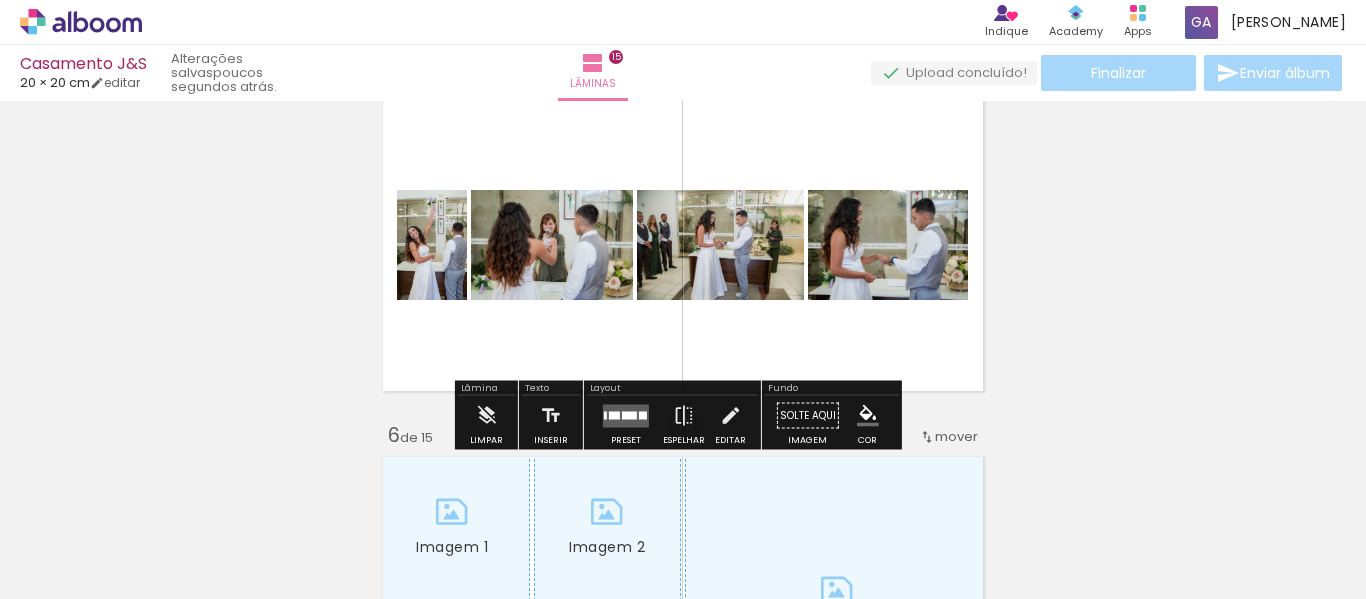 click at bounding box center (626, 415) 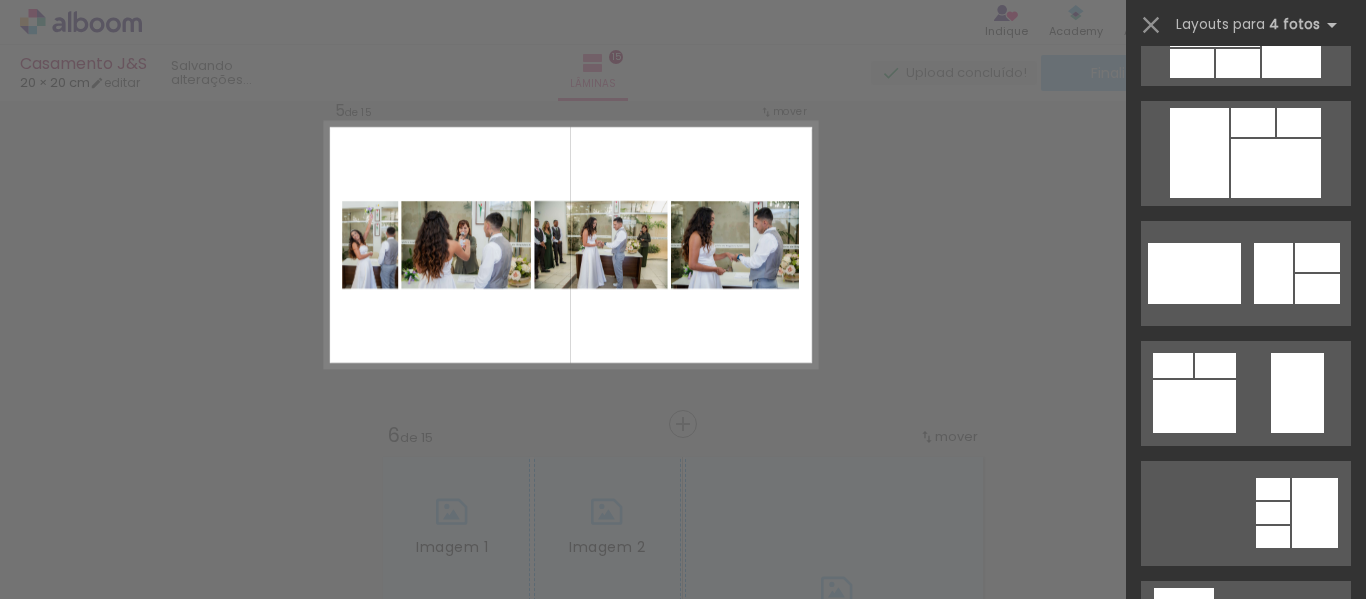 scroll, scrollTop: 0, scrollLeft: 0, axis: both 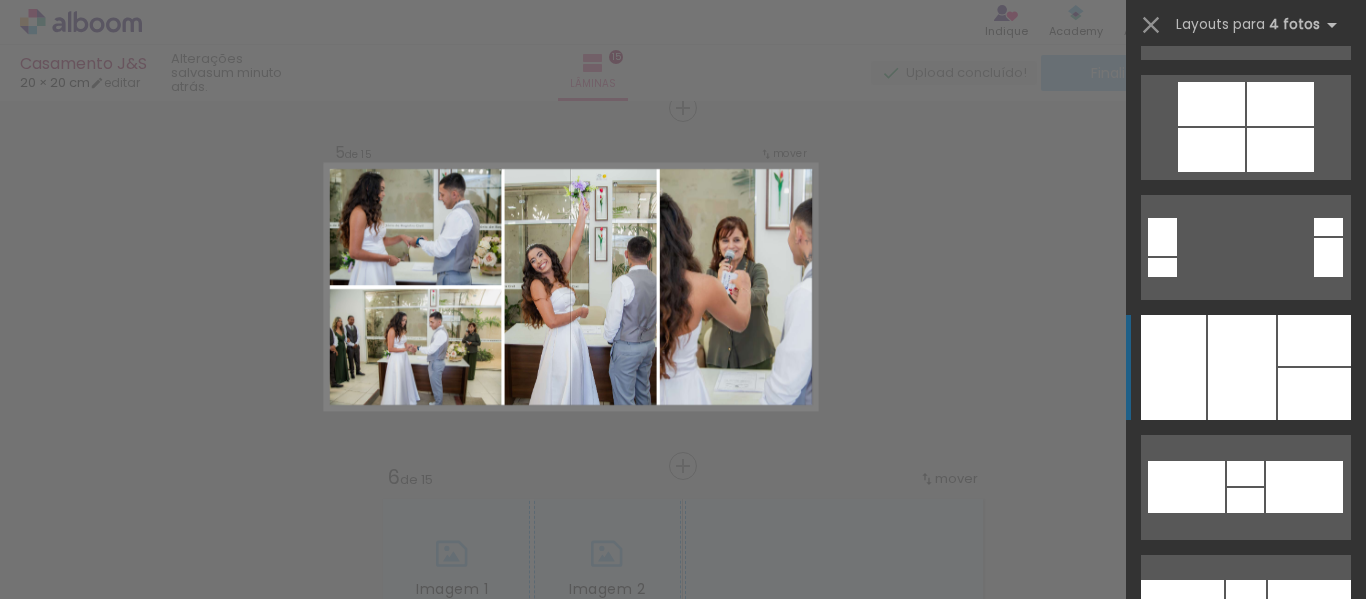 click at bounding box center [1242, 367] 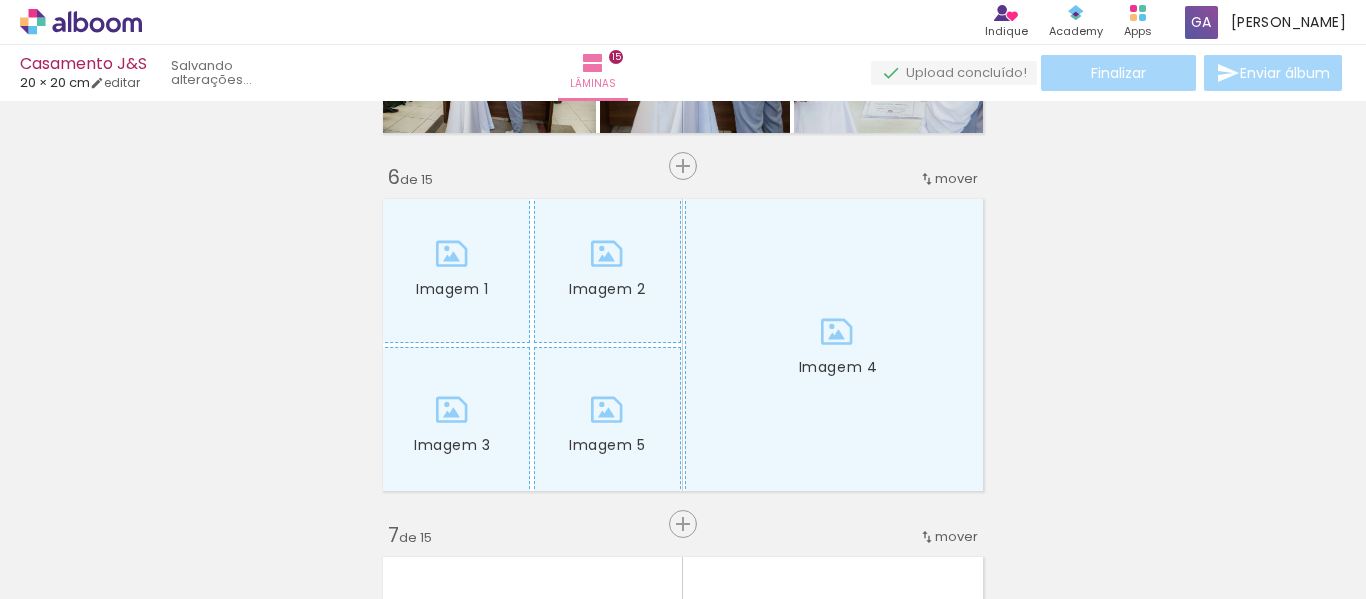 scroll, scrollTop: 1858, scrollLeft: 0, axis: vertical 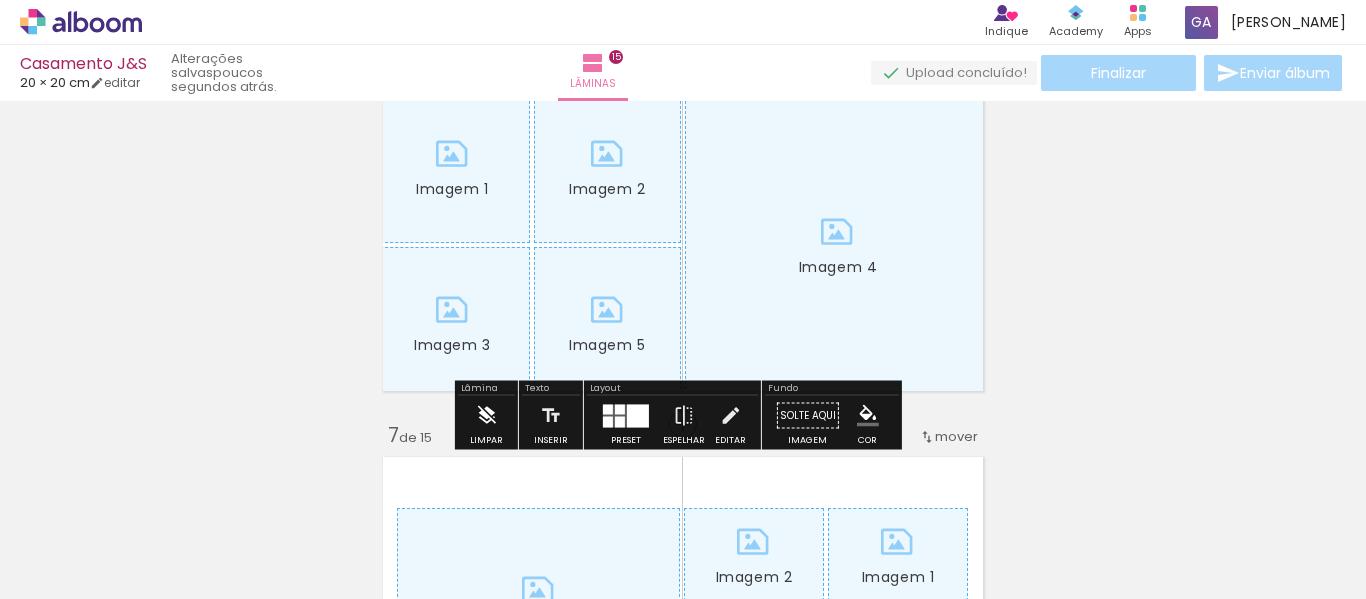 click on "Limpar" at bounding box center (486, 440) 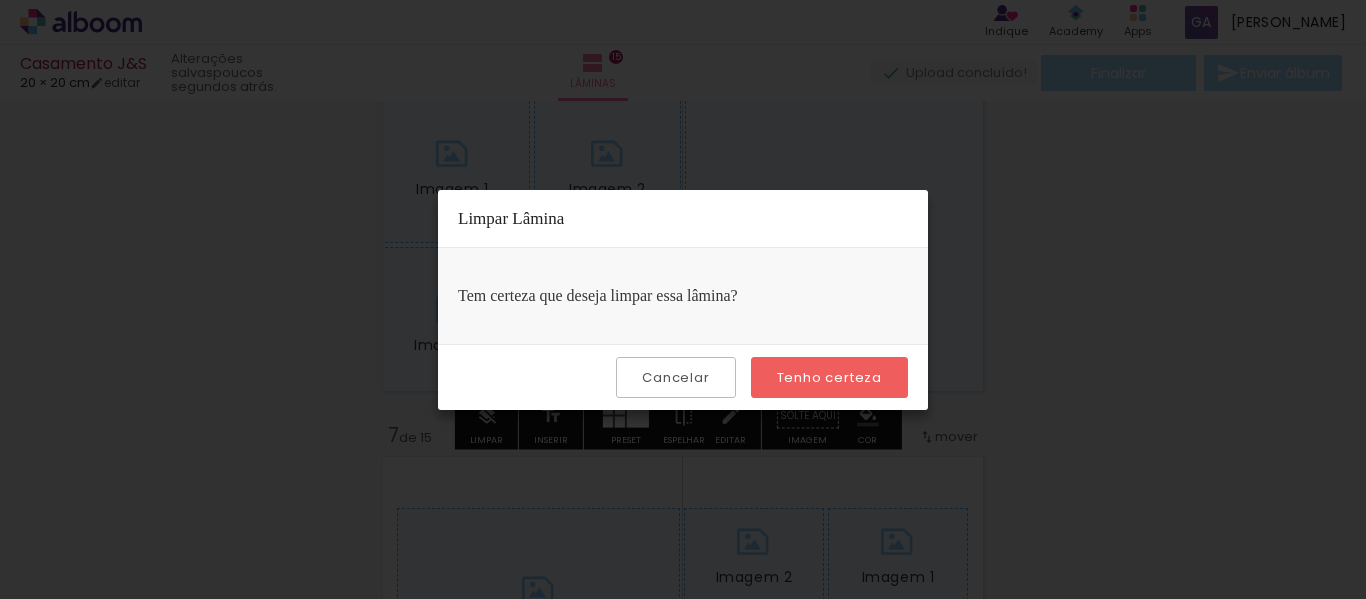 click on "Tenho certeza" at bounding box center (829, 377) 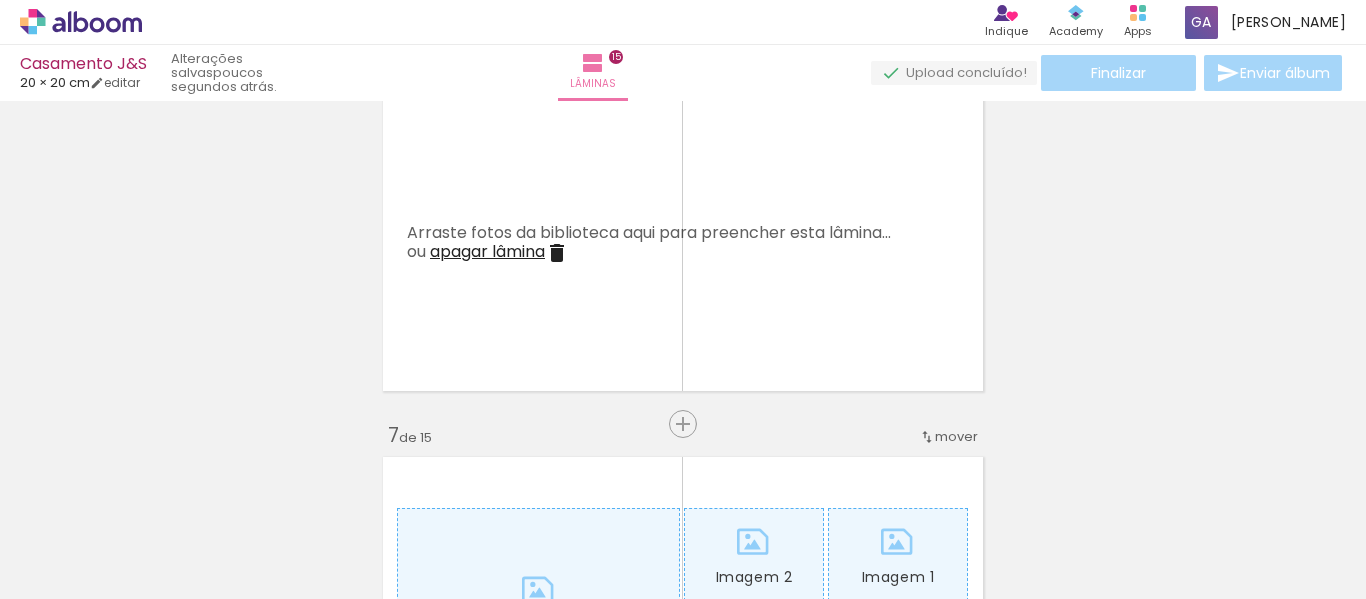 scroll, scrollTop: 0, scrollLeft: 2698, axis: horizontal 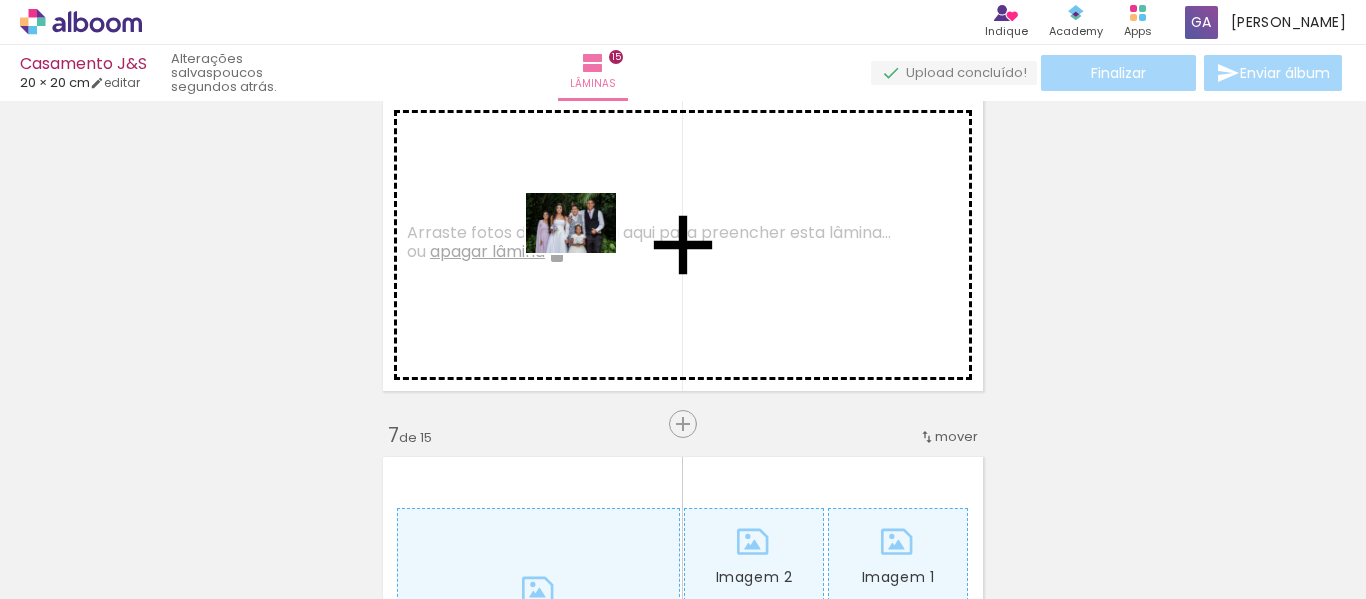 drag, startPoint x: 368, startPoint y: 560, endPoint x: 592, endPoint y: 238, distance: 392.2499 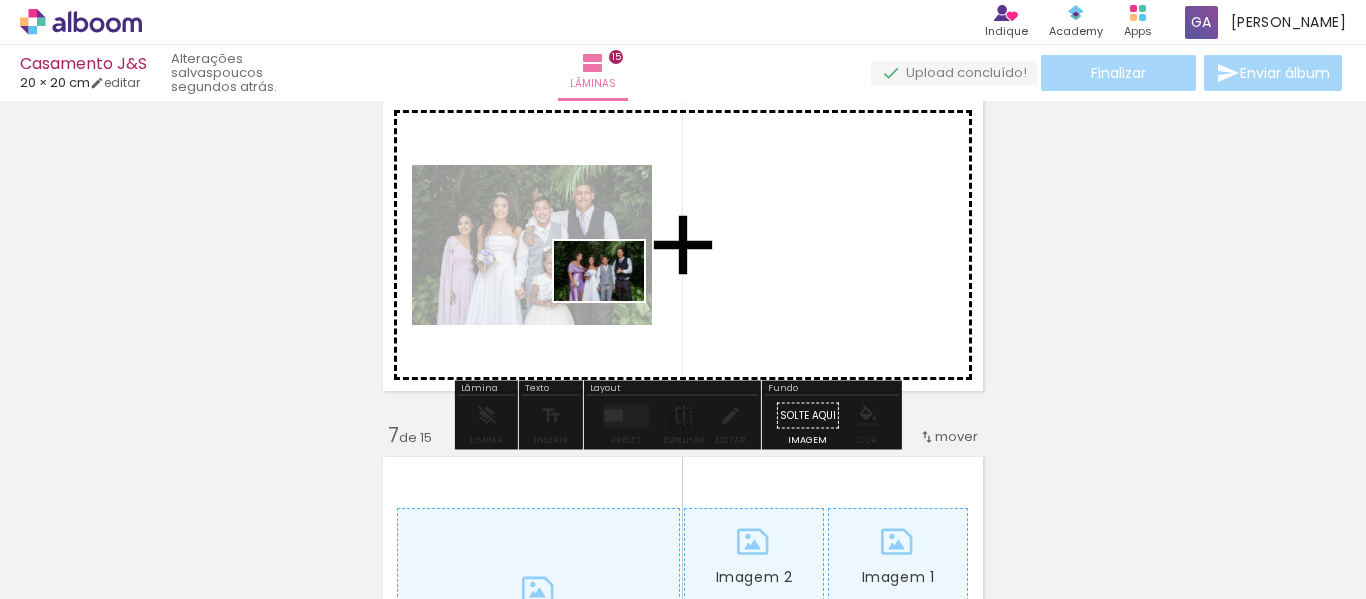 drag, startPoint x: 476, startPoint y: 548, endPoint x: 614, endPoint y: 301, distance: 282.9364 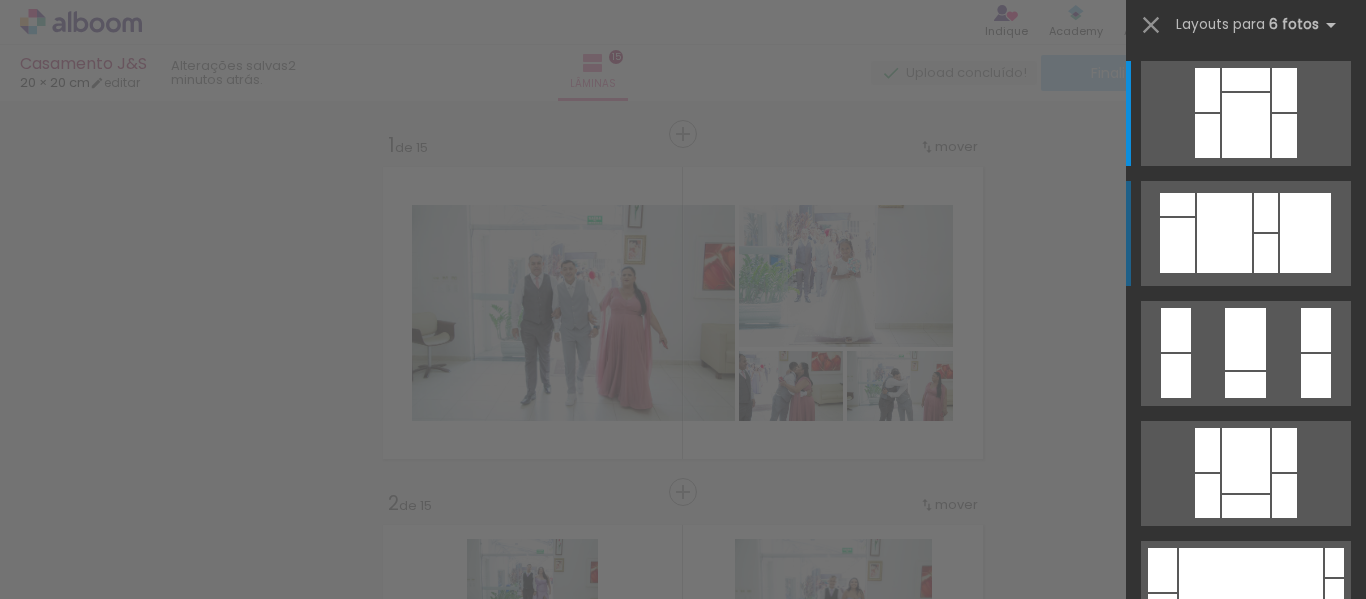 scroll, scrollTop: 0, scrollLeft: 0, axis: both 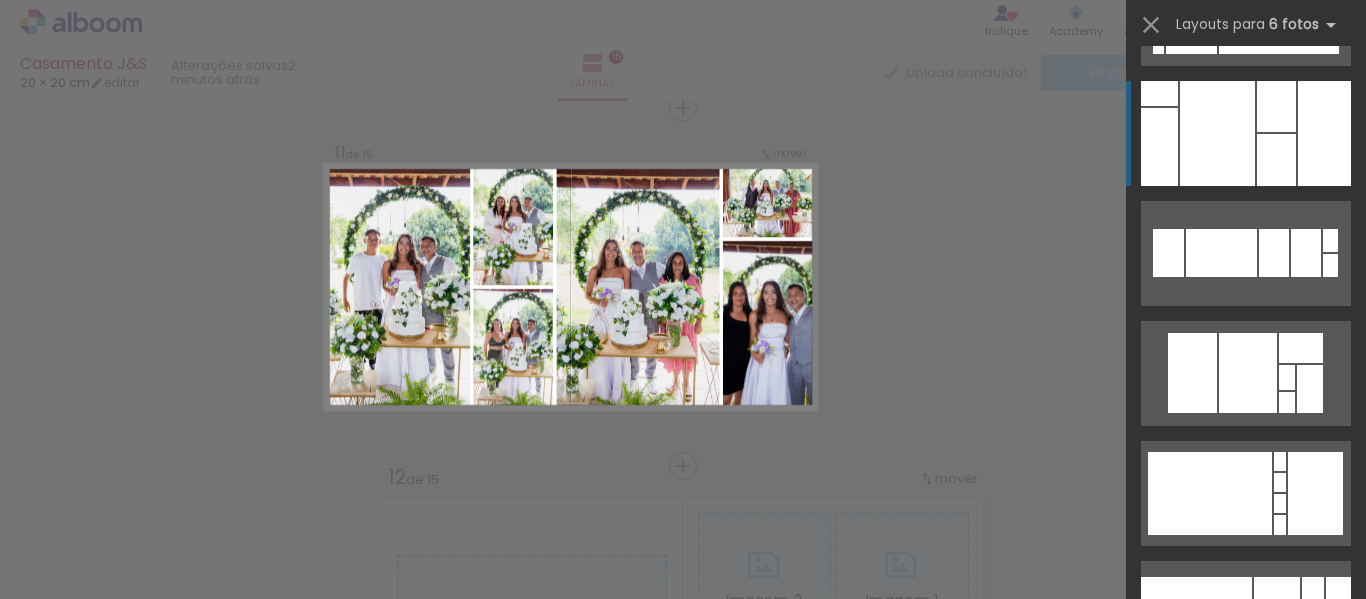 click at bounding box center (1276, 160) 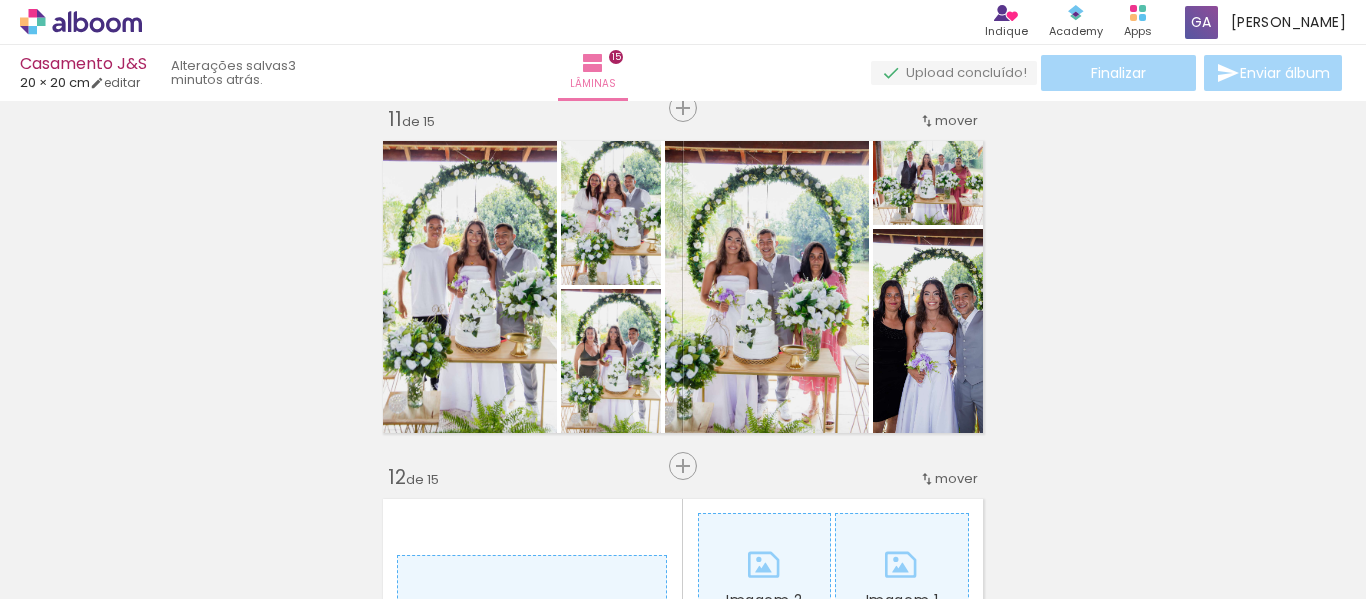 scroll, scrollTop: 0, scrollLeft: 5347, axis: horizontal 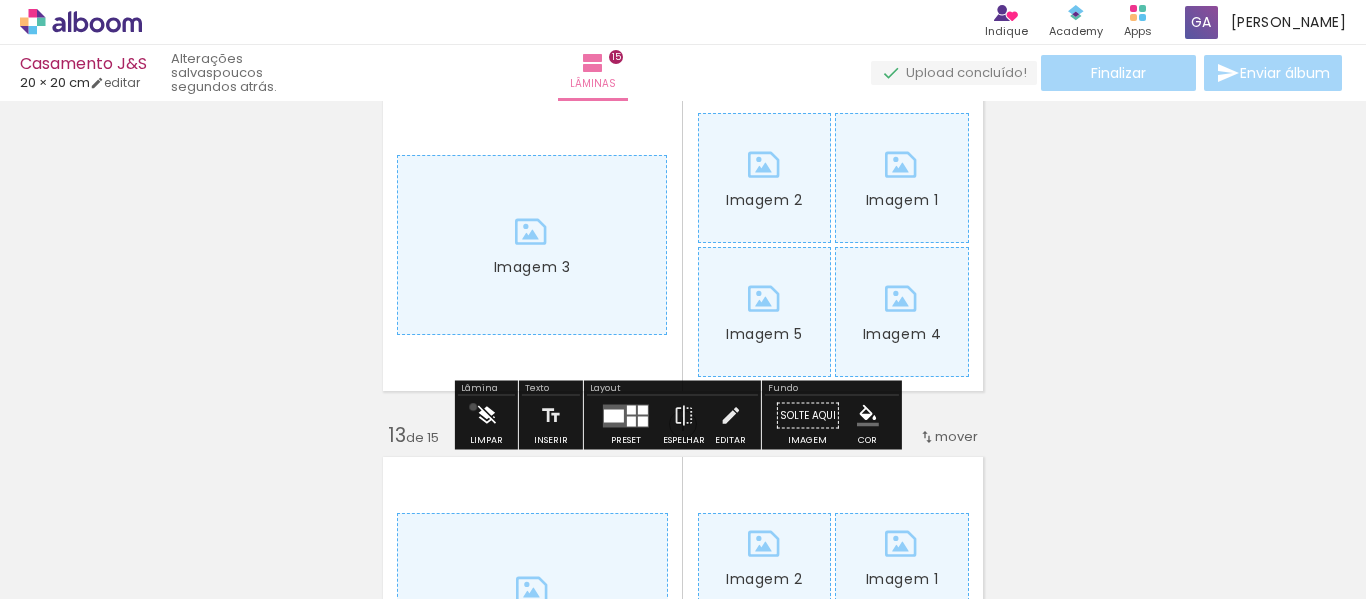 click on "Limpar" at bounding box center [486, 421] 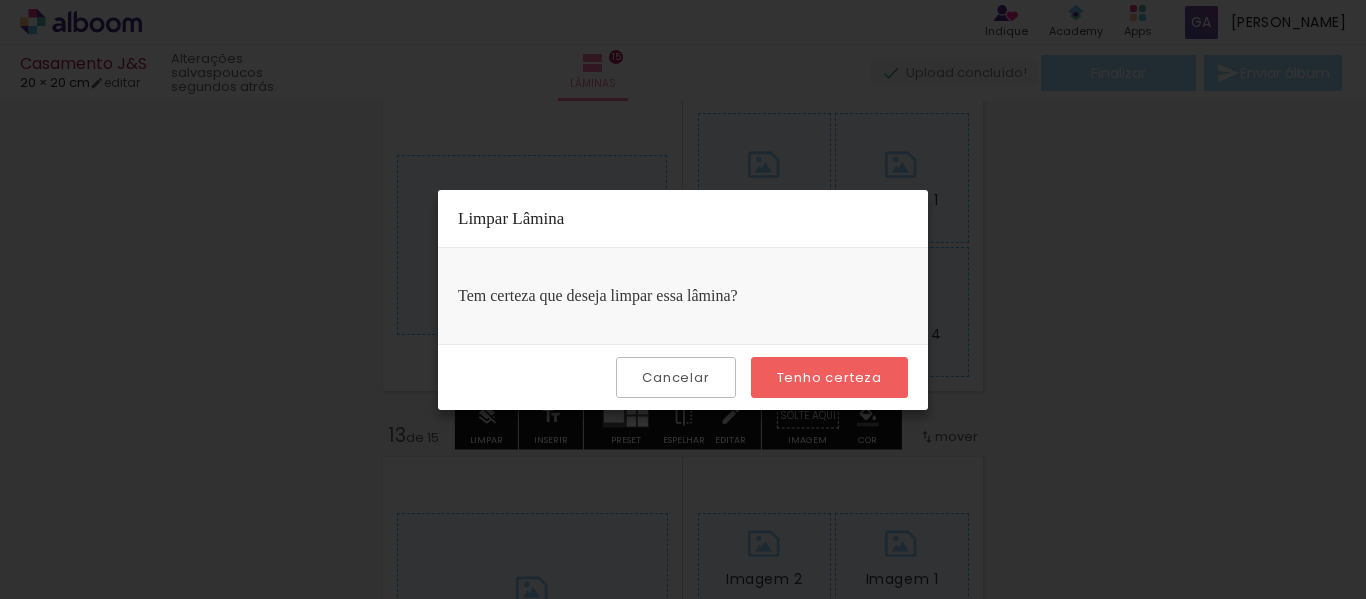 click on "Tenho certeza" at bounding box center [0, 0] 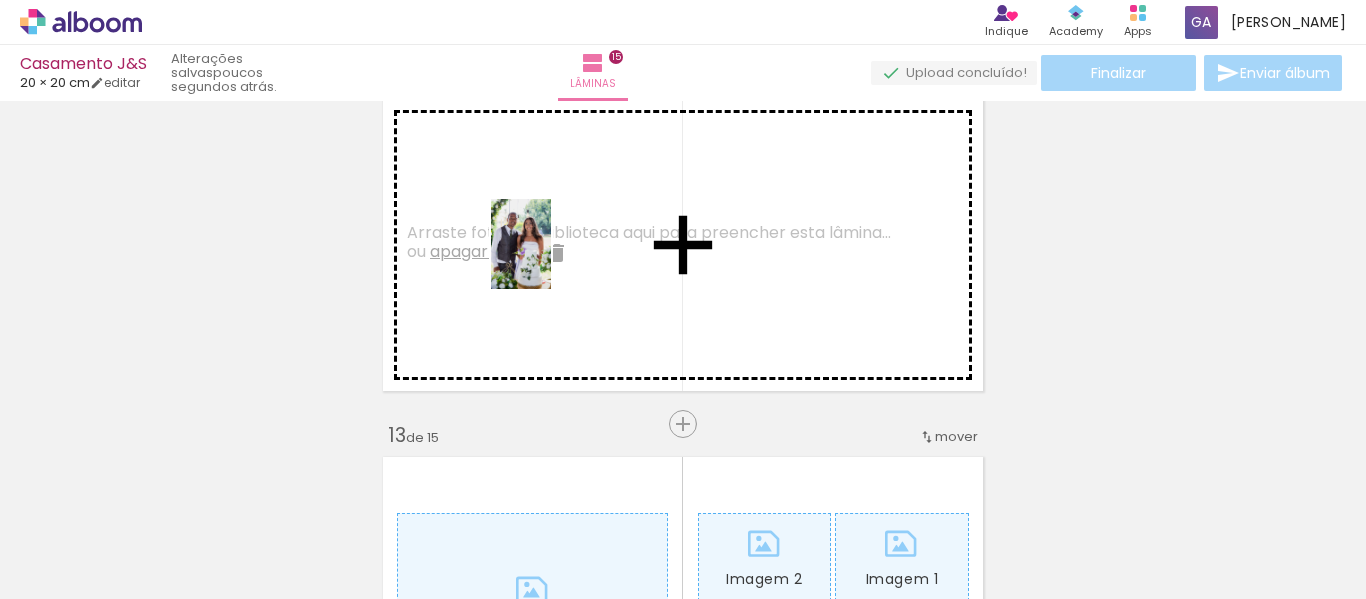 drag, startPoint x: 517, startPoint y: 548, endPoint x: 551, endPoint y: 259, distance: 290.99313 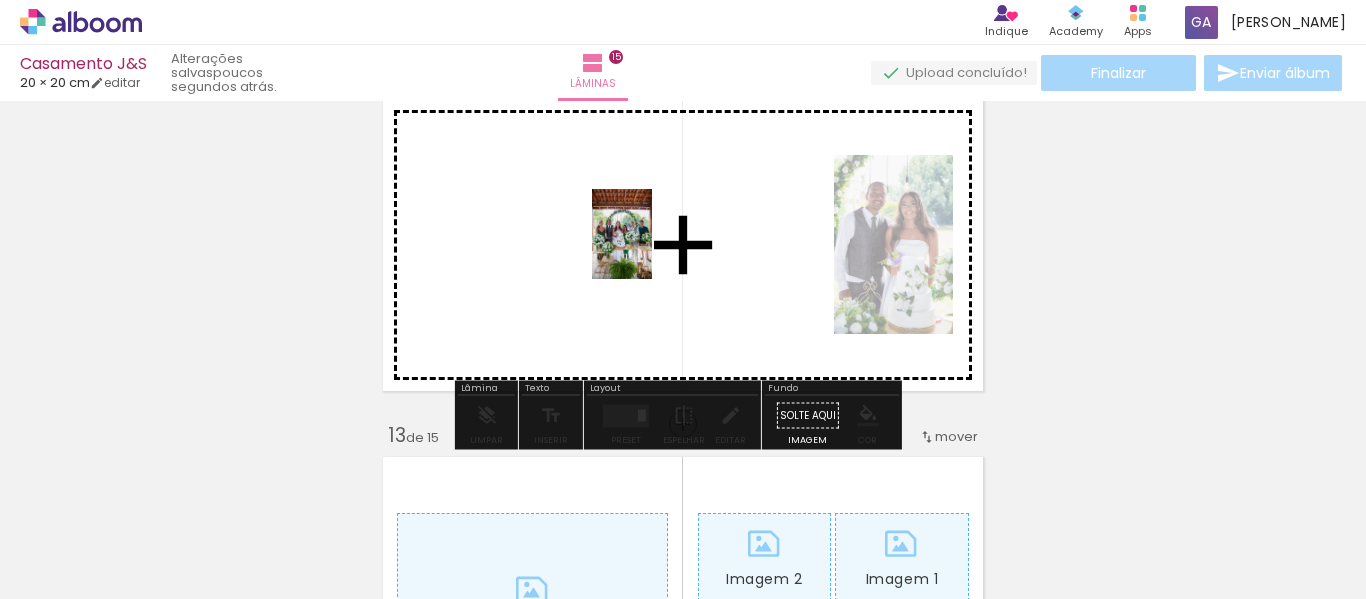 drag, startPoint x: 619, startPoint y: 549, endPoint x: 654, endPoint y: 247, distance: 304.0214 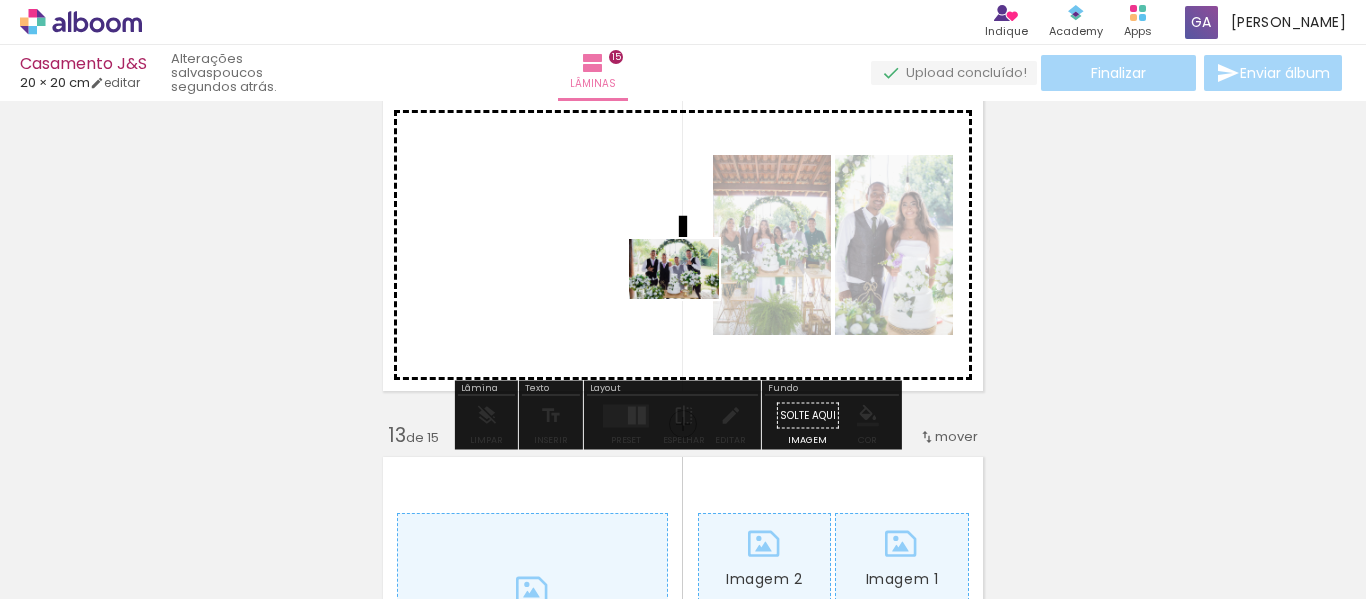 drag, startPoint x: 713, startPoint y: 551, endPoint x: 689, endPoint y: 299, distance: 253.14027 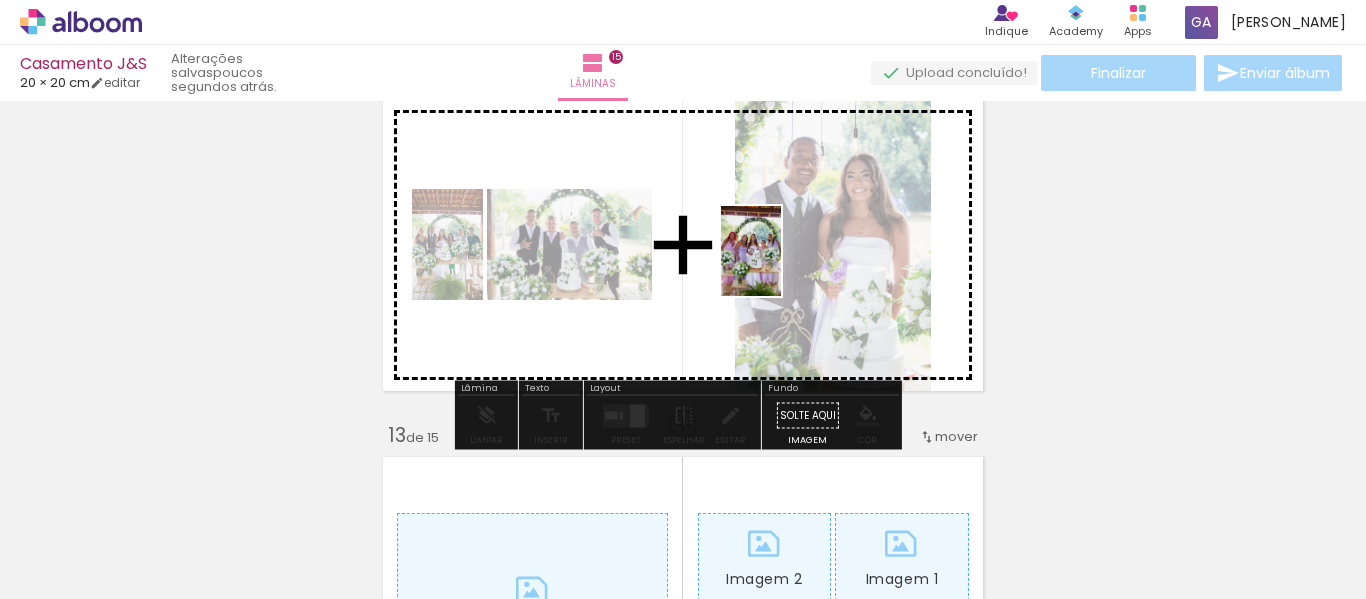 drag, startPoint x: 842, startPoint y: 551, endPoint x: 781, endPoint y: 266, distance: 291.45496 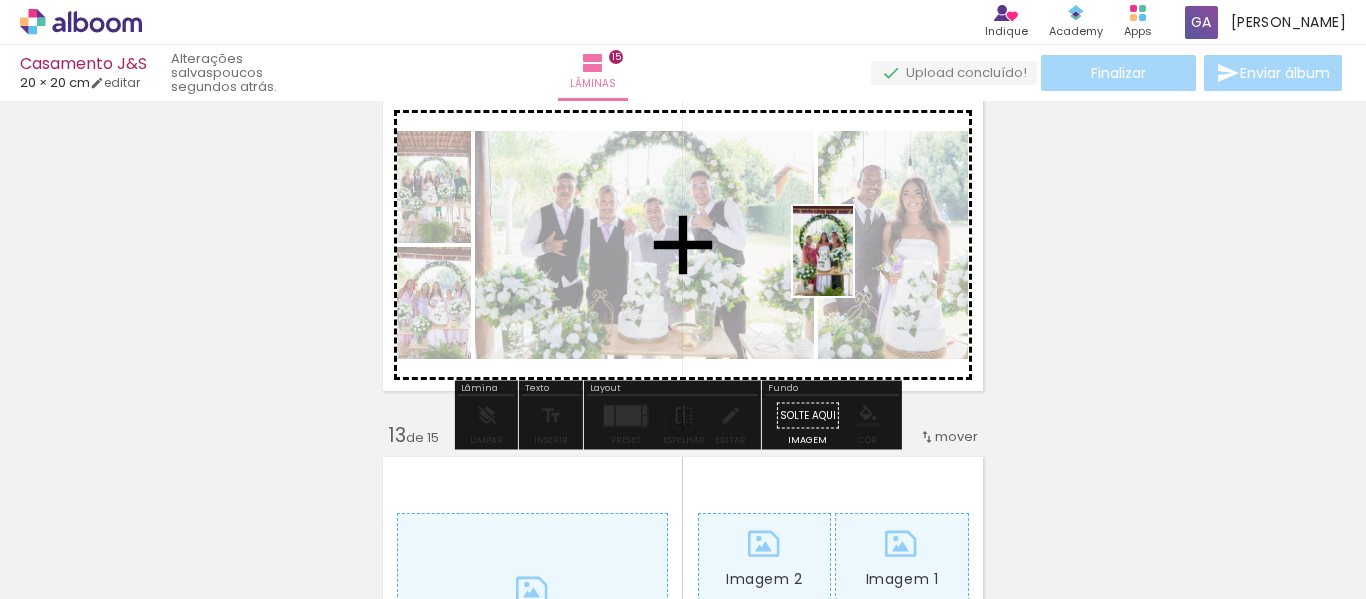drag, startPoint x: 953, startPoint y: 541, endPoint x: 853, endPoint y: 266, distance: 292.6175 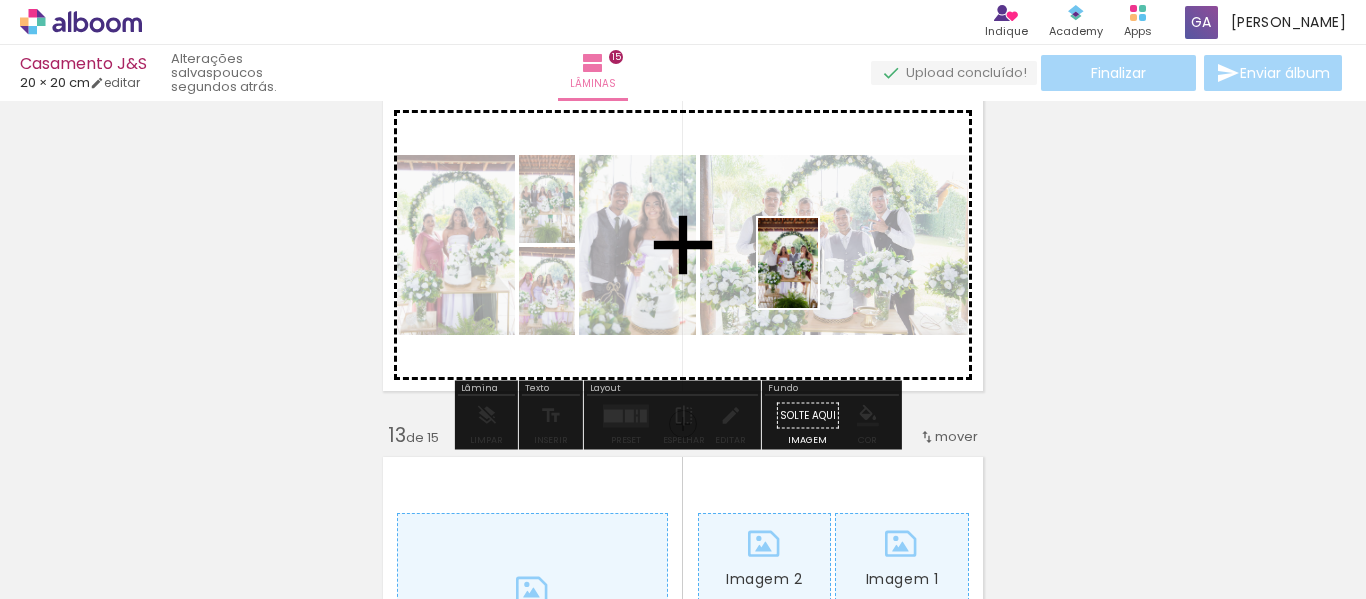 drag, startPoint x: 1072, startPoint y: 555, endPoint x: 816, endPoint y: 275, distance: 379.38898 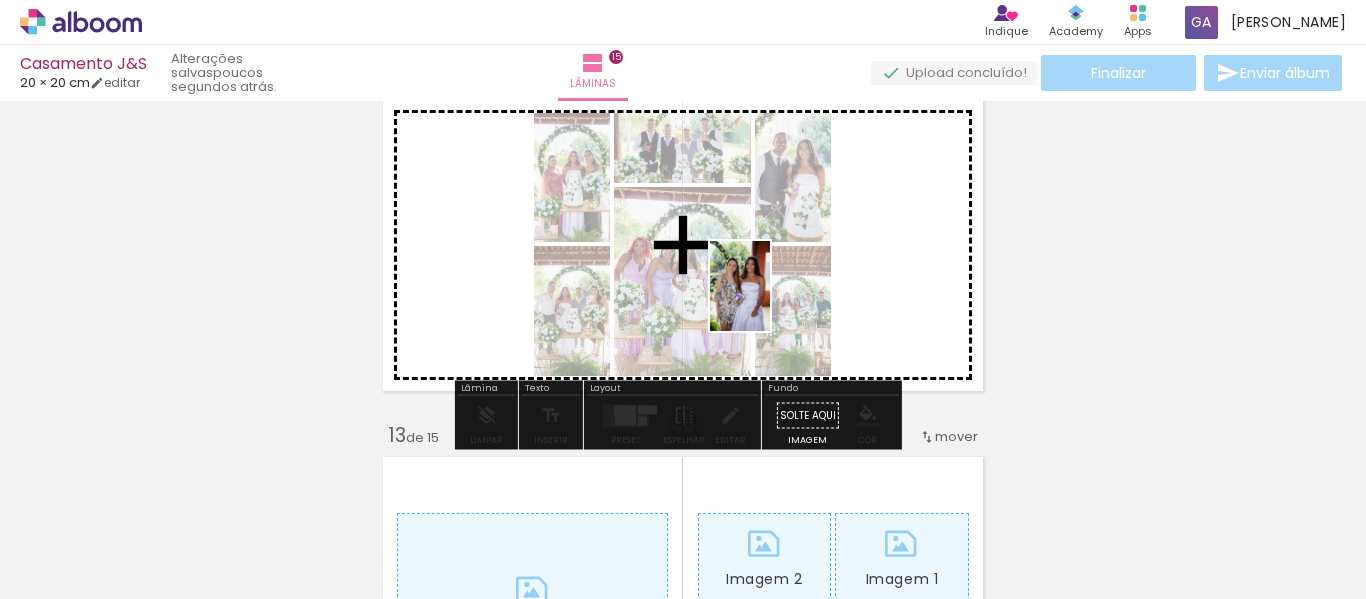 drag, startPoint x: 1184, startPoint y: 551, endPoint x: 768, endPoint y: 298, distance: 486.89322 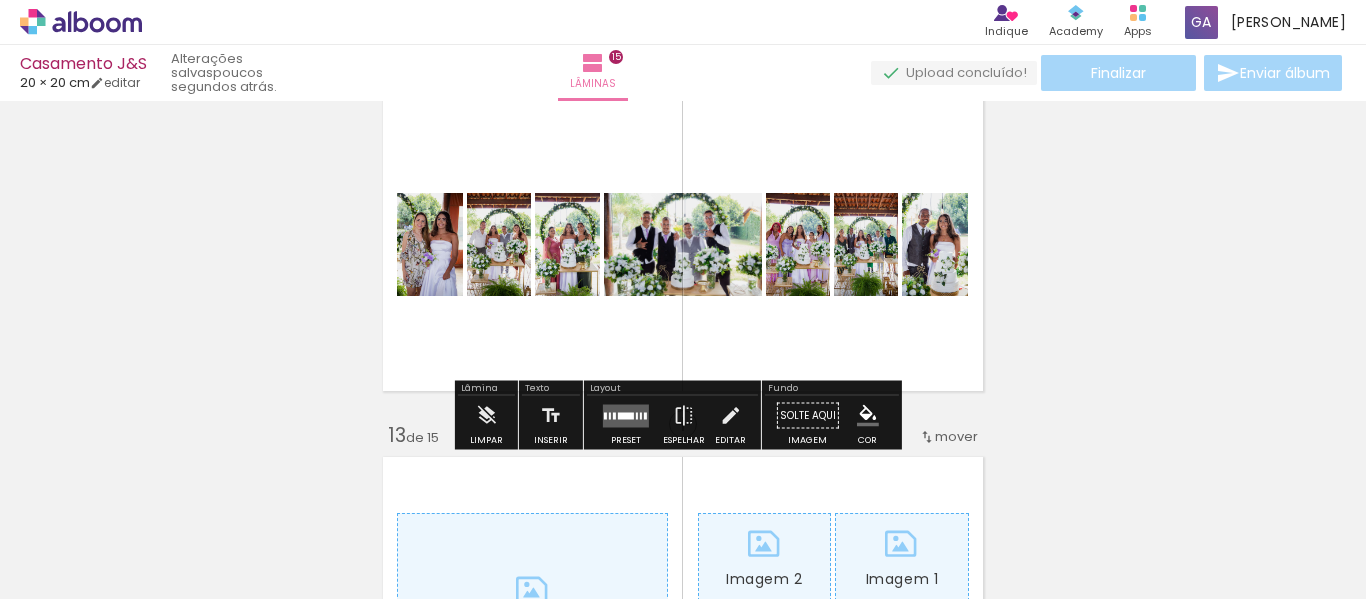 click at bounding box center (626, 415) 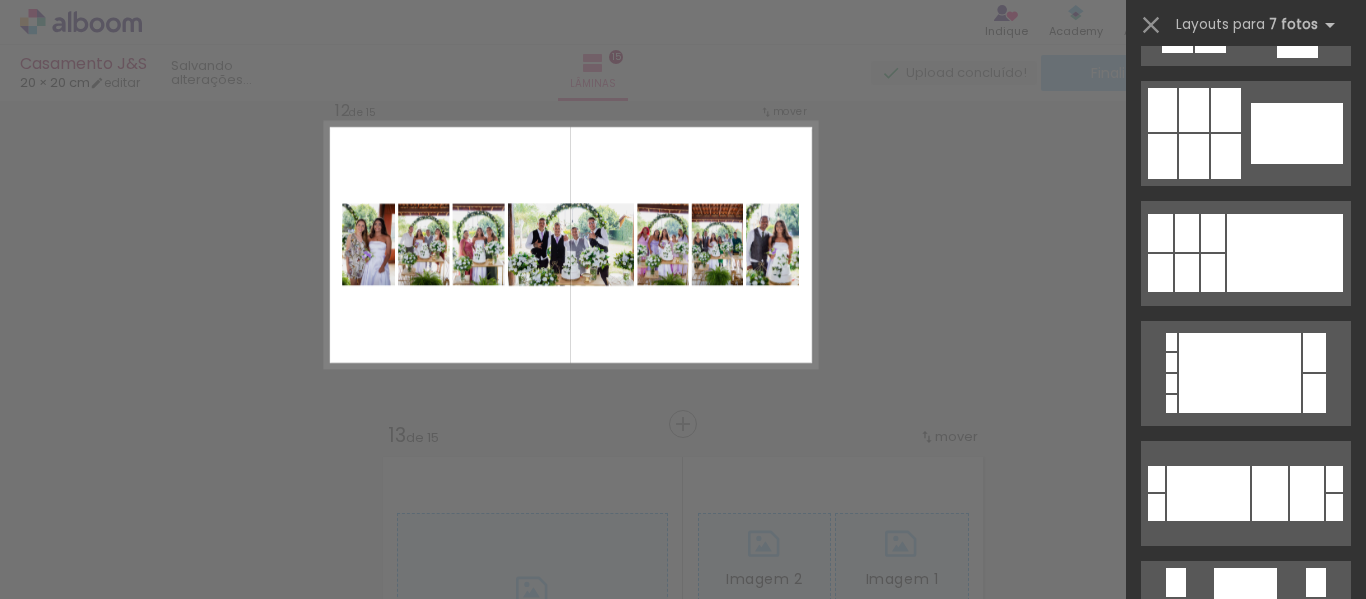 scroll, scrollTop: 0, scrollLeft: 0, axis: both 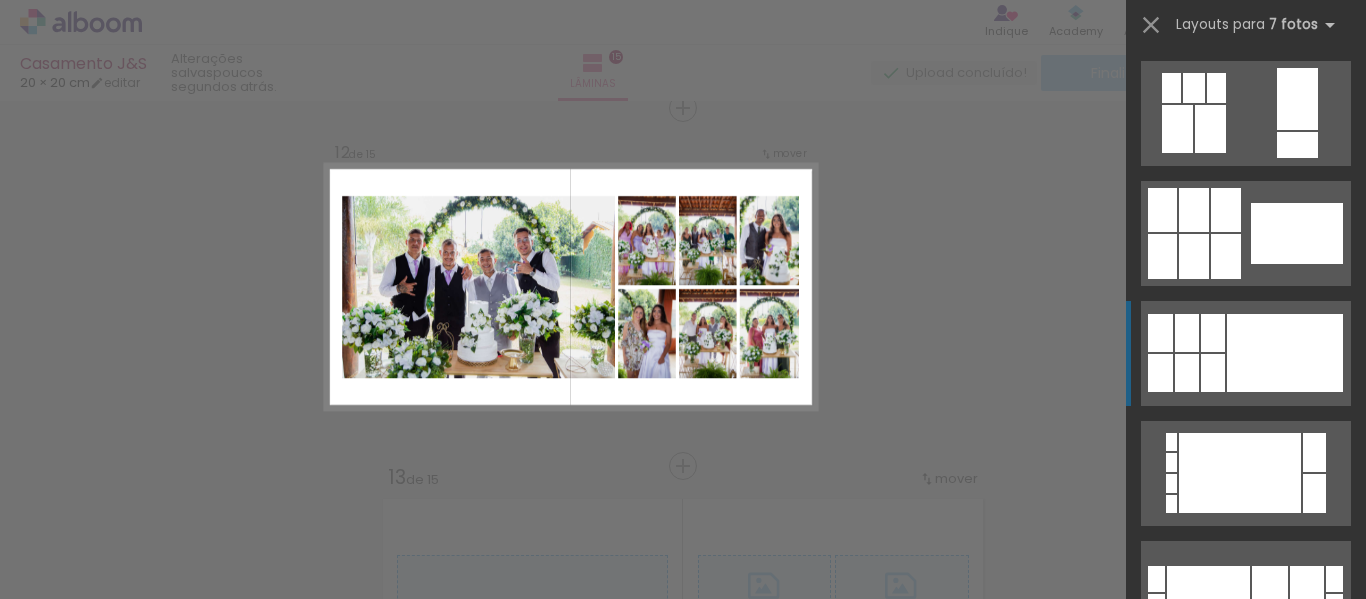 click at bounding box center [1245, -367] 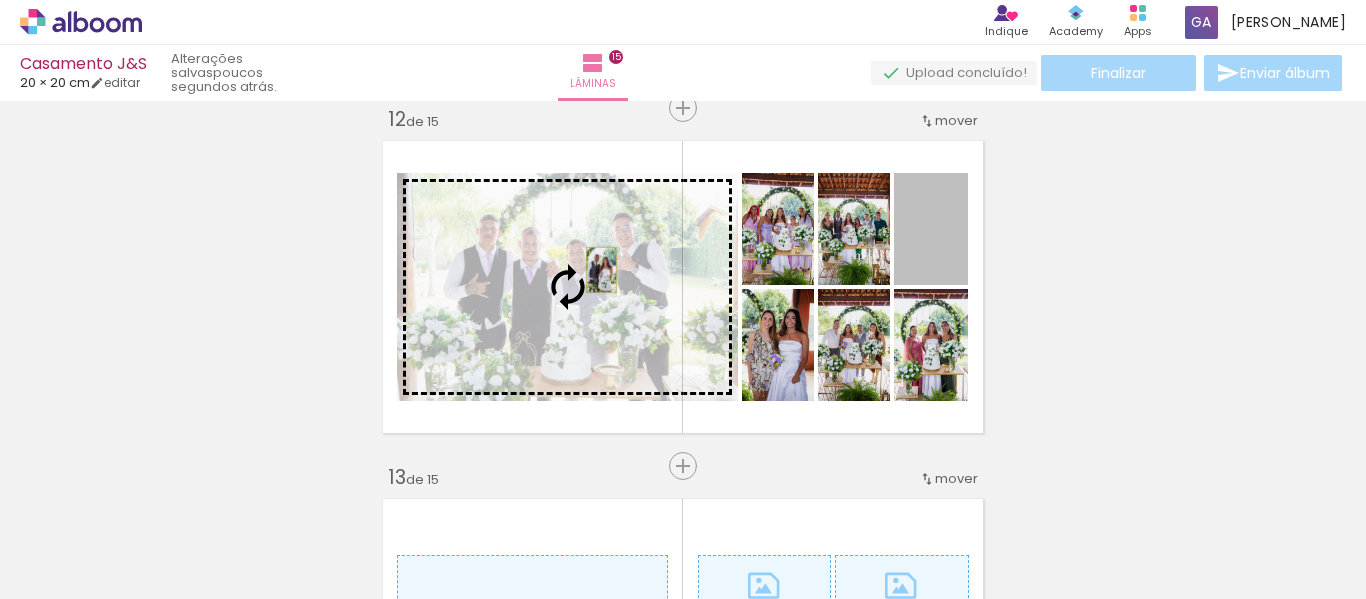 drag, startPoint x: 941, startPoint y: 255, endPoint x: 594, endPoint y: 270, distance: 347.32407 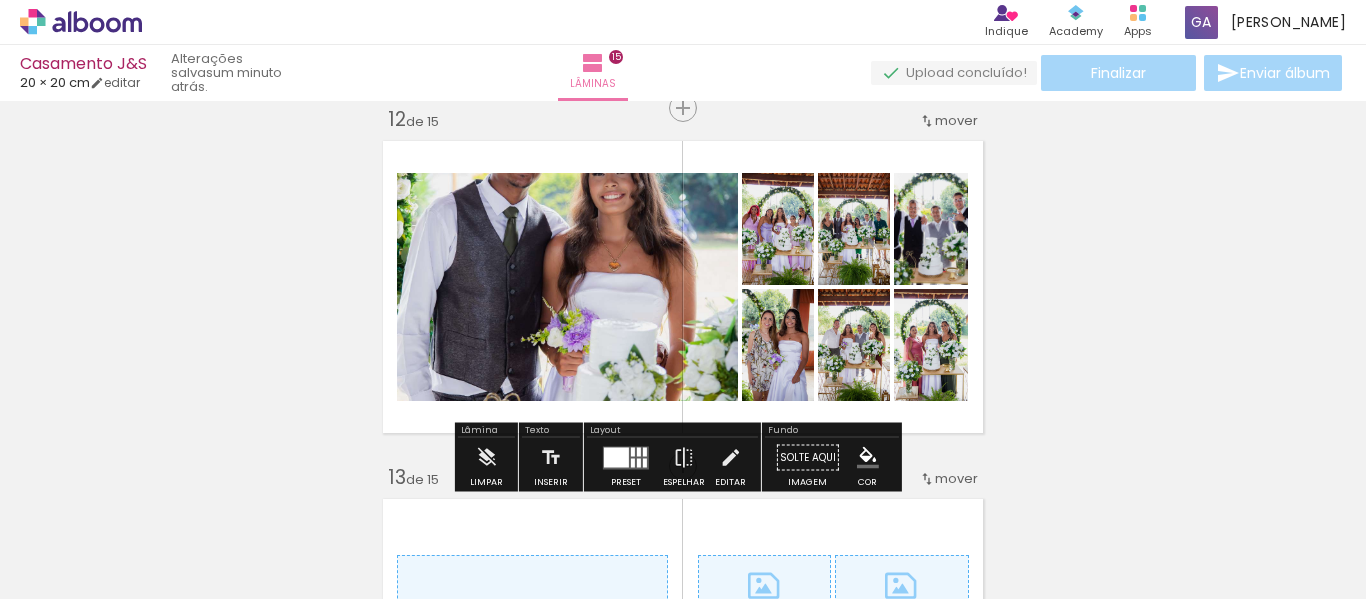 click on "Inserir lâmina 1  de 15  Inserir lâmina 2  de 15  Inserir lâmina 3  de 15  Inserir lâmina 4  de 15  Inserir lâmina 5  de 15  Inserir lâmina 6  de 15  Inserir lâmina 7  de 15  Inserir lâmina 8  de 15  Inserir lâmina 9  de 15  Inserir lâmina 10  de 15  Inserir lâmina 11  de 15  Inserir lâmina 12  de 15  Inserir lâmina Imagem 1 Imagem 2 Imagem 3 Imagem 4 Imagem 5 13  de 15  Inserir lâmina Imagem 1 Imagem 2 Imagem 3 Imagem 4 Imagem 5 14  de 15  Inserir lâmina Imagem 1 Imagem 2 Imagem 3 Imagem 4 Imagem 5 15  de 15" at bounding box center (683, -992) 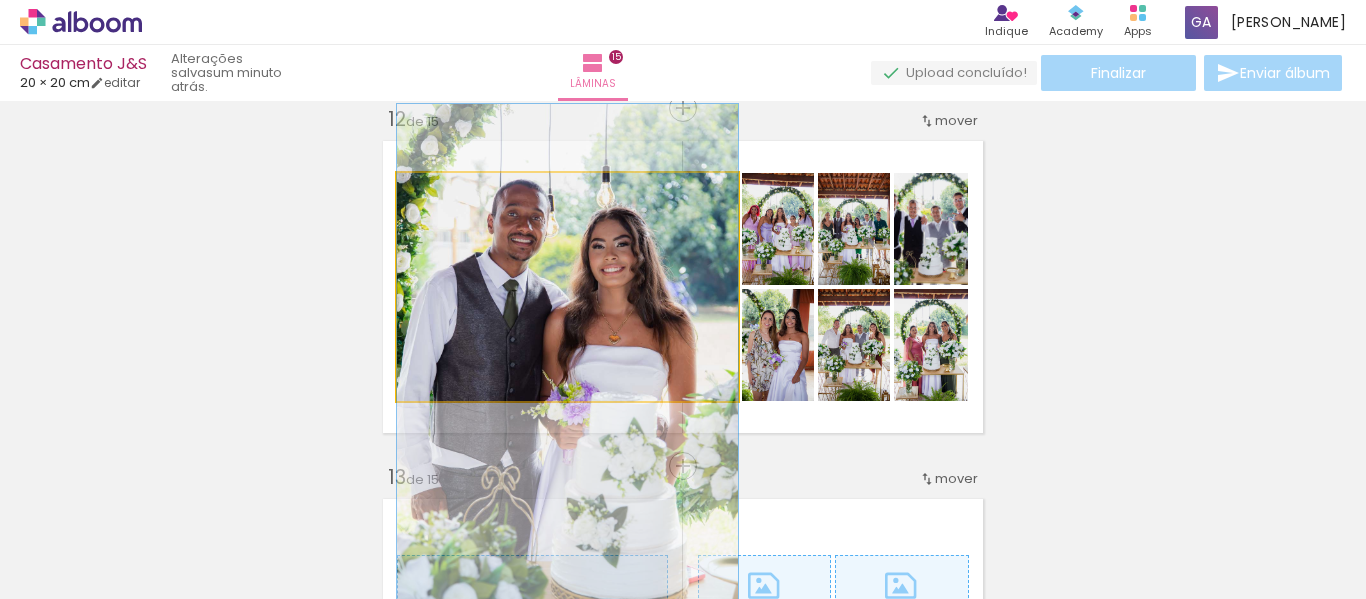 drag, startPoint x: 572, startPoint y: 284, endPoint x: 568, endPoint y: 357, distance: 73.109505 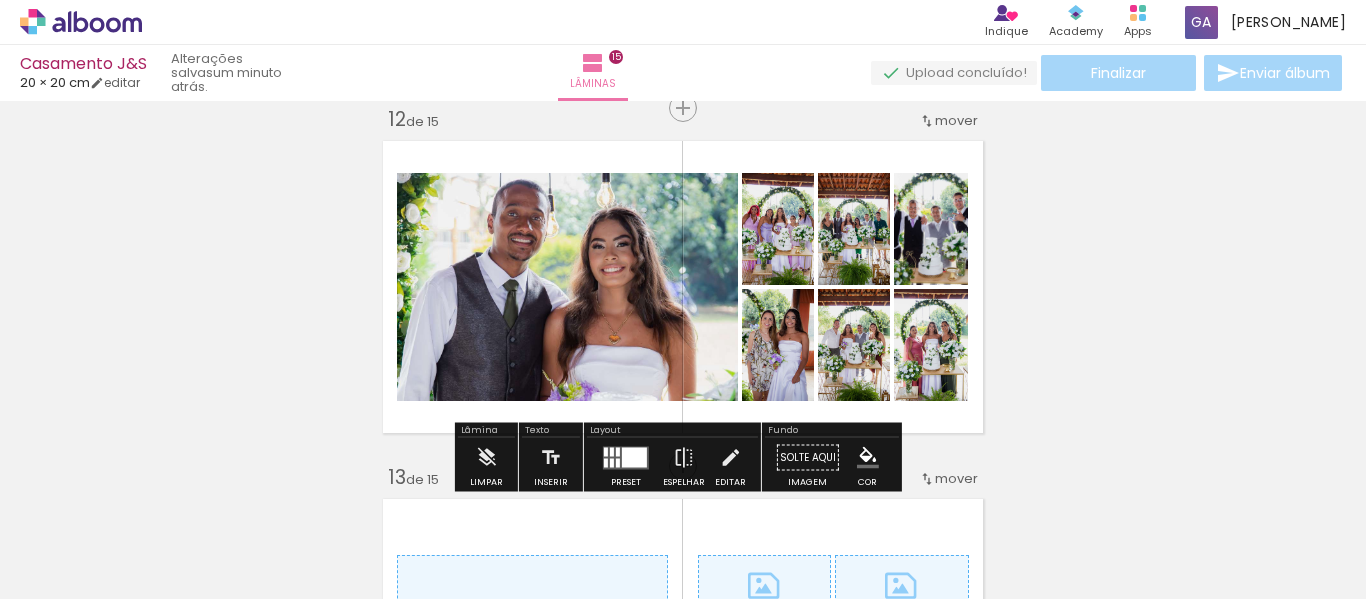 click at bounding box center (626, 457) 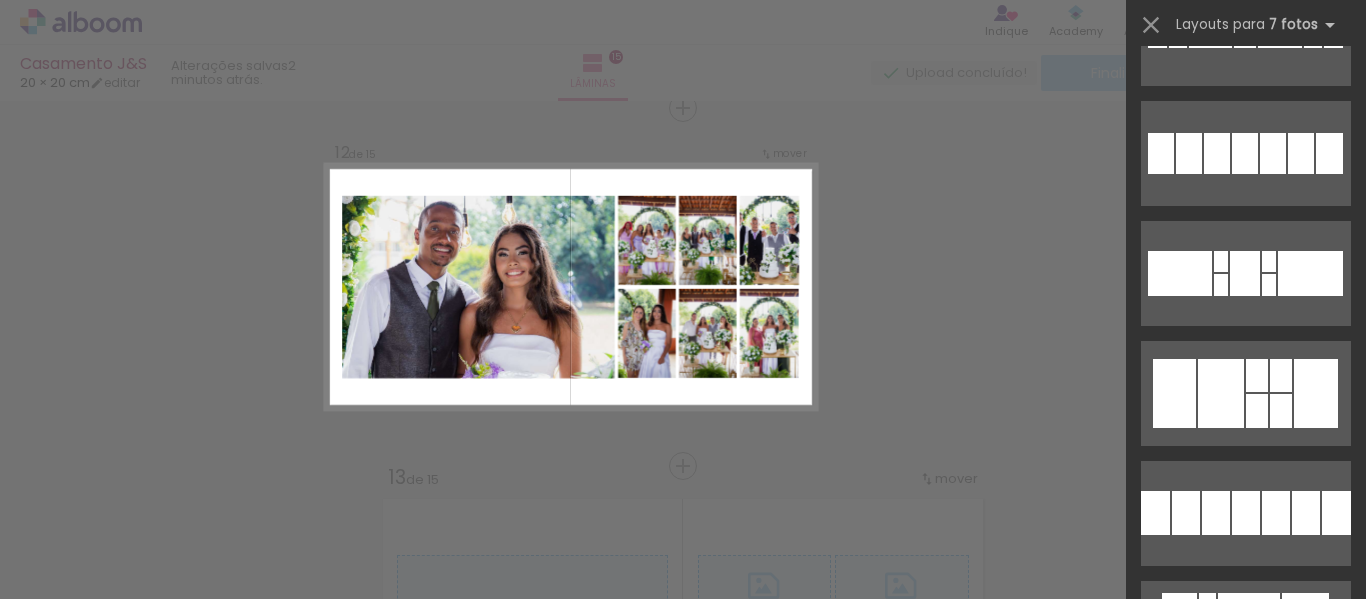 scroll, scrollTop: 5040, scrollLeft: 0, axis: vertical 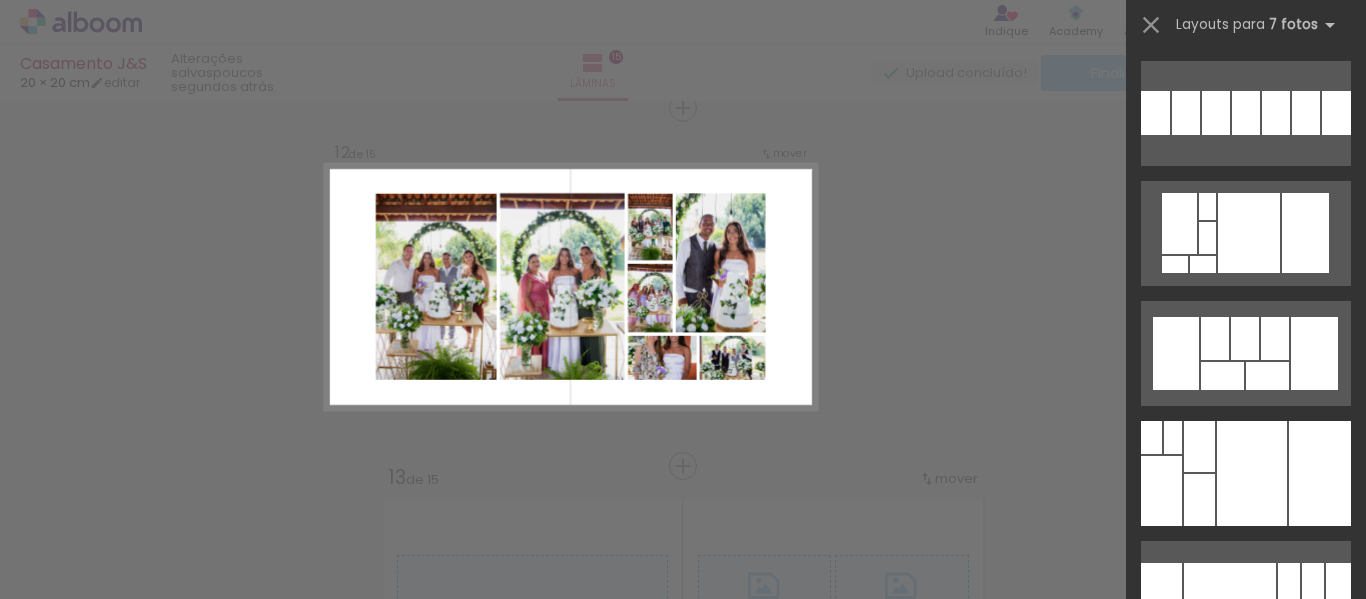 click on "Confirmar Cancelar" at bounding box center (683, -975) 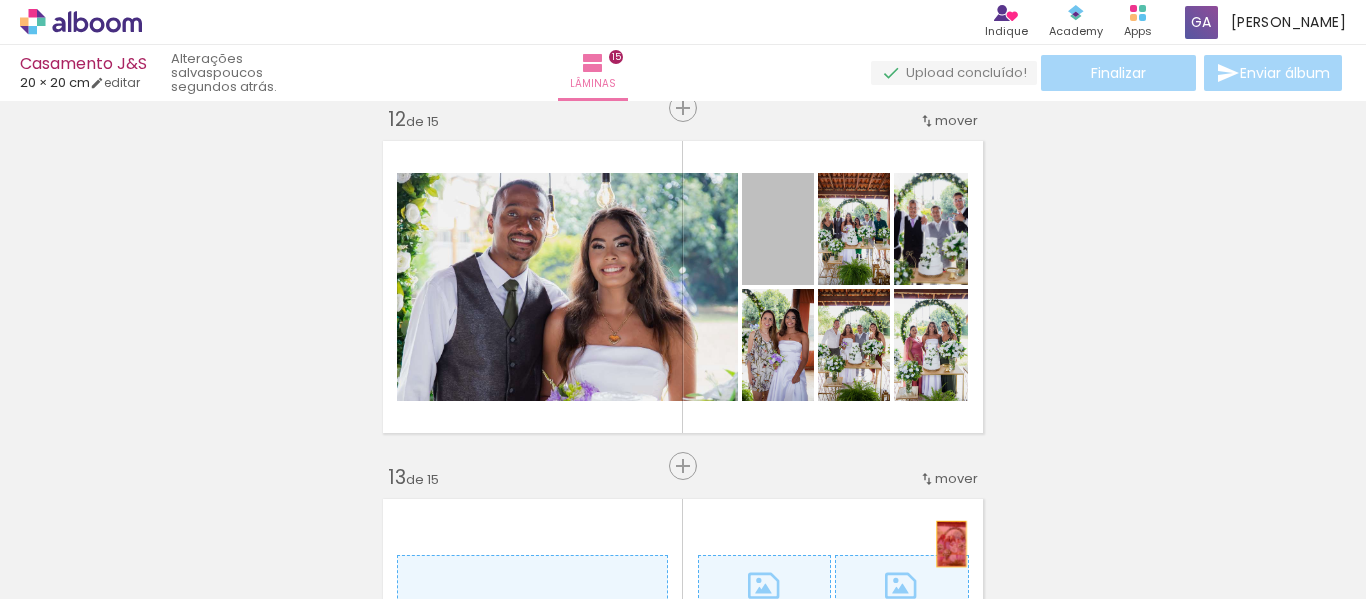 drag, startPoint x: 792, startPoint y: 246, endPoint x: 944, endPoint y: 544, distance: 334.52652 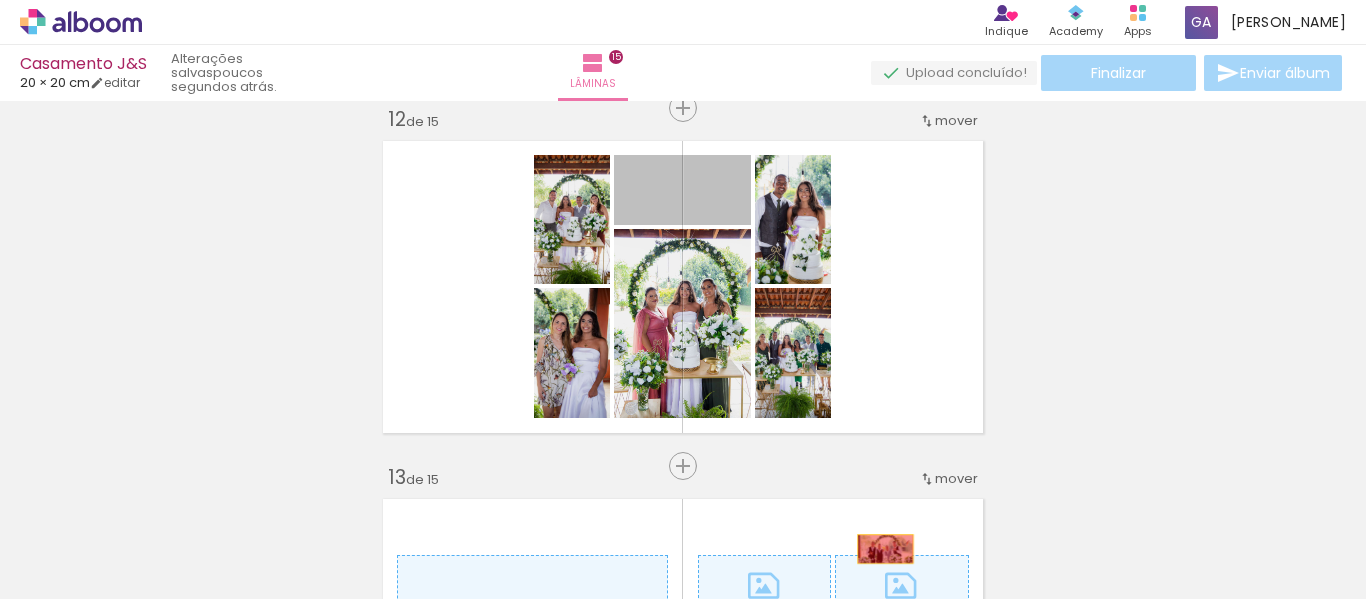 drag, startPoint x: 702, startPoint y: 212, endPoint x: 878, endPoint y: 549, distance: 380.19073 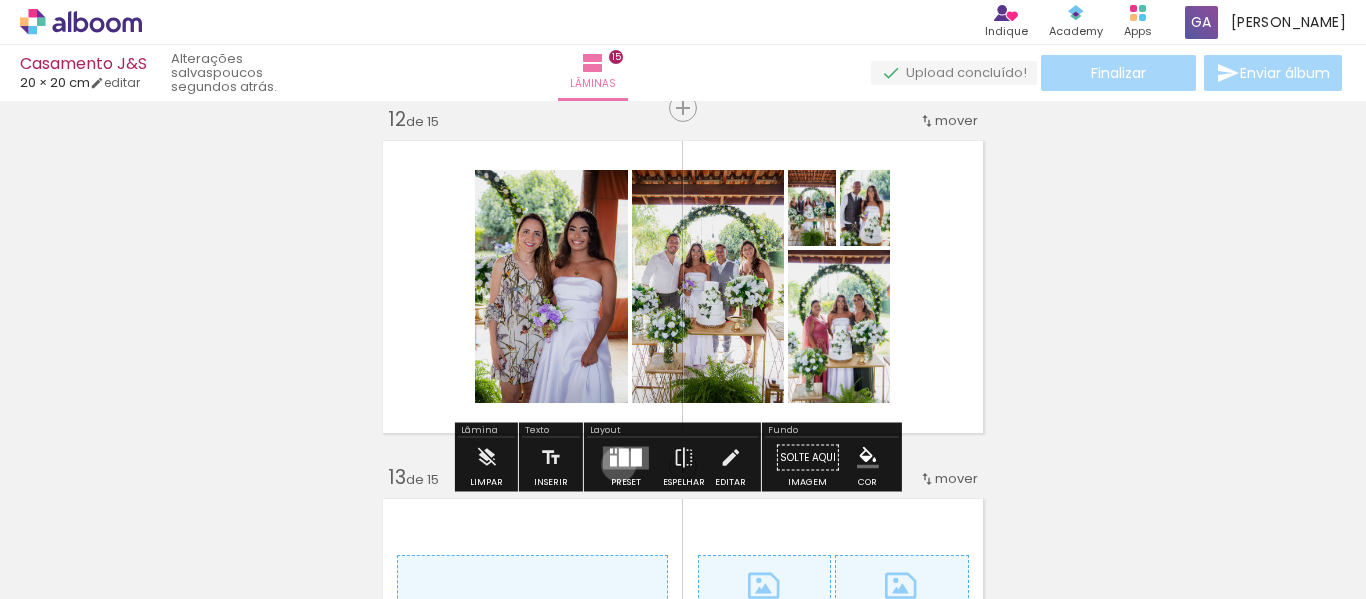 click at bounding box center [624, 457] 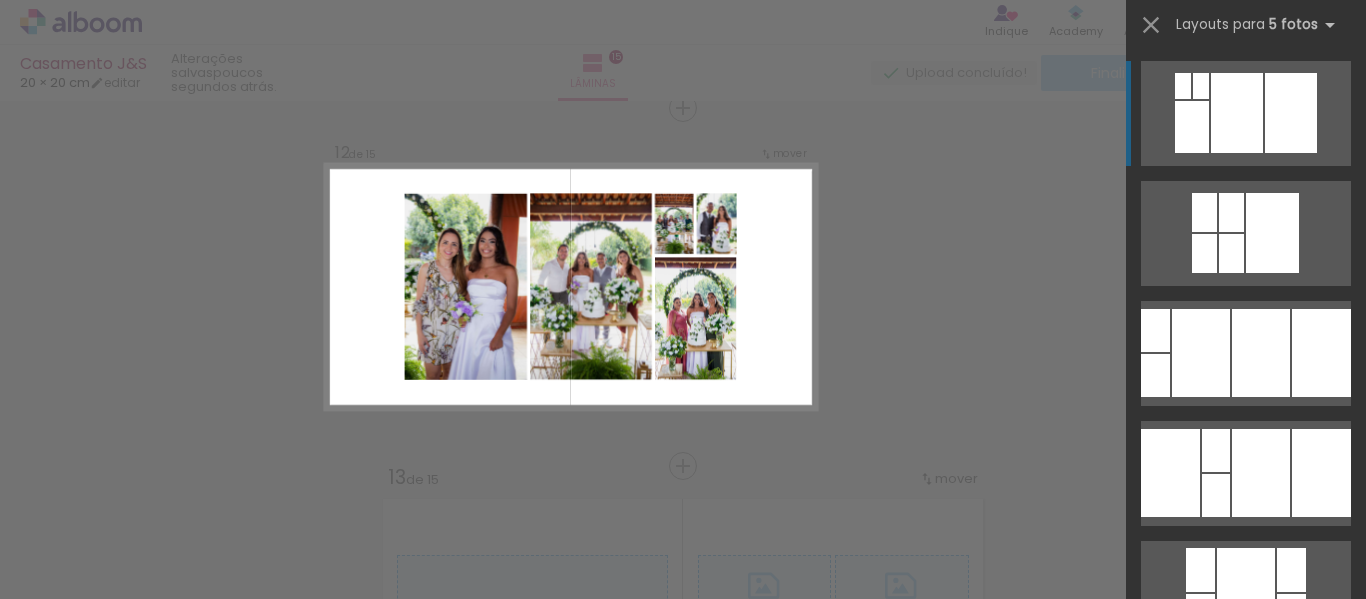 scroll, scrollTop: 200, scrollLeft: 0, axis: vertical 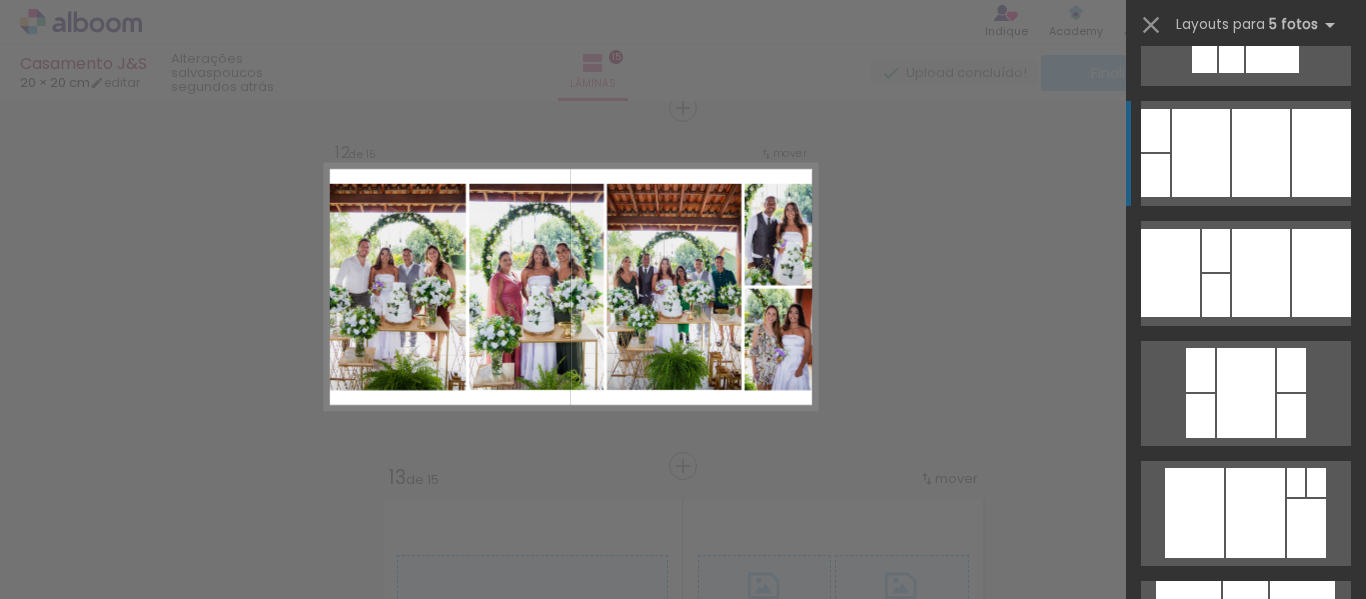 click at bounding box center (1261, 153) 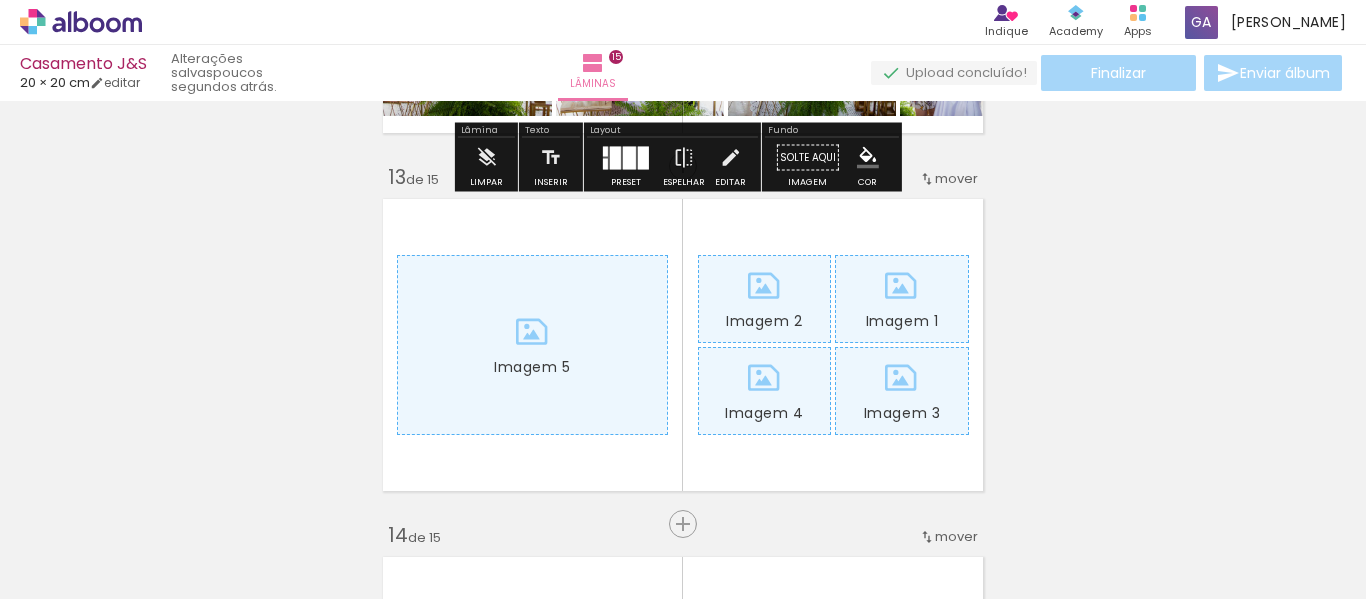 scroll, scrollTop: 4364, scrollLeft: 0, axis: vertical 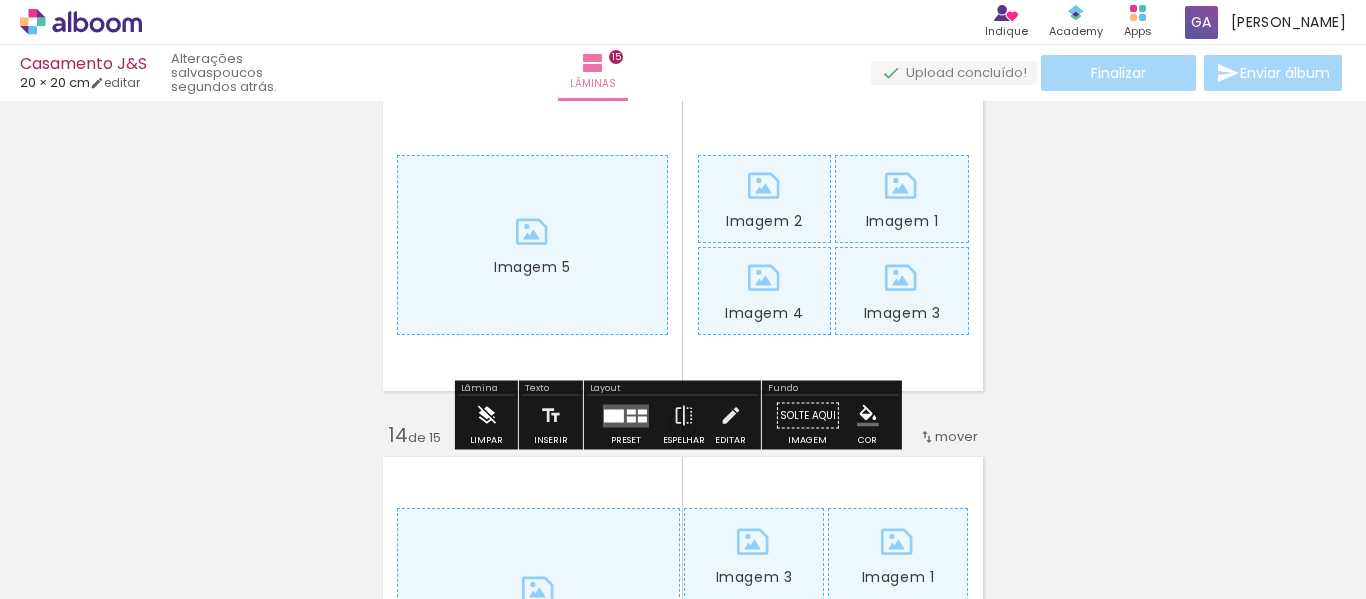 click on "Limpar" at bounding box center (486, 421) 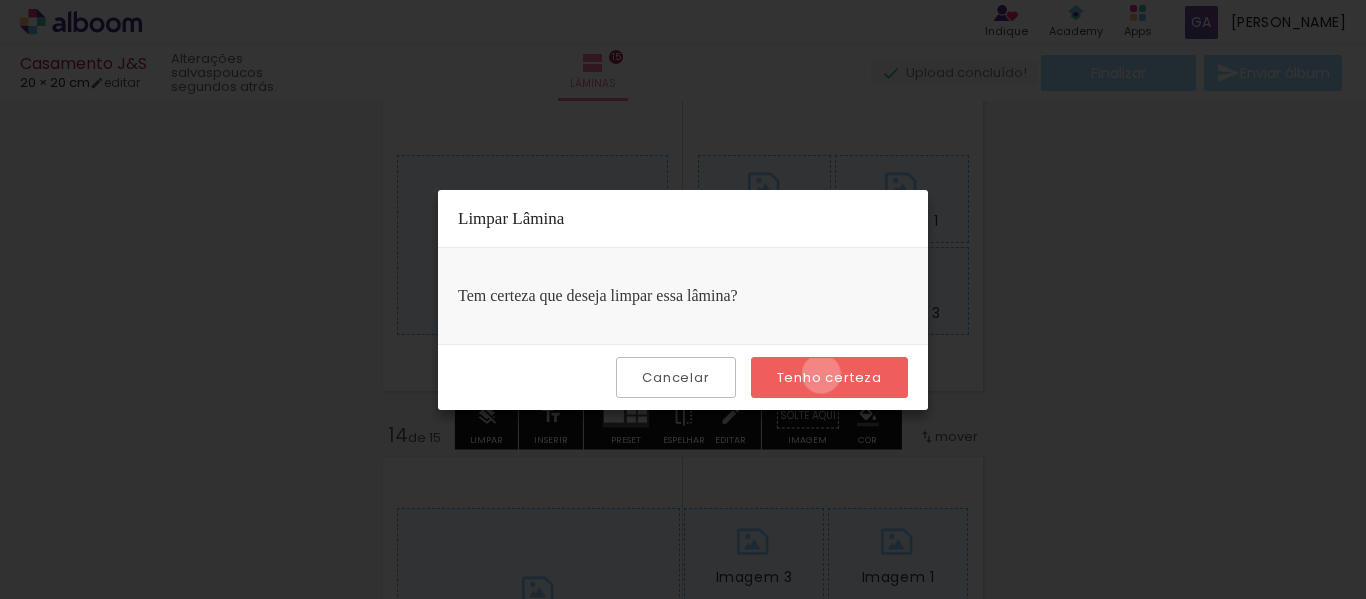 click on "Tenho certeza" at bounding box center (0, 0) 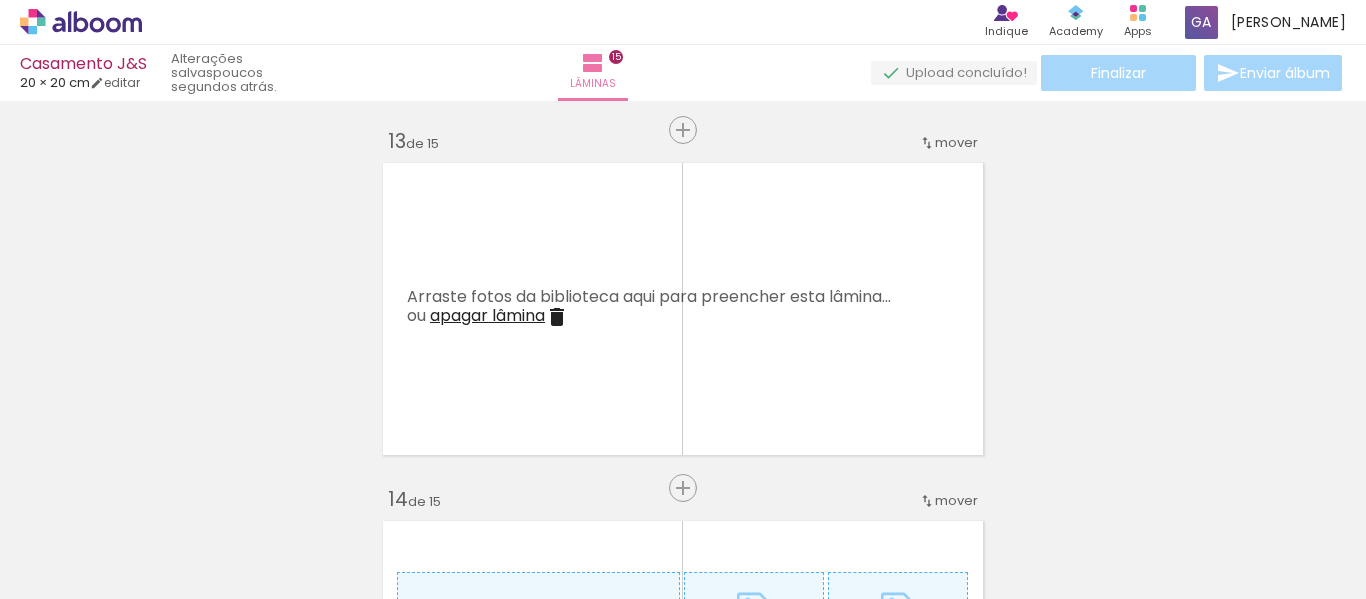scroll, scrollTop: 4264, scrollLeft: 0, axis: vertical 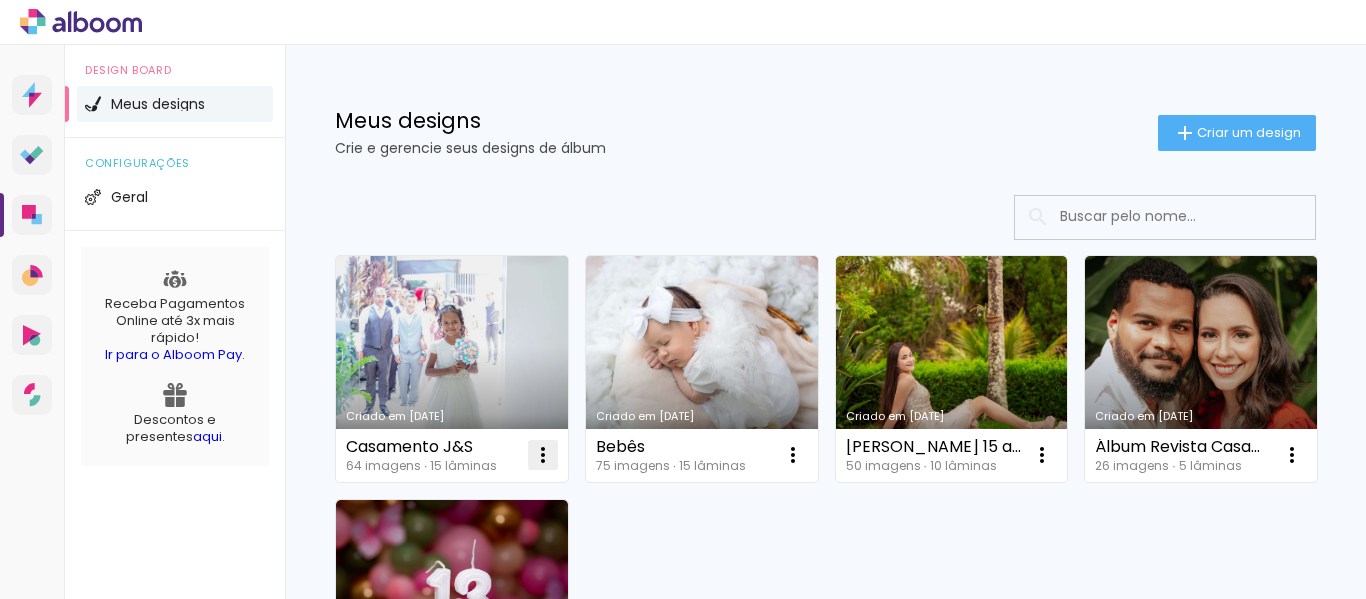 click at bounding box center [543, 455] 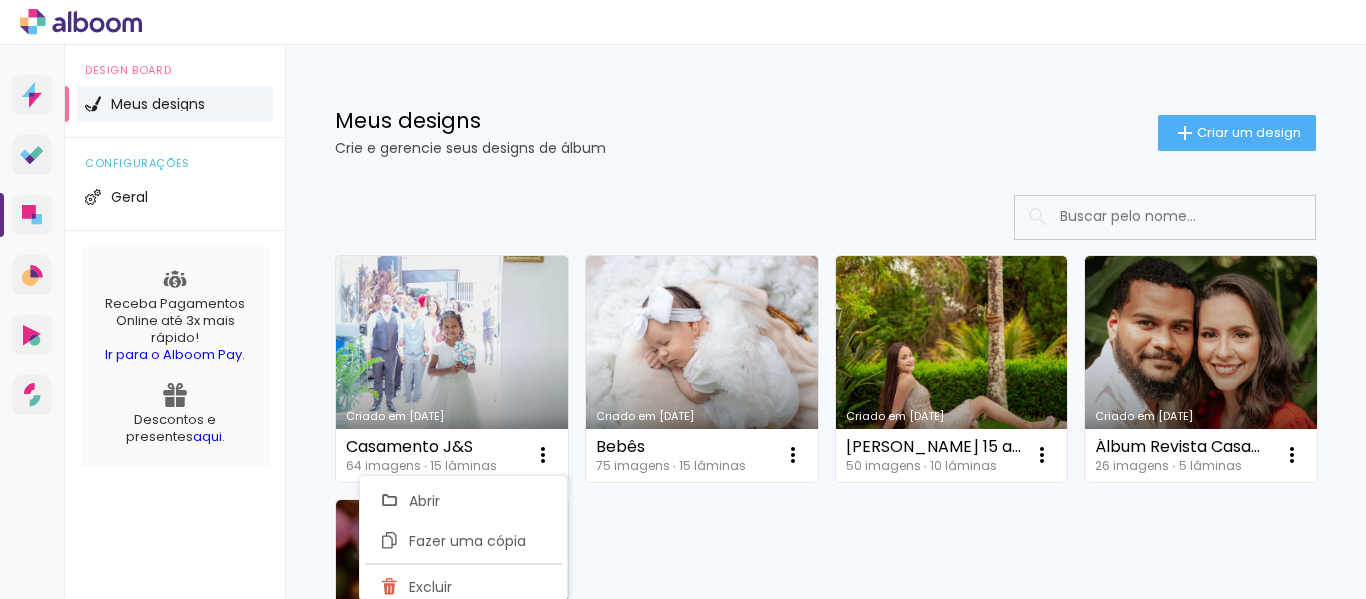 click on "Criado em [DATE] Casamento J&S 64 imagens  ∙ 15 lâminas  Abrir Fazer uma cópia Excluir Criado em [DATE] Bebês 75 imagens  ∙ 15 lâminas  Abrir Fazer uma cópia Excluir Criado em [DATE] [PERSON_NAME] 15 anos 50 imagens  ∙ 10 lâminas  Abrir Fazer uma cópia Excluir Criado em [DATE] Álbum Revista Casamento 26 imagens  ∙ 5 lâminas  Abrir Fazer uma cópia Excluir Criado em [DATE] Isabela 13 anos 40 imagens  ∙ 10 lâminas  Abrir Fazer uma cópia Excluir" at bounding box center [825, 489] 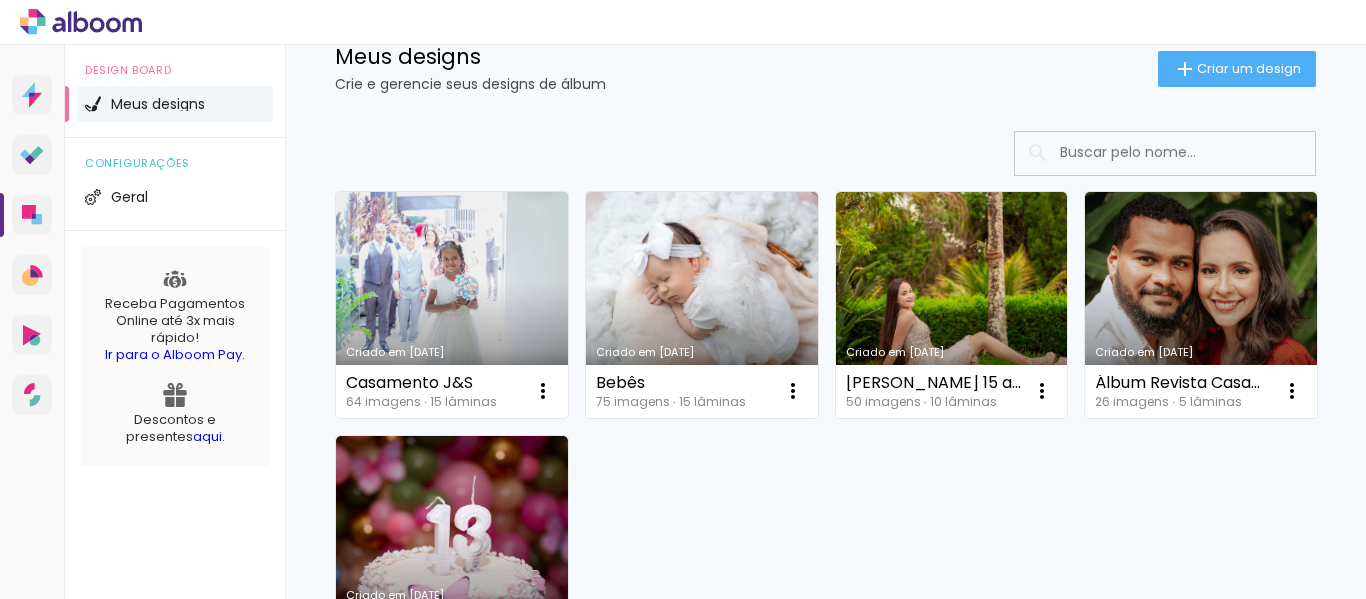 scroll, scrollTop: 100, scrollLeft: 0, axis: vertical 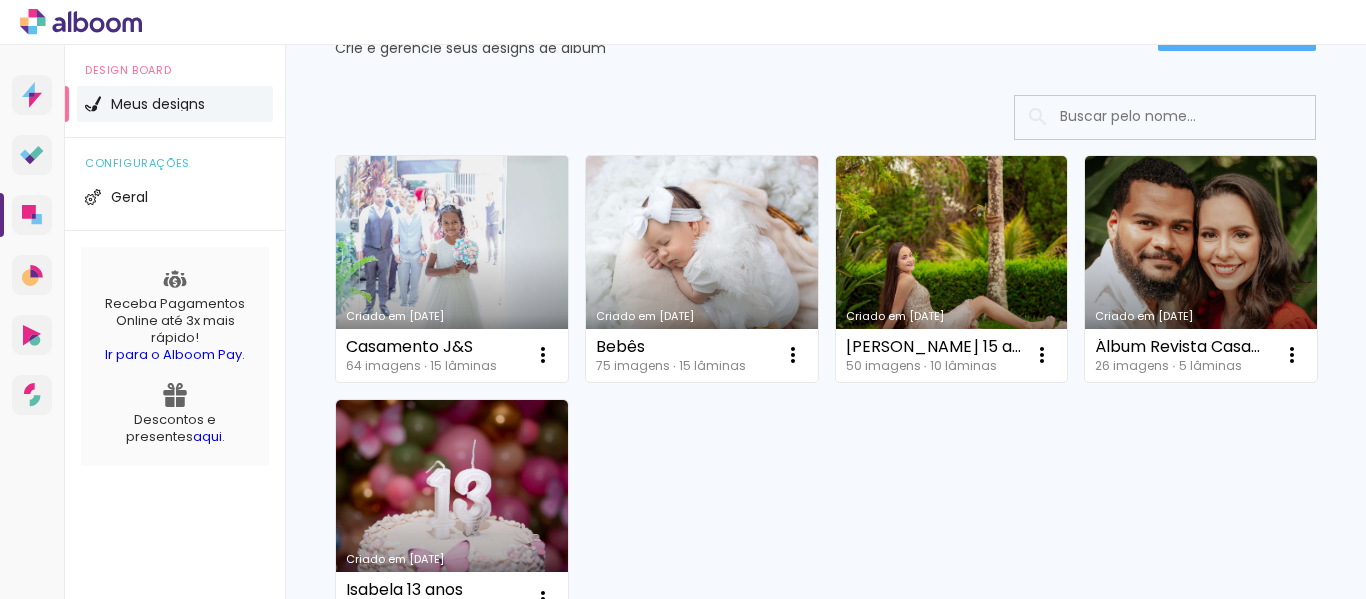 click on "Criado em [DATE]" at bounding box center [452, 269] 